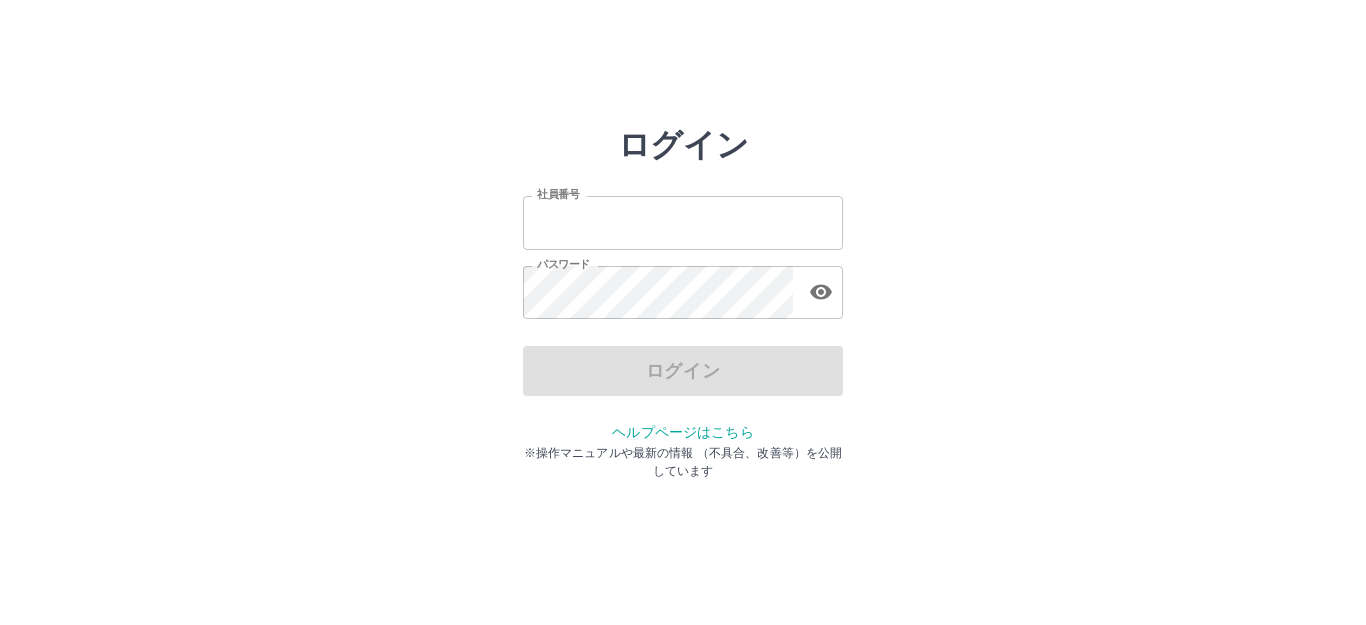 scroll, scrollTop: 0, scrollLeft: 0, axis: both 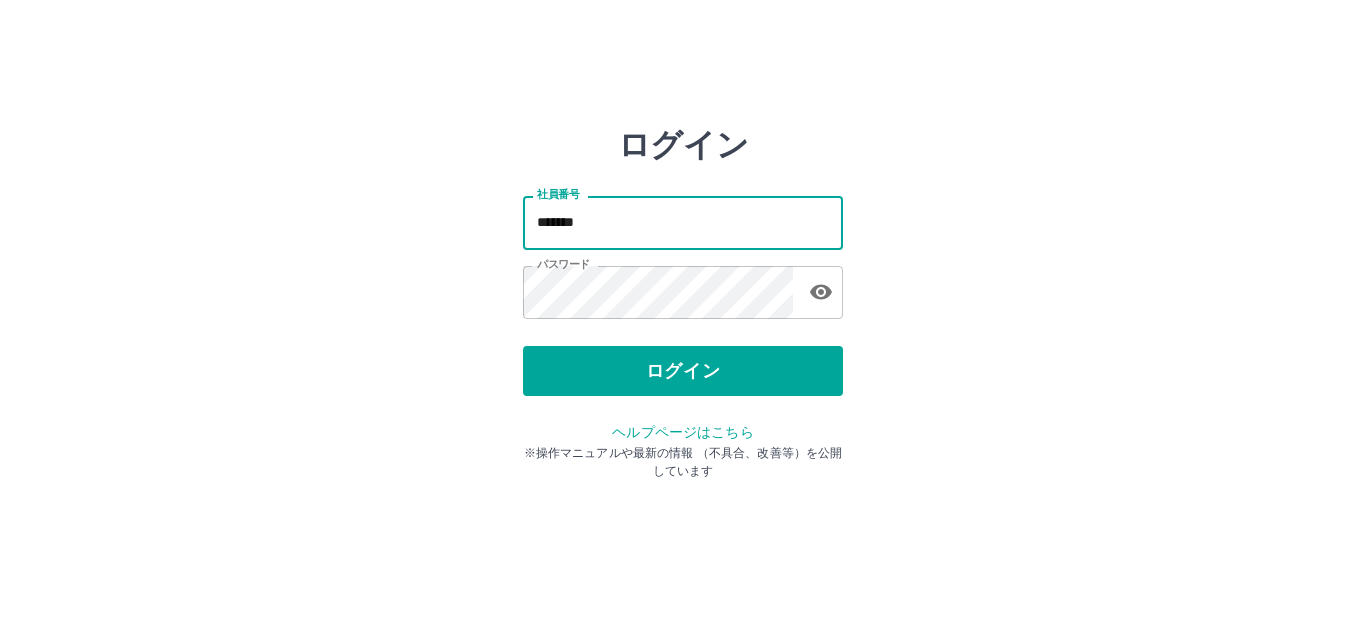 click on "*******" at bounding box center (683, 222) 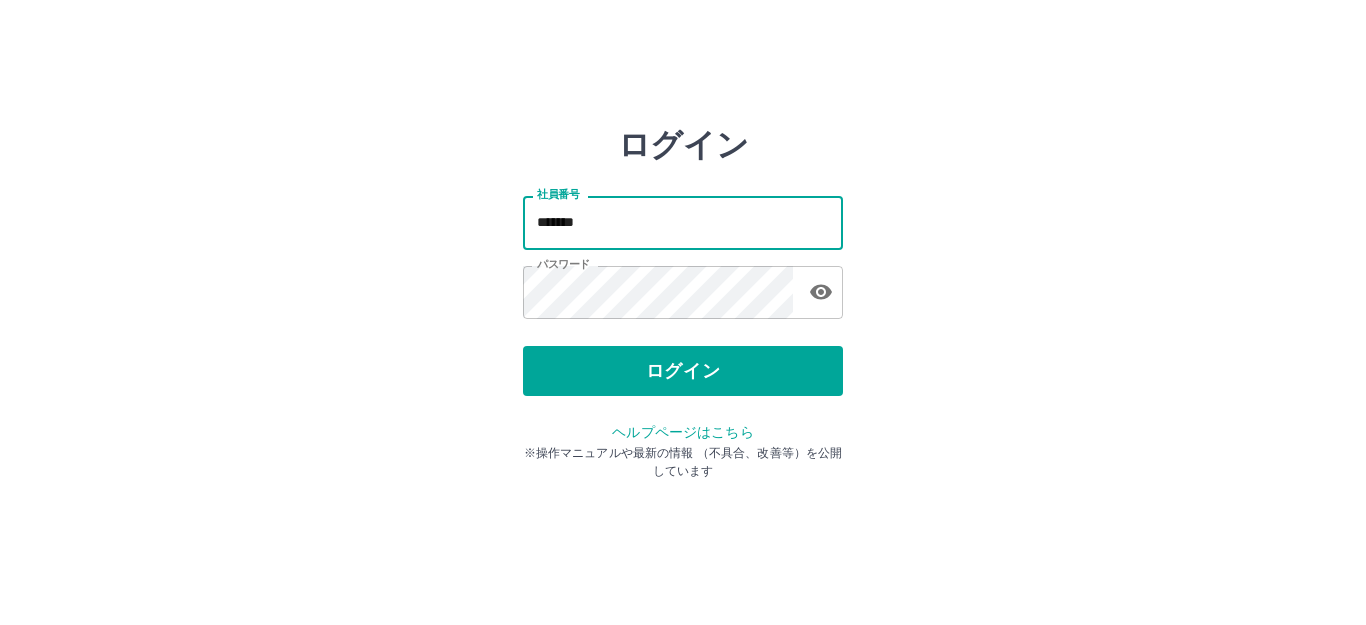 type on "*******" 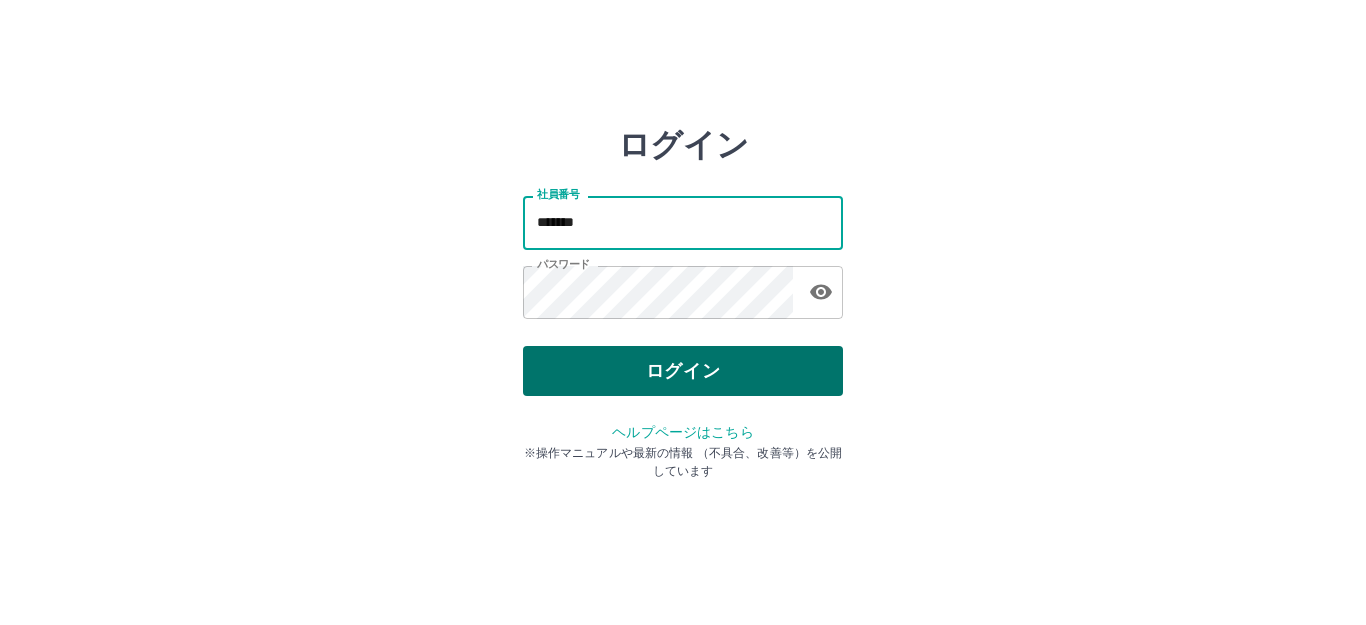 click on "ログイン" at bounding box center [683, 371] 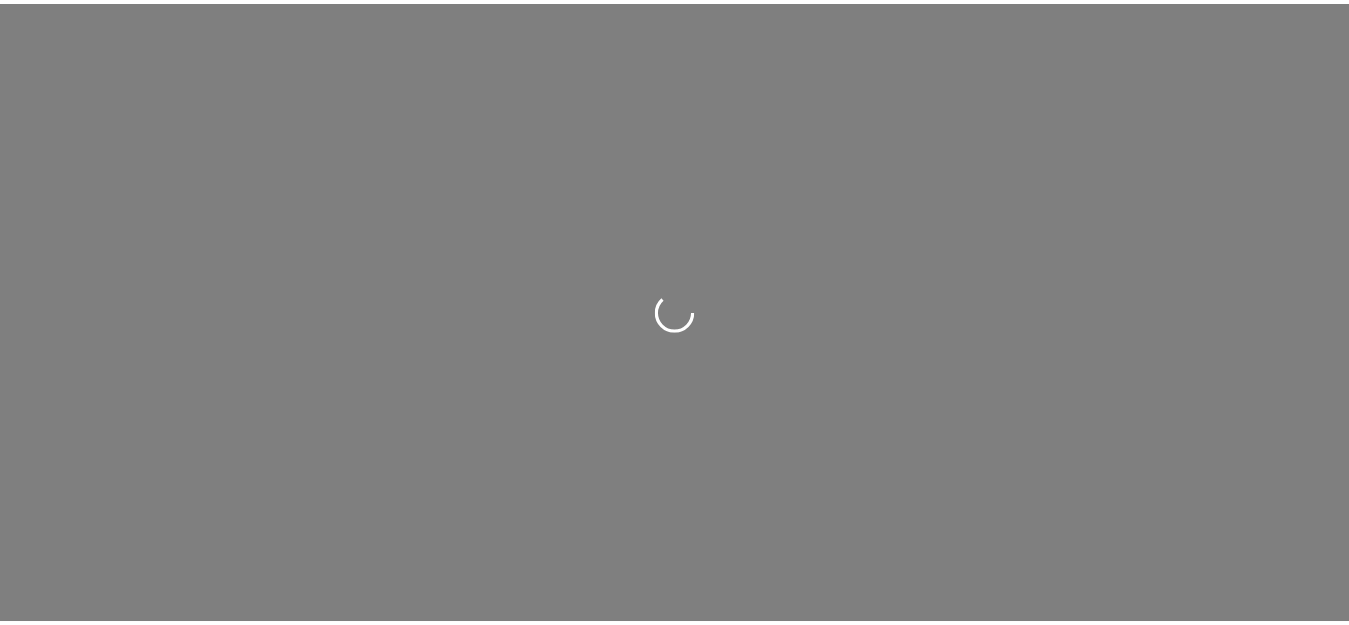 scroll, scrollTop: 0, scrollLeft: 0, axis: both 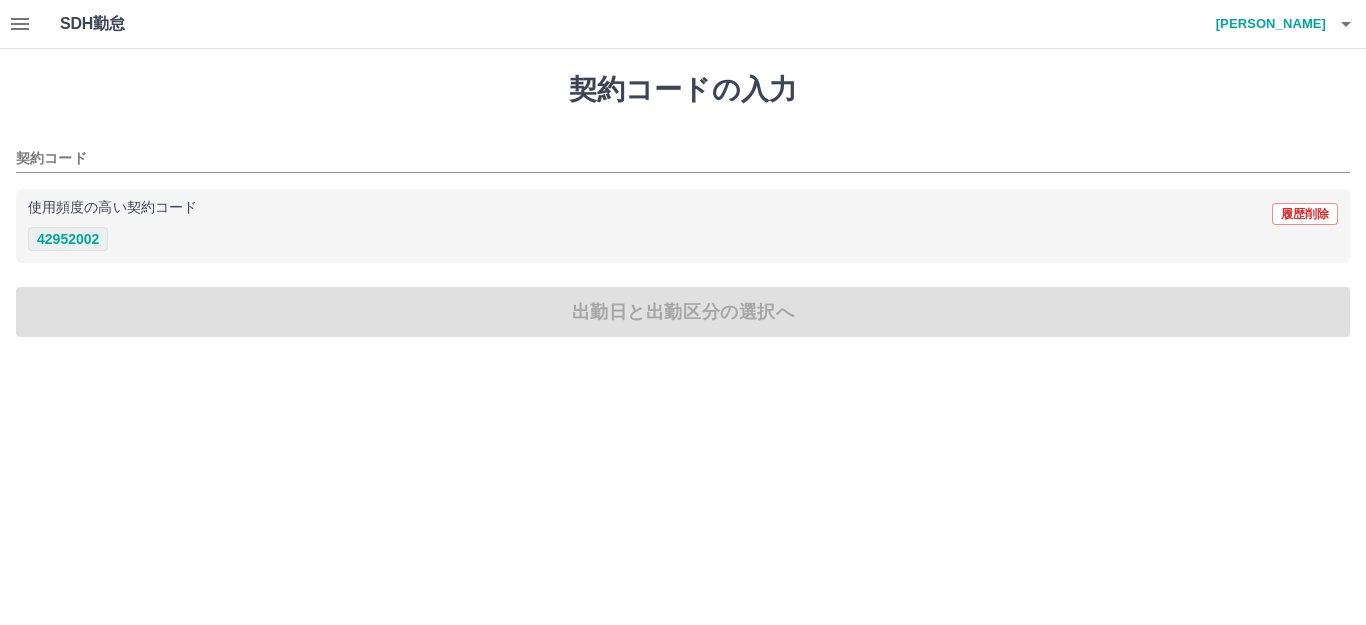 click on "42952002" at bounding box center [68, 239] 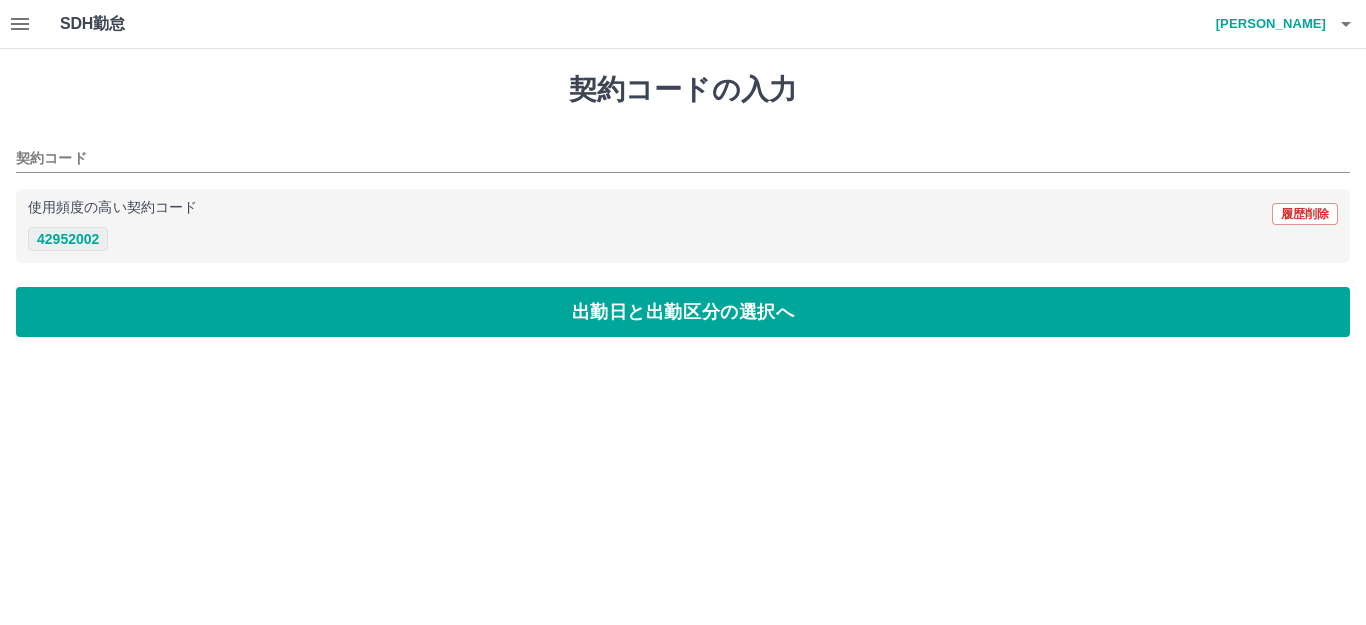 type on "********" 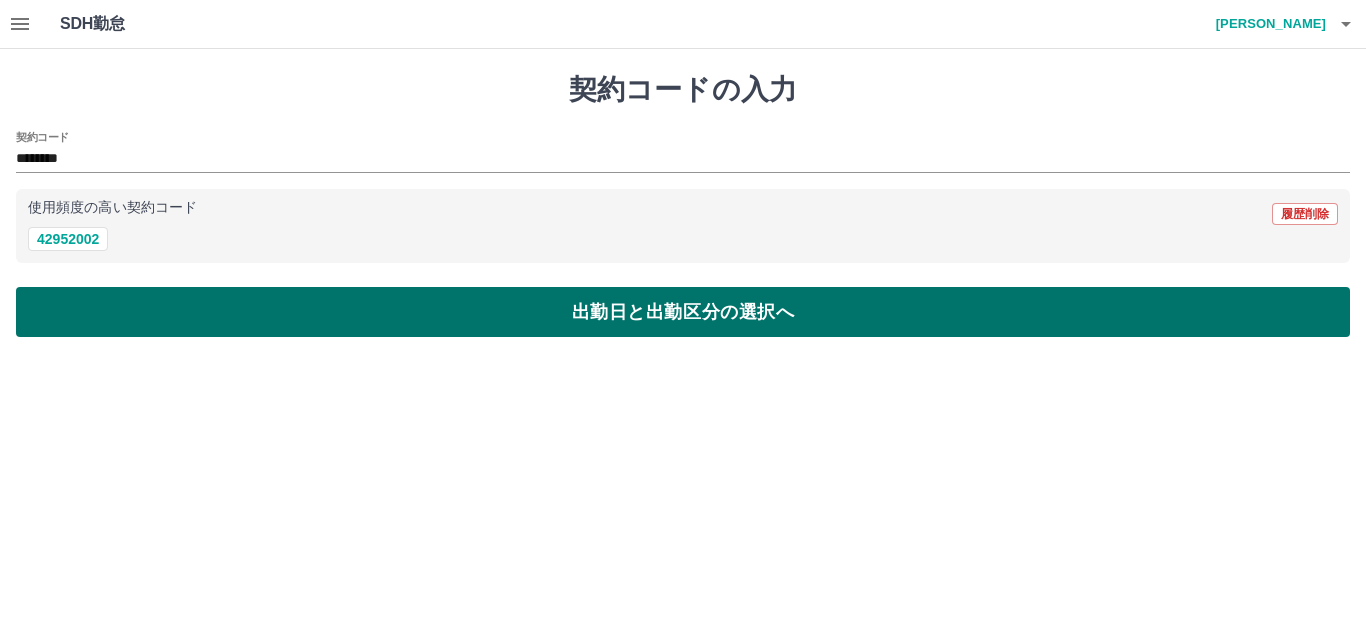 click on "出勤日と出勤区分の選択へ" at bounding box center [683, 312] 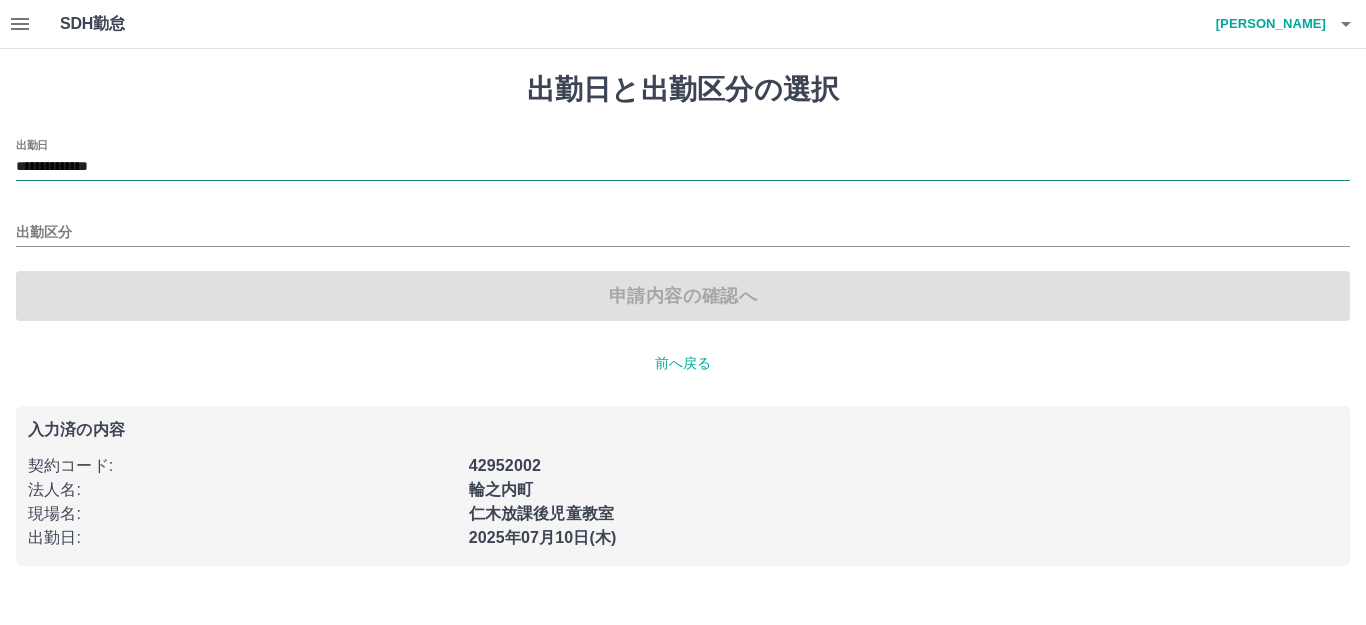 click on "**********" at bounding box center (683, 167) 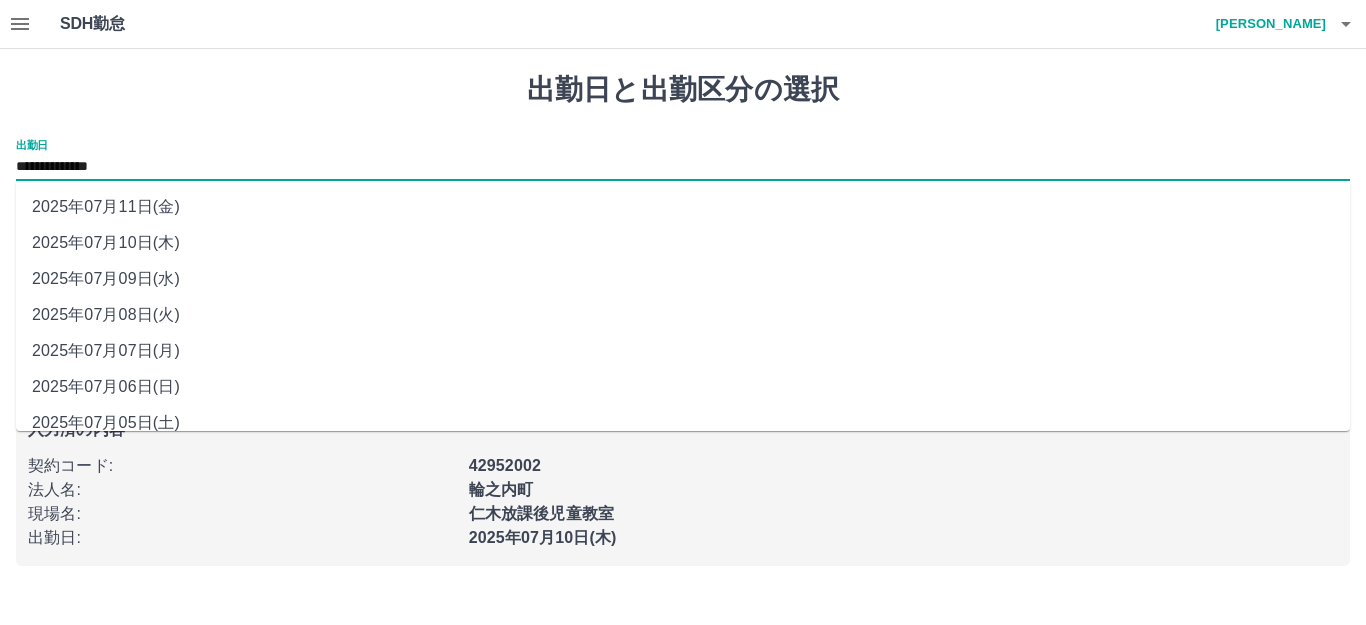 click on "2025年07月11日(金)" at bounding box center (683, 207) 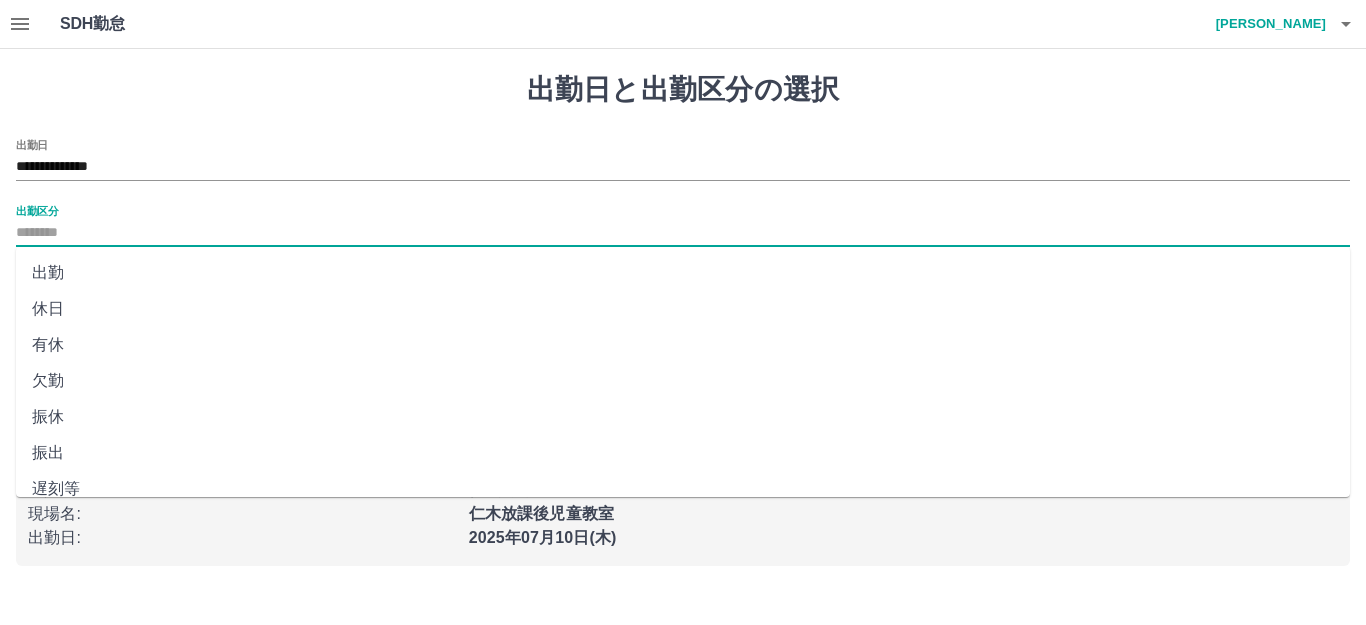 click on "出勤区分" at bounding box center (683, 233) 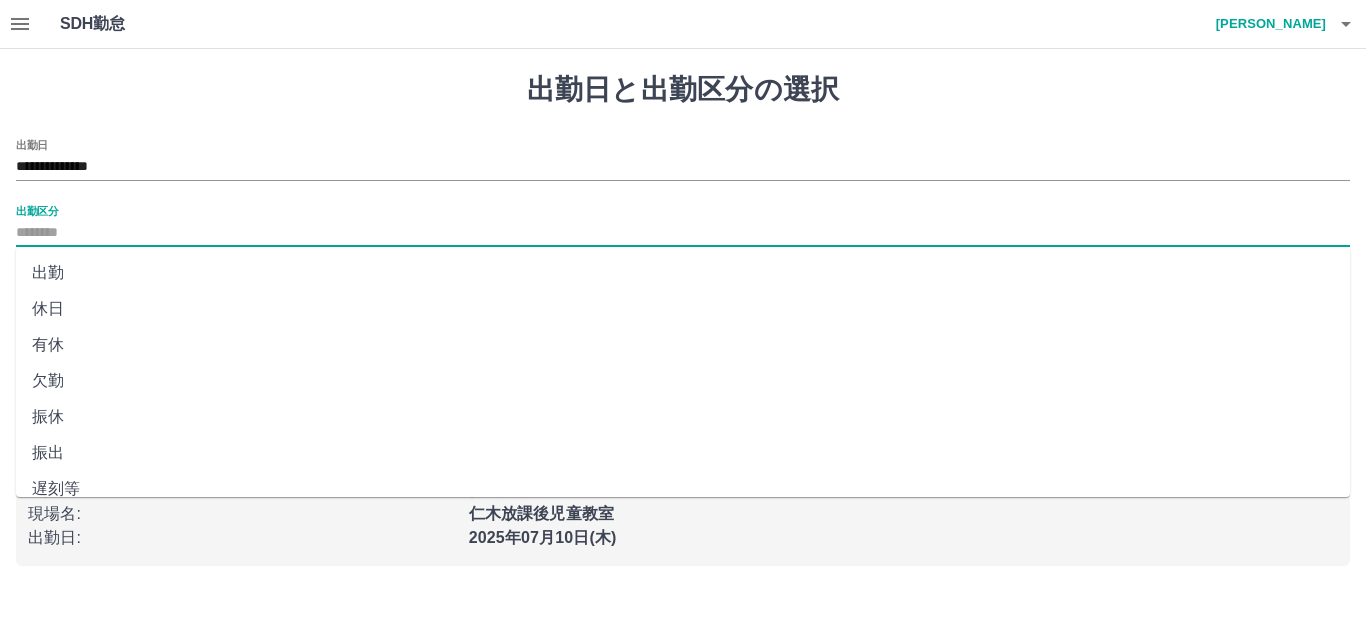 click on "休日" at bounding box center (683, 309) 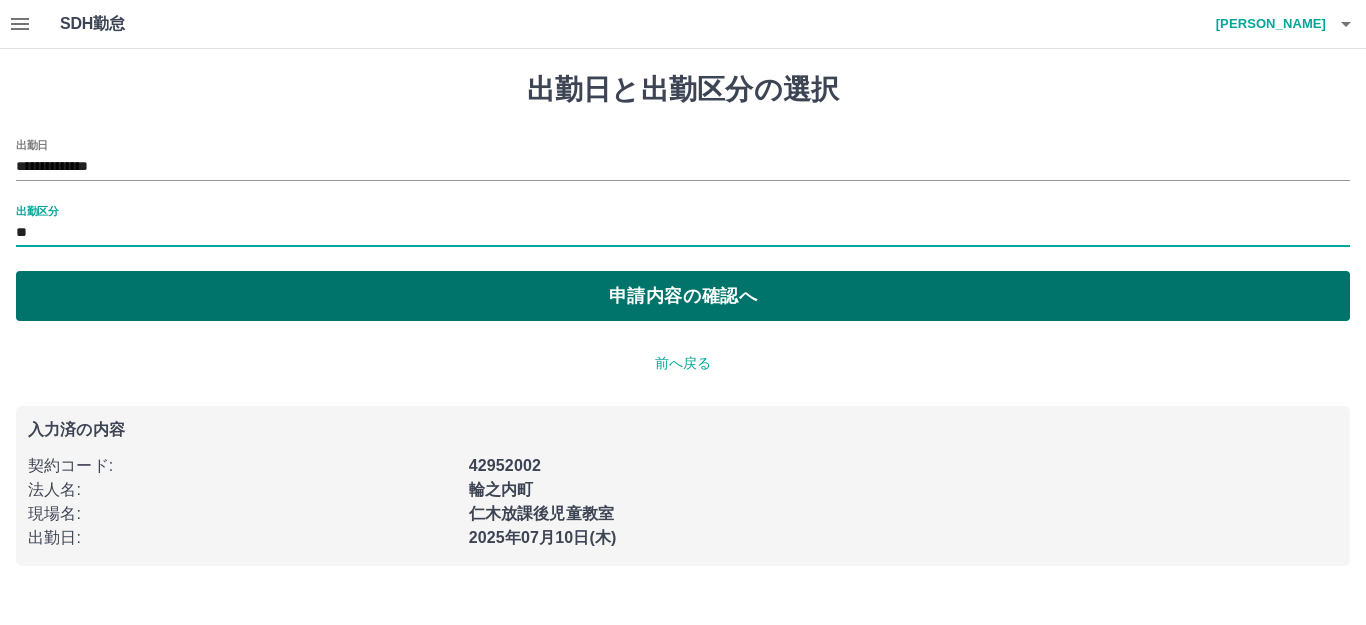 click on "申請内容の確認へ" at bounding box center (683, 296) 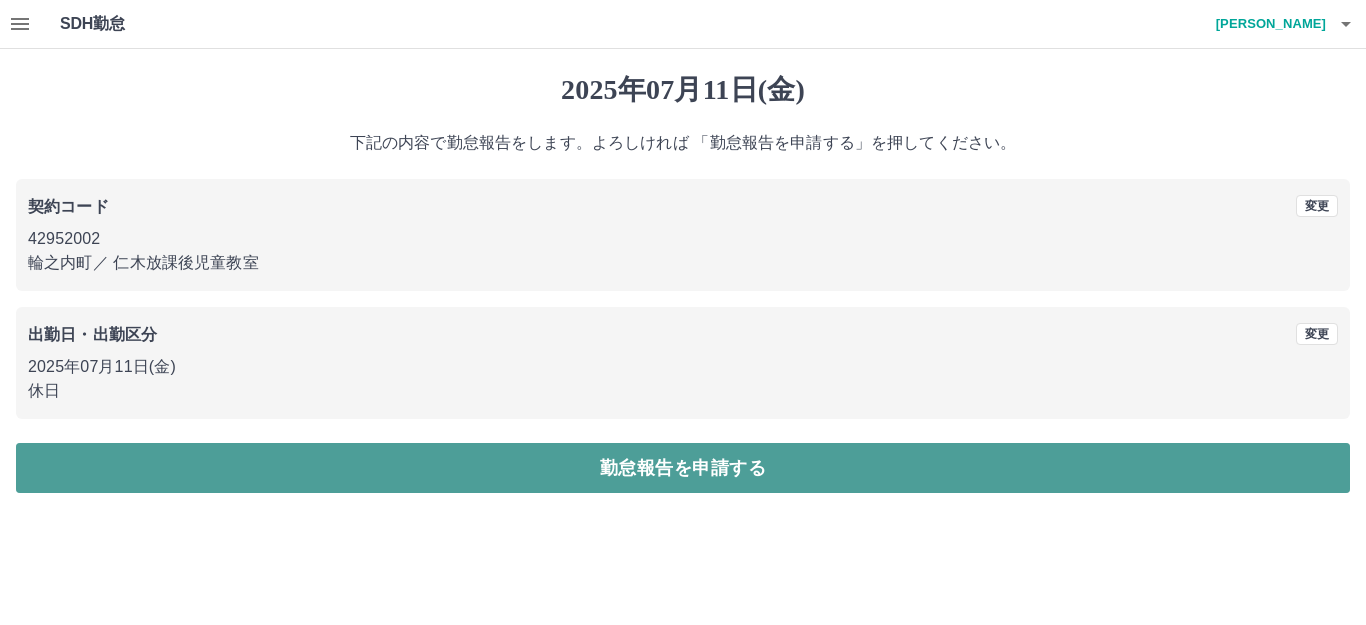 click on "勤怠報告を申請する" at bounding box center [683, 468] 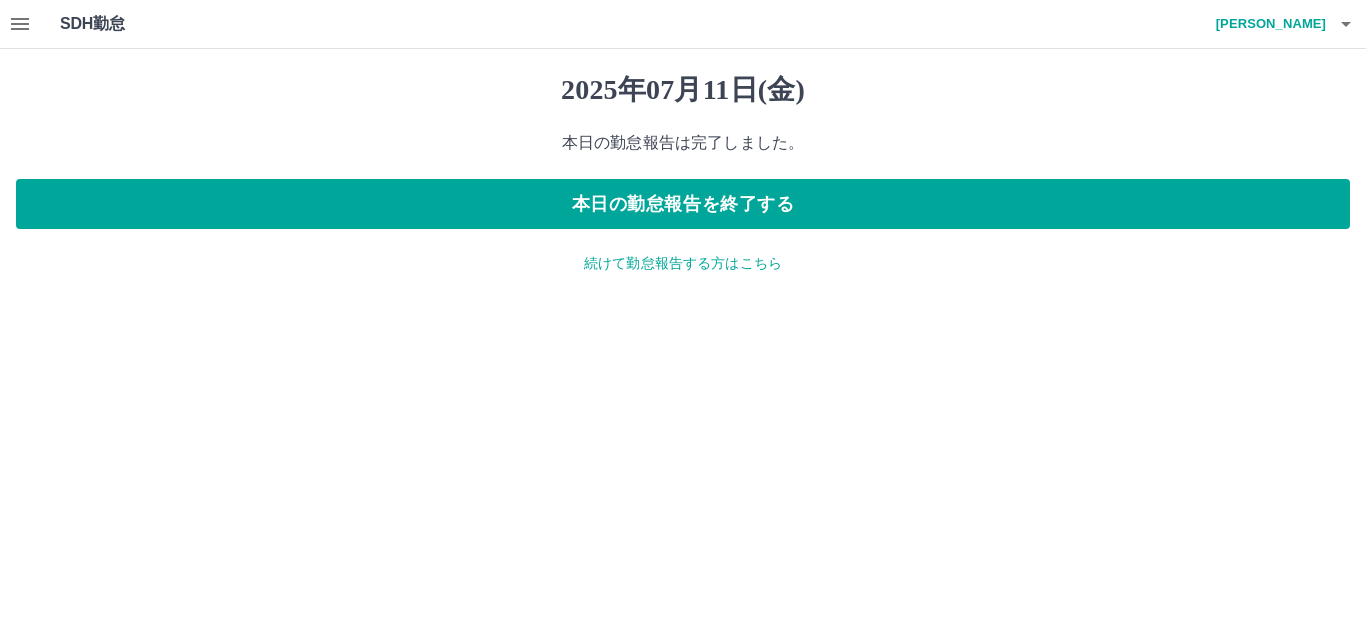click on "続けて勤怠報告する方はこちら" at bounding box center (683, 263) 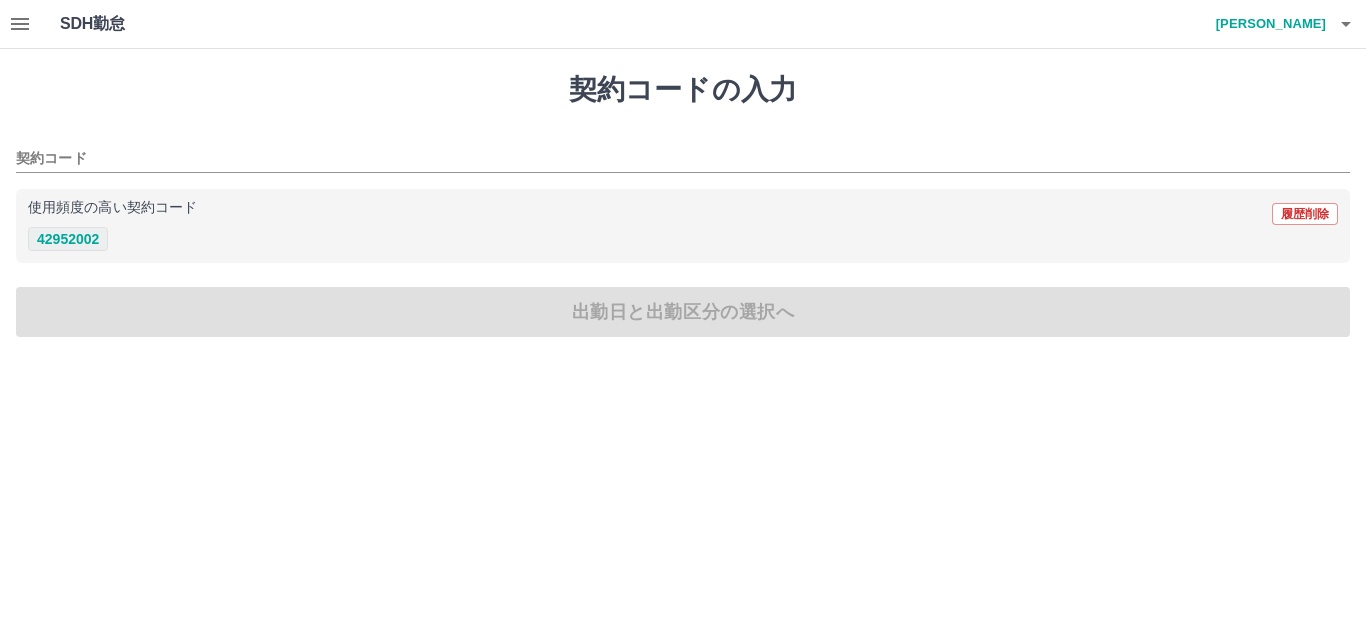 click on "42952002" at bounding box center (68, 239) 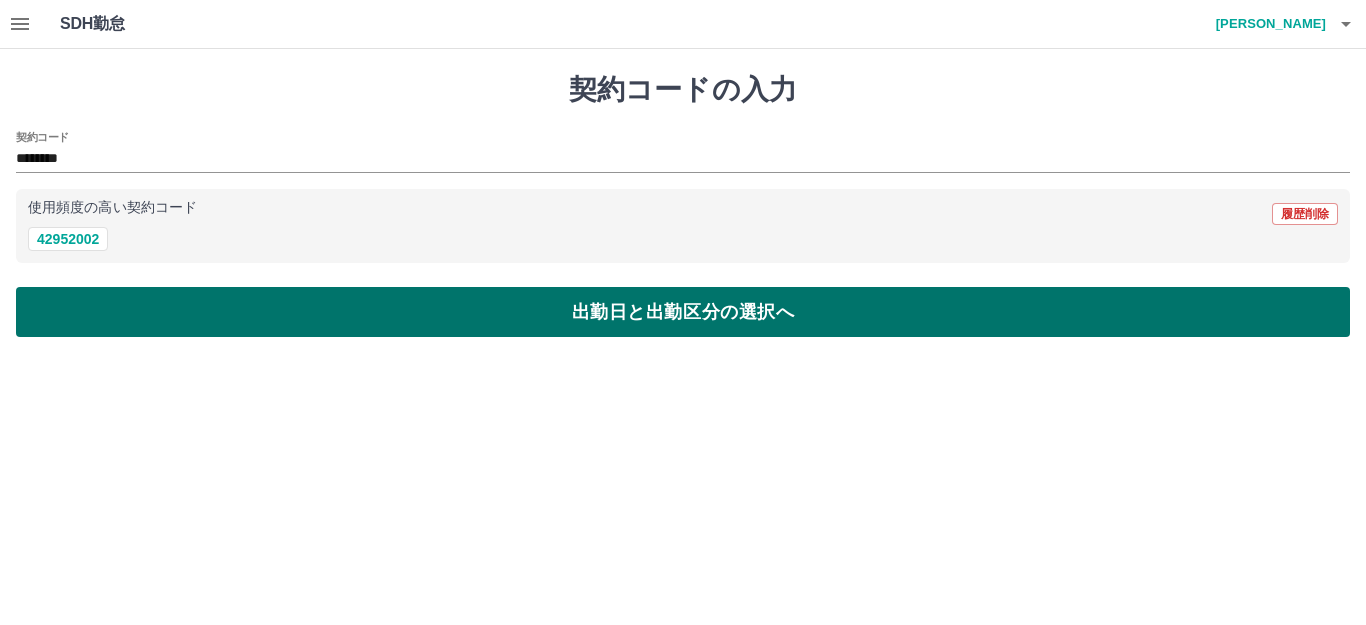click on "出勤日と出勤区分の選択へ" at bounding box center [683, 312] 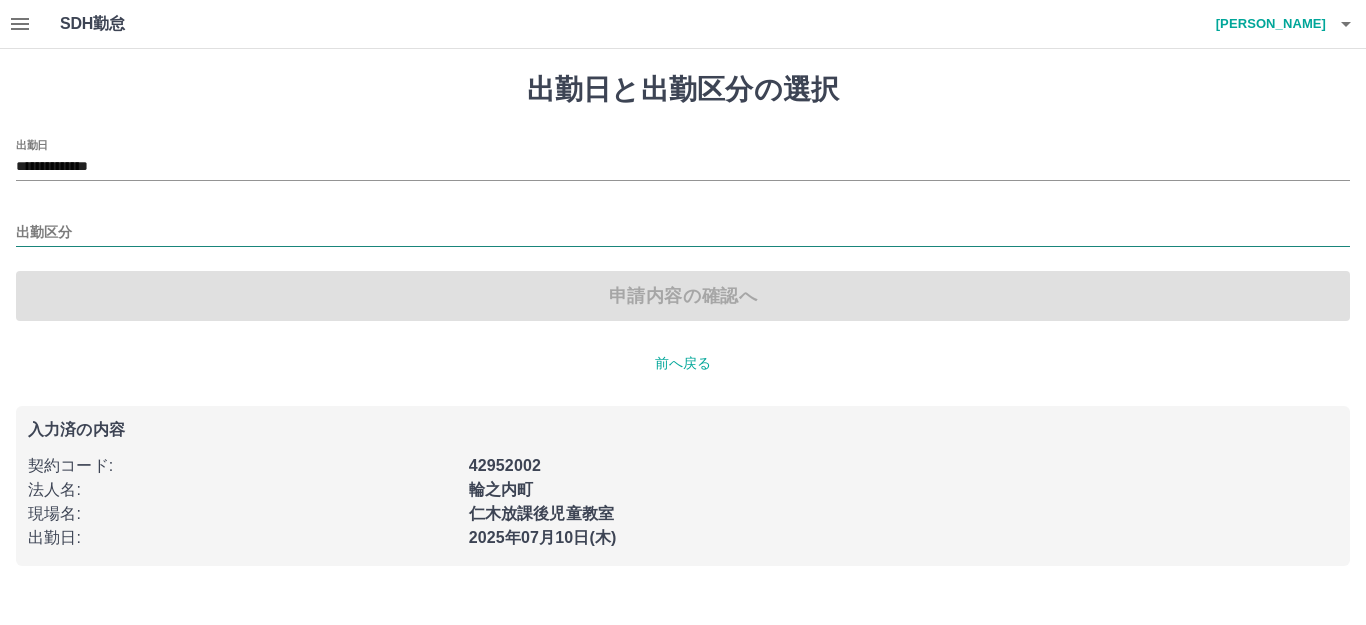 click on "出勤区分" at bounding box center (683, 233) 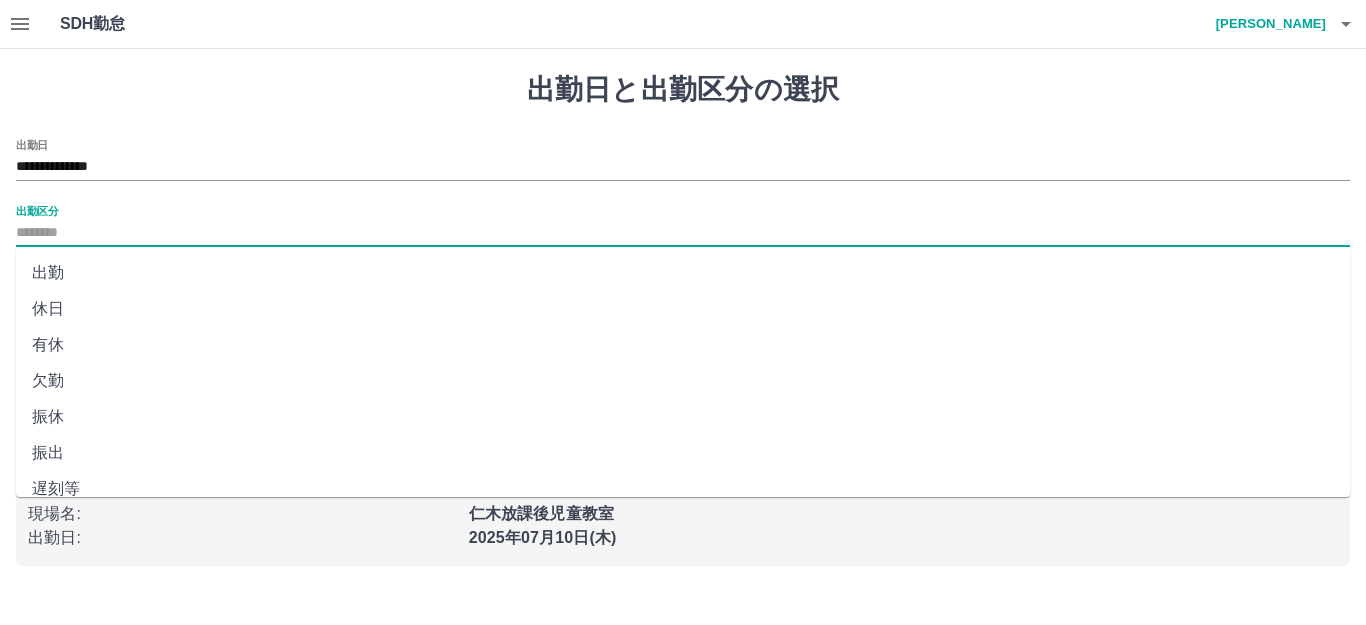 click on "出勤" at bounding box center [683, 273] 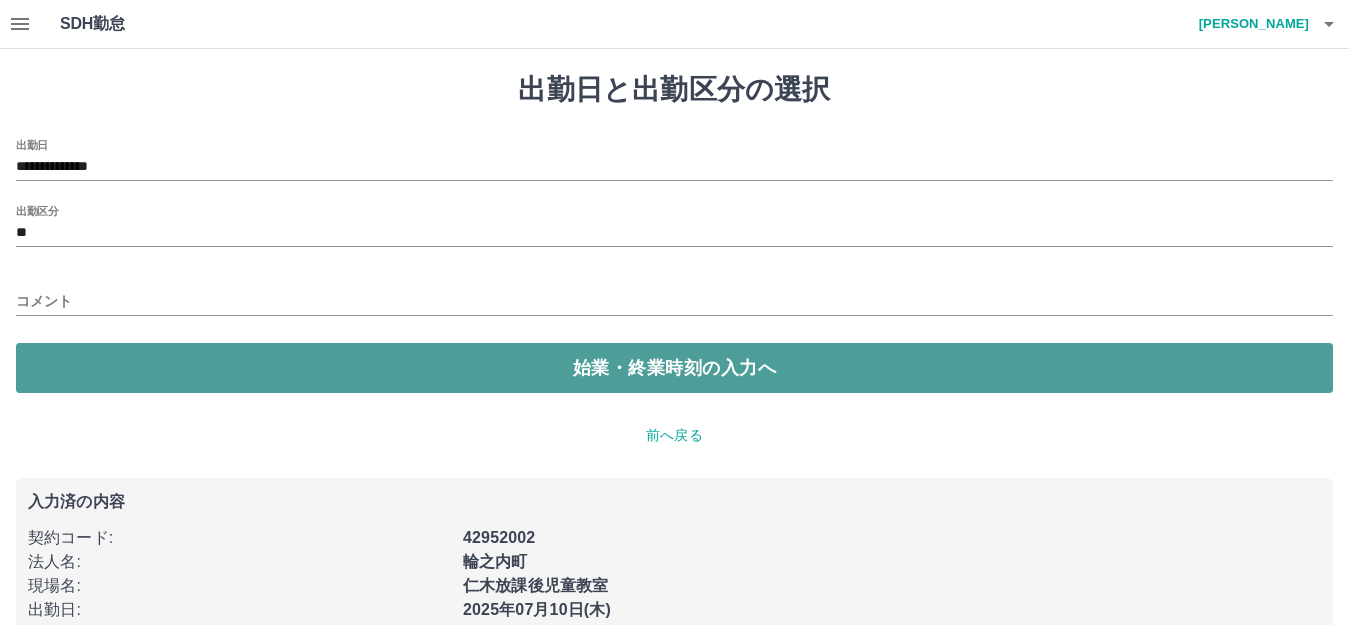 click on "始業・終業時刻の入力へ" at bounding box center (674, 368) 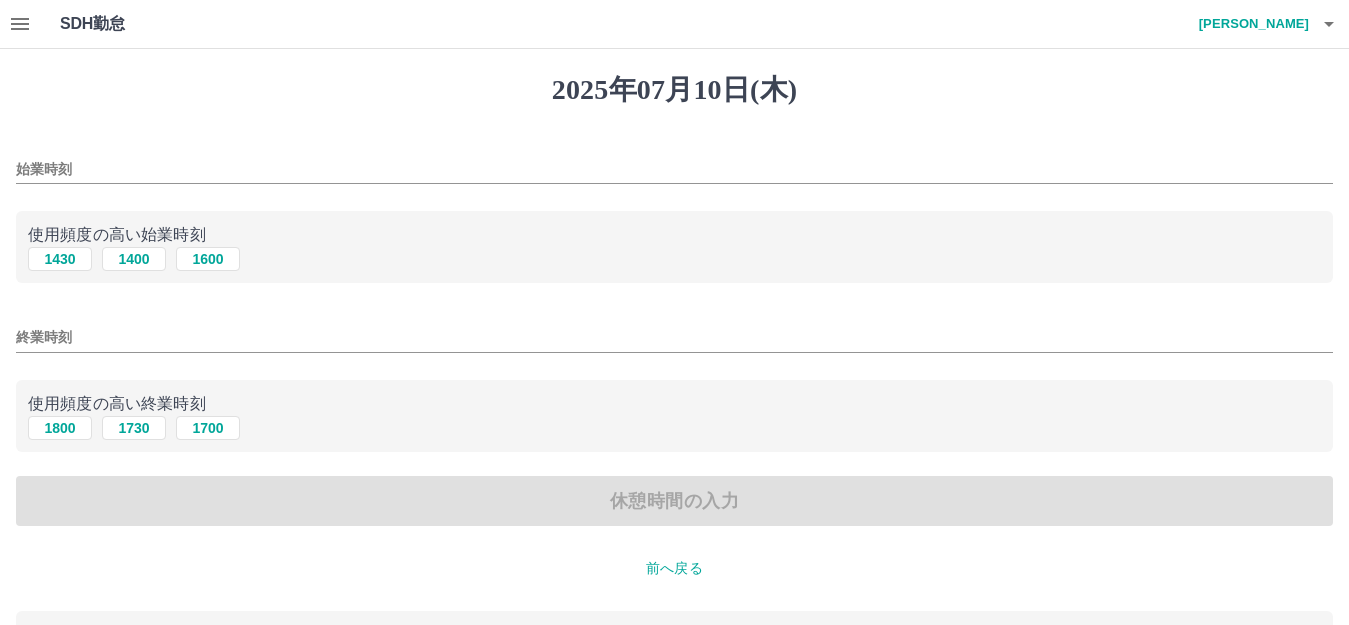 drag, startPoint x: 130, startPoint y: 259, endPoint x: 130, endPoint y: 346, distance: 87 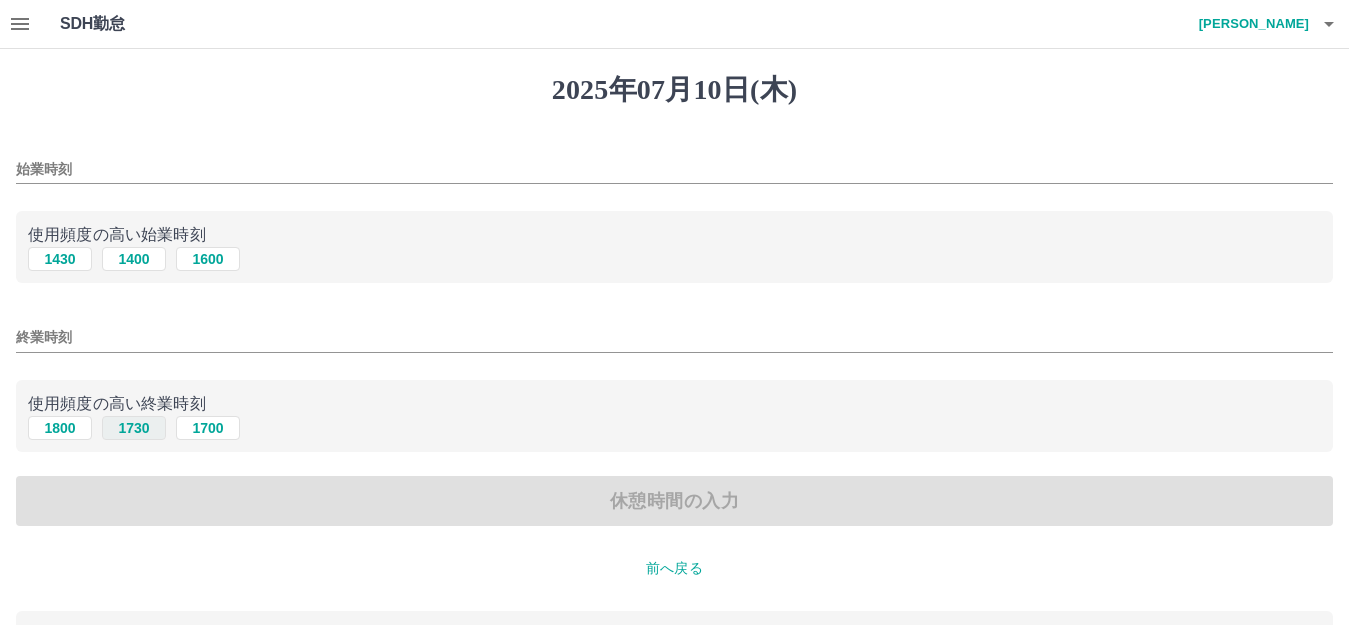 click on "1730" at bounding box center [134, 428] 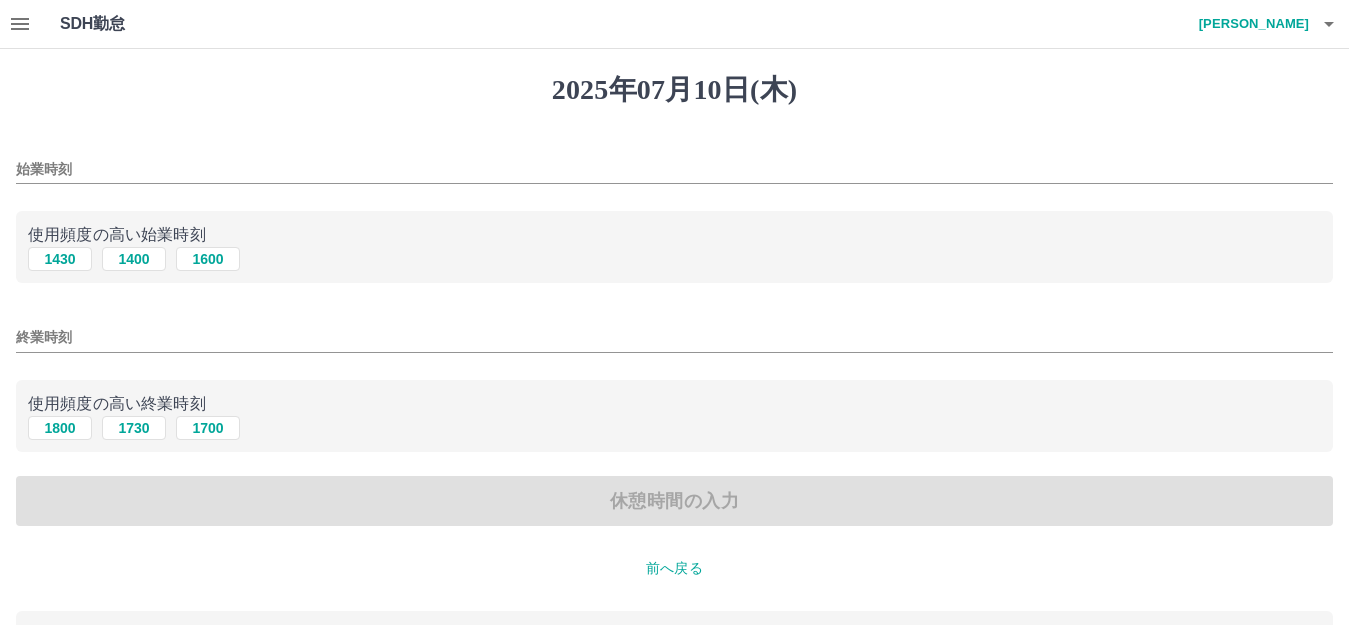 type on "****" 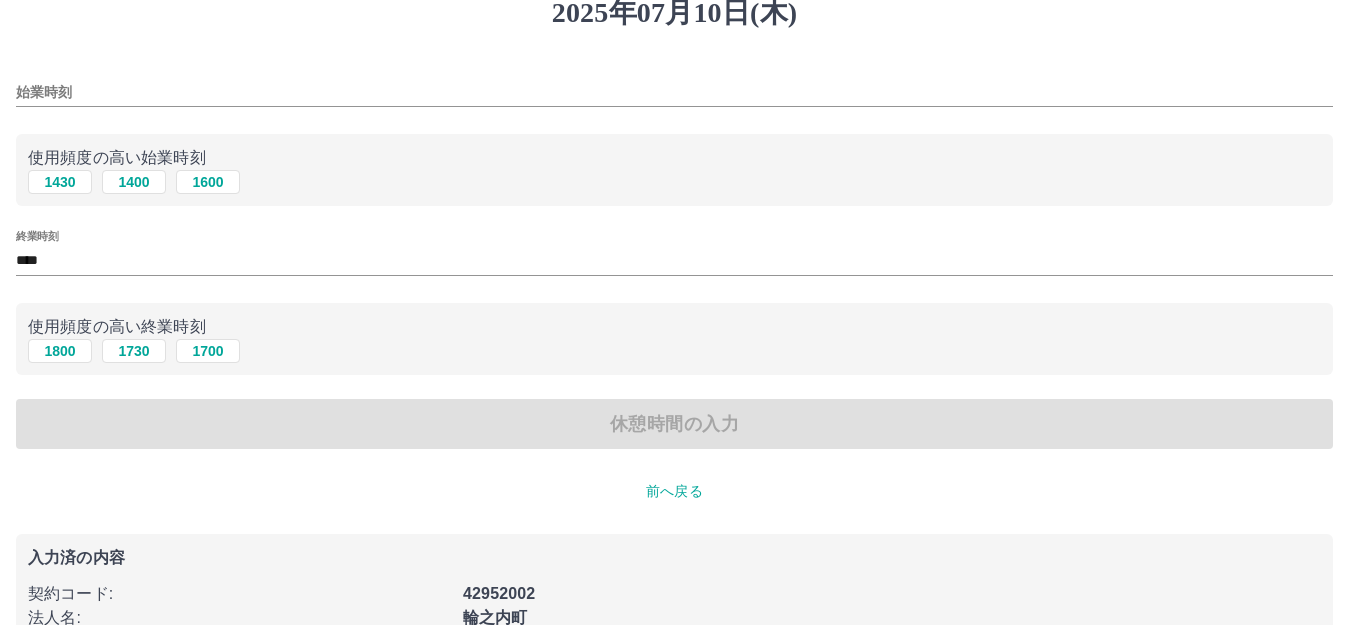 scroll, scrollTop: 100, scrollLeft: 0, axis: vertical 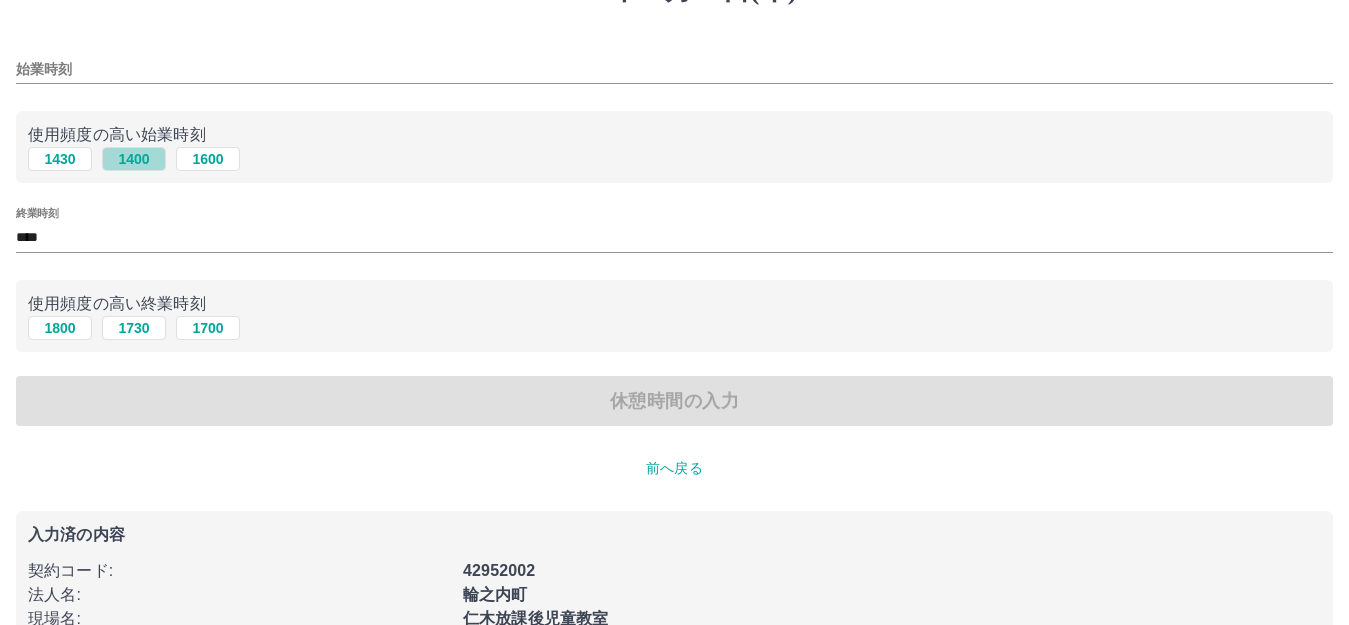 drag, startPoint x: 108, startPoint y: 156, endPoint x: 118, endPoint y: 165, distance: 13.453624 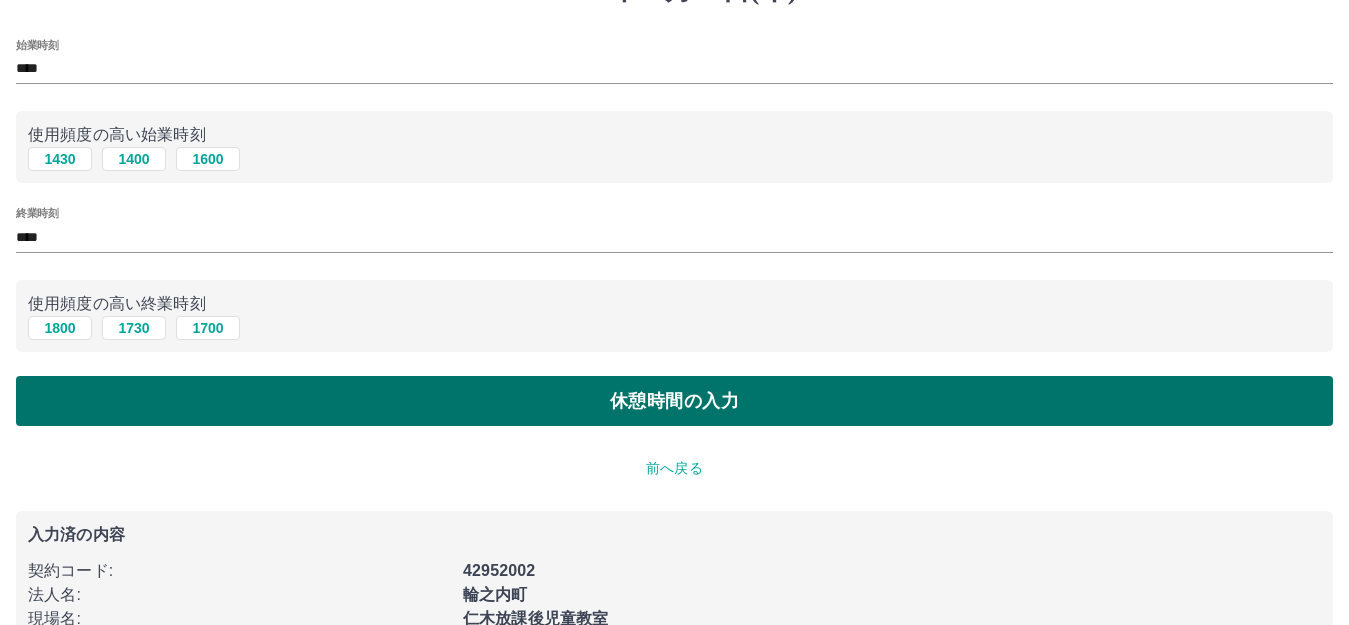 click on "休憩時間の入力" at bounding box center [674, 401] 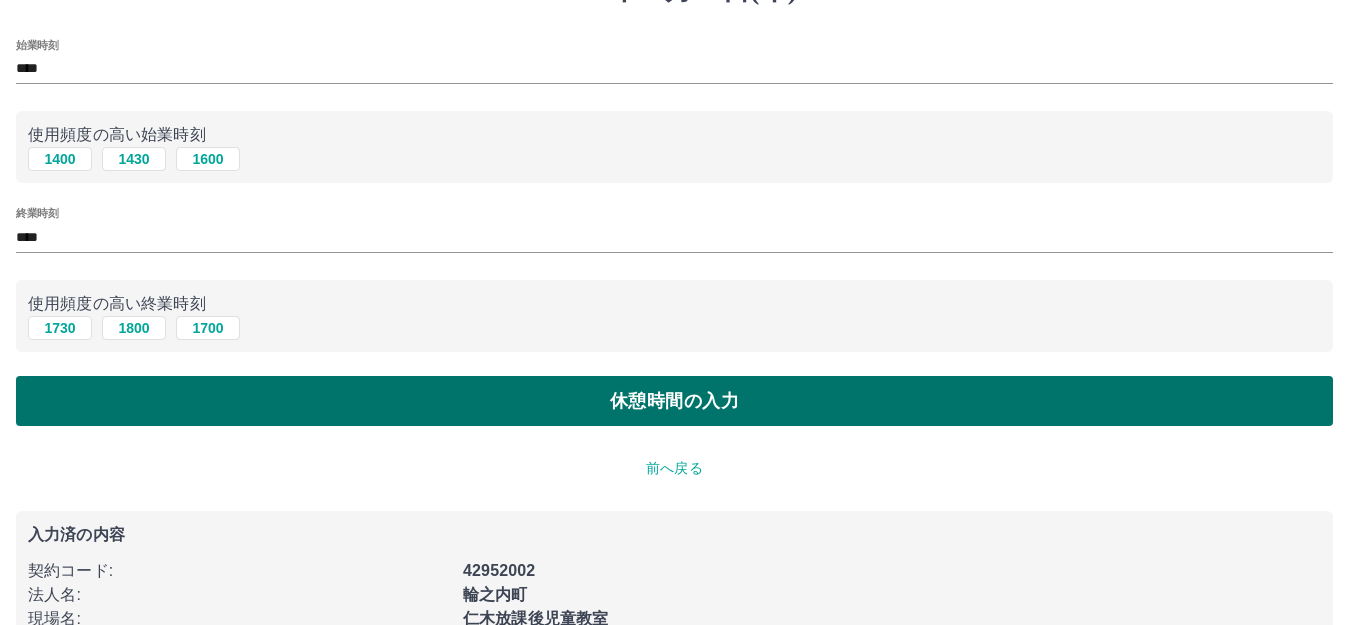 scroll, scrollTop: 0, scrollLeft: 0, axis: both 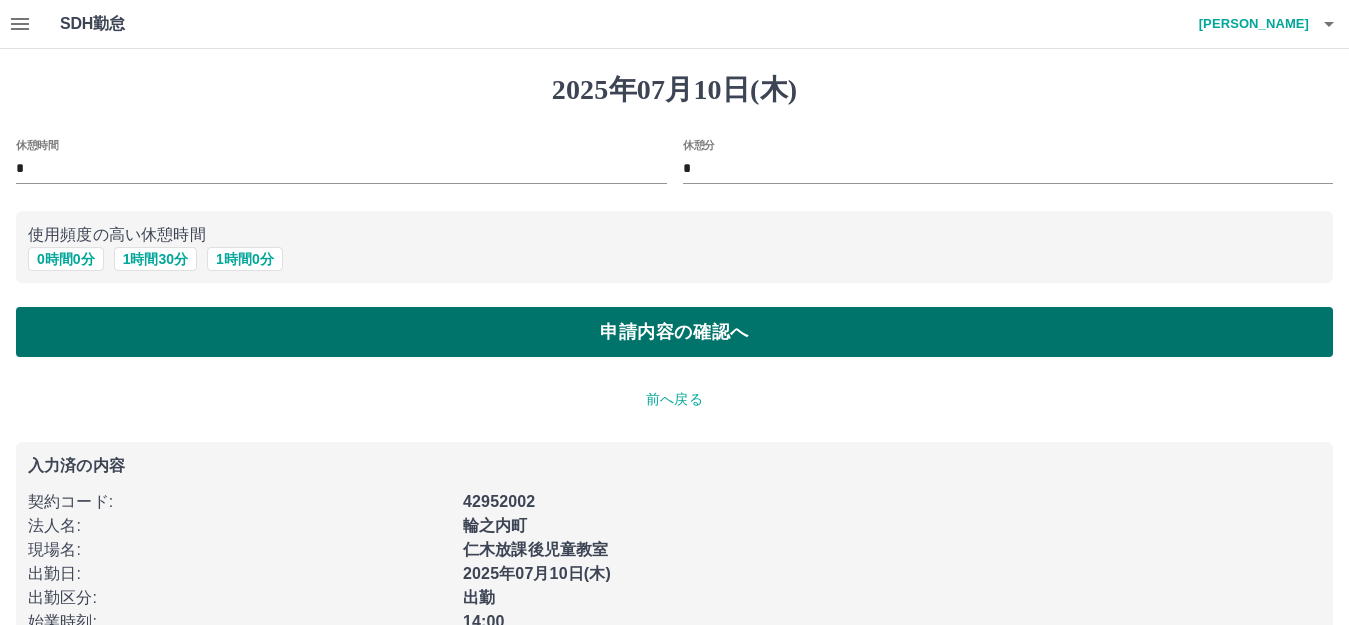 click on "申請内容の確認へ" at bounding box center (674, 332) 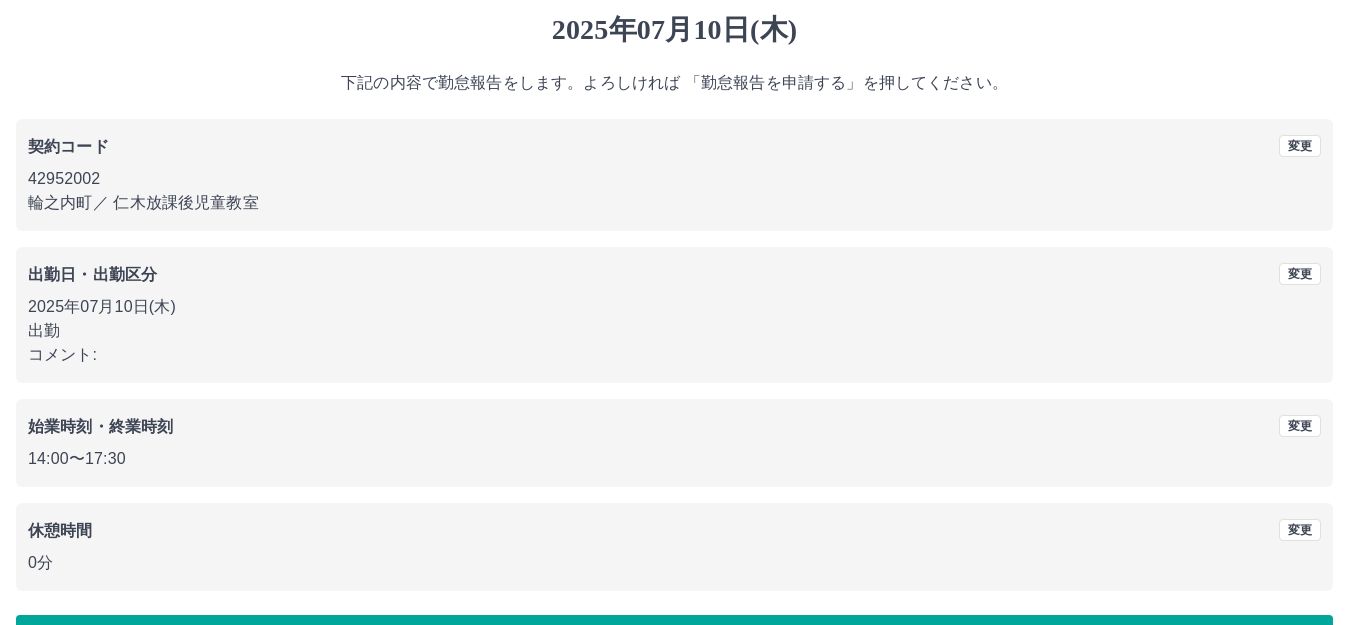 scroll, scrollTop: 124, scrollLeft: 0, axis: vertical 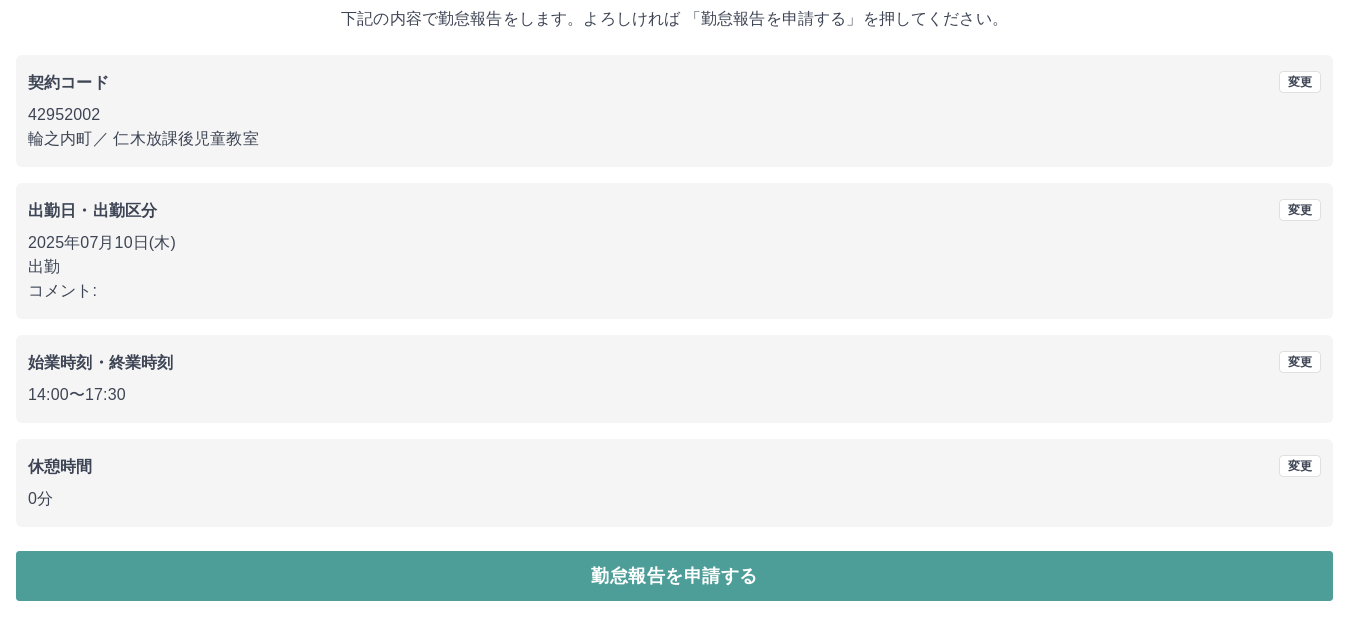 click on "勤怠報告を申請する" at bounding box center [674, 576] 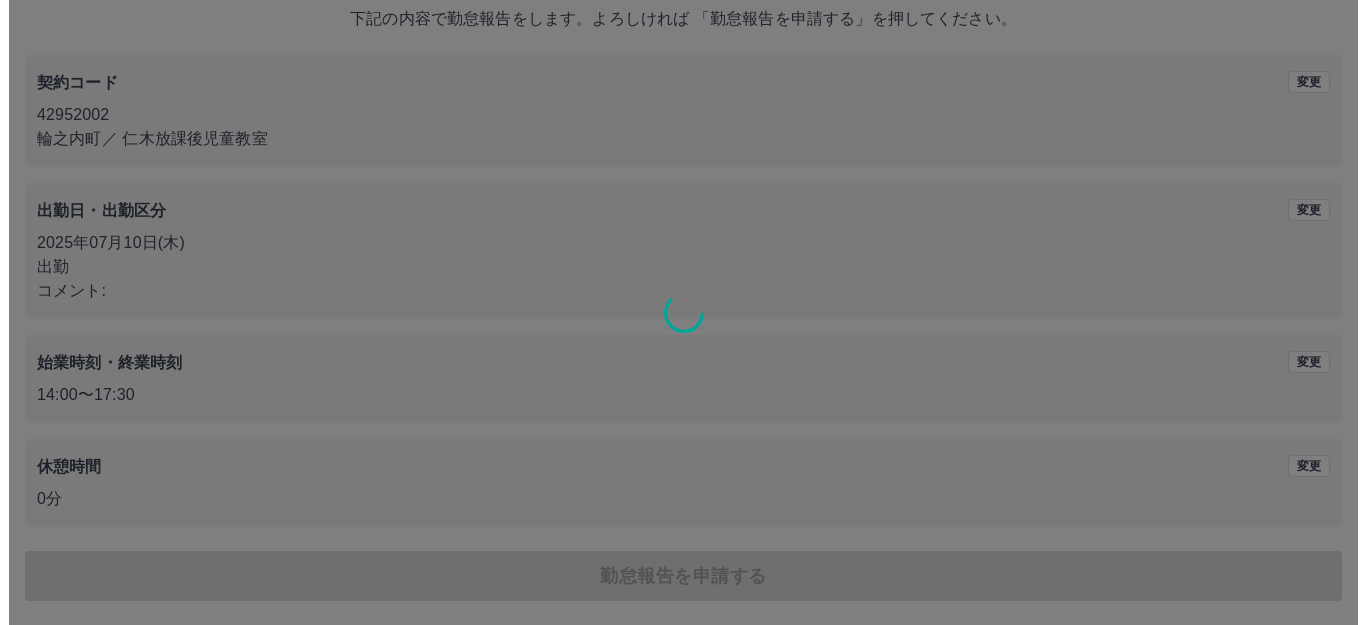scroll, scrollTop: 0, scrollLeft: 0, axis: both 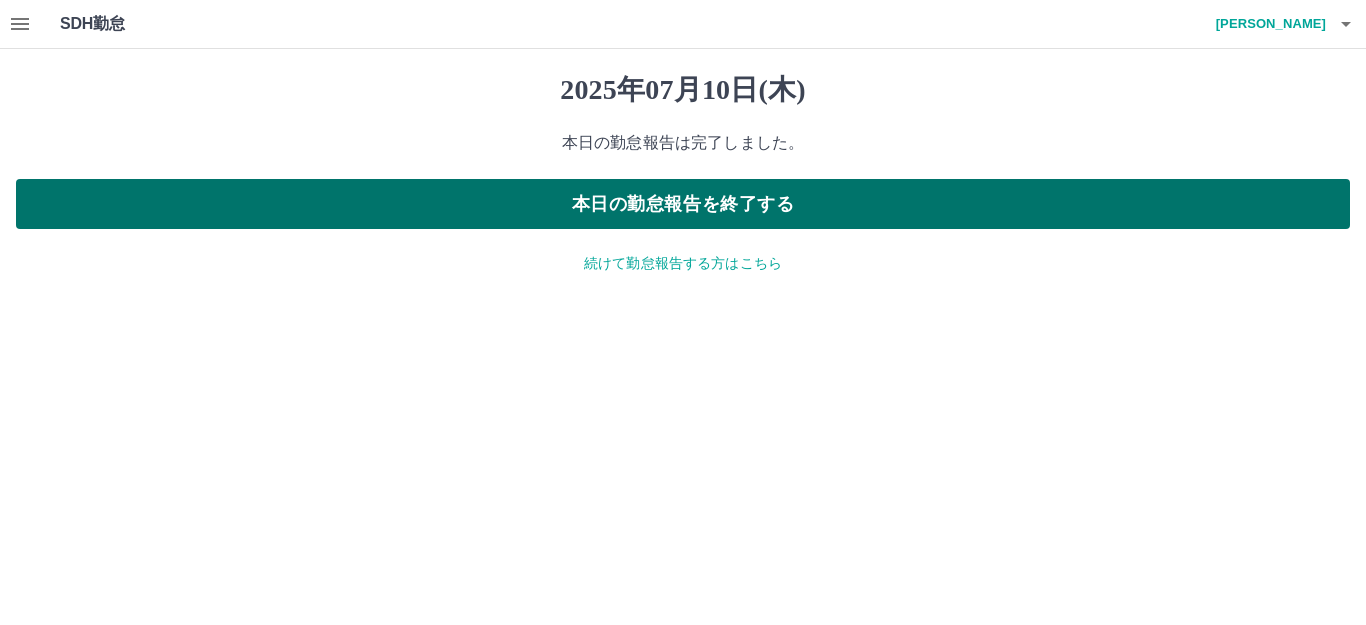 click on "本日の勤怠報告を終了する" at bounding box center (683, 204) 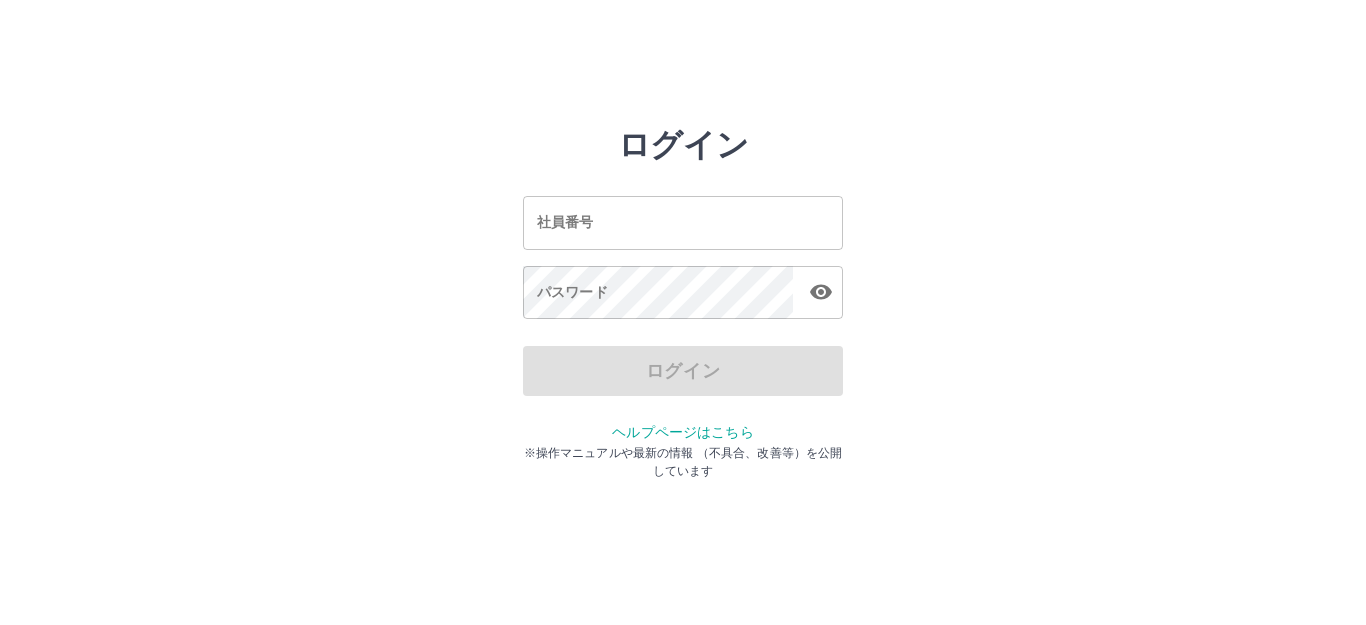 scroll, scrollTop: 0, scrollLeft: 0, axis: both 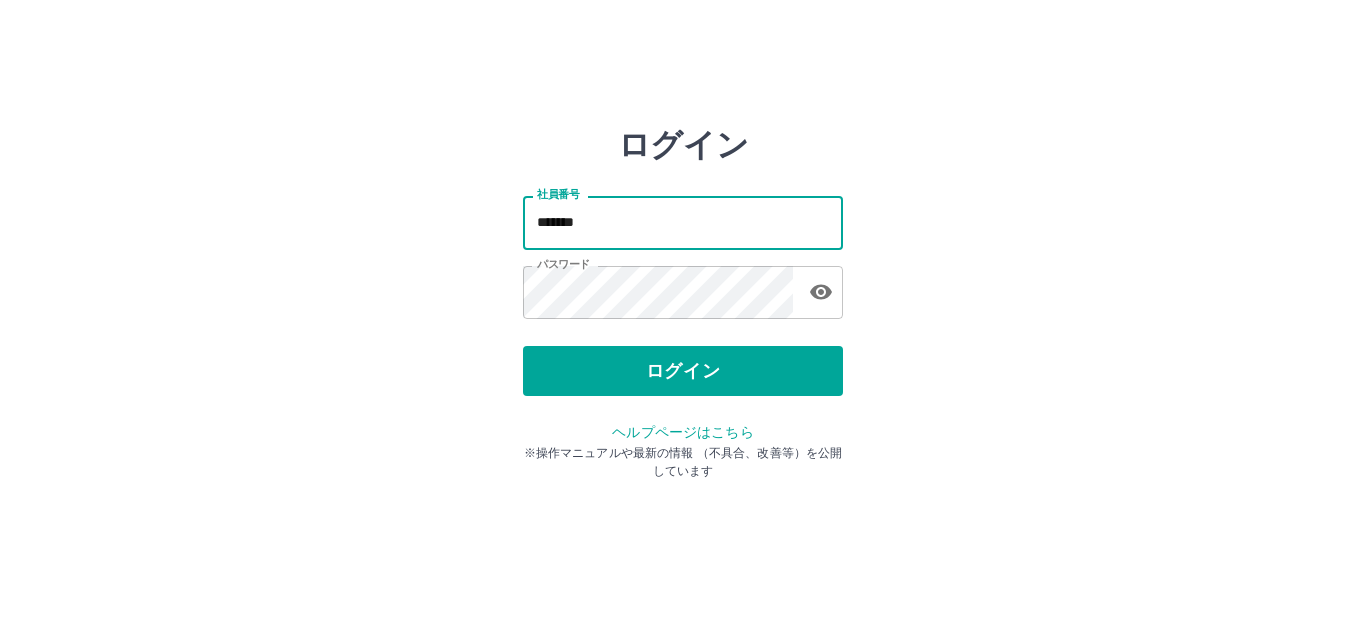 click on "*******" at bounding box center (683, 222) 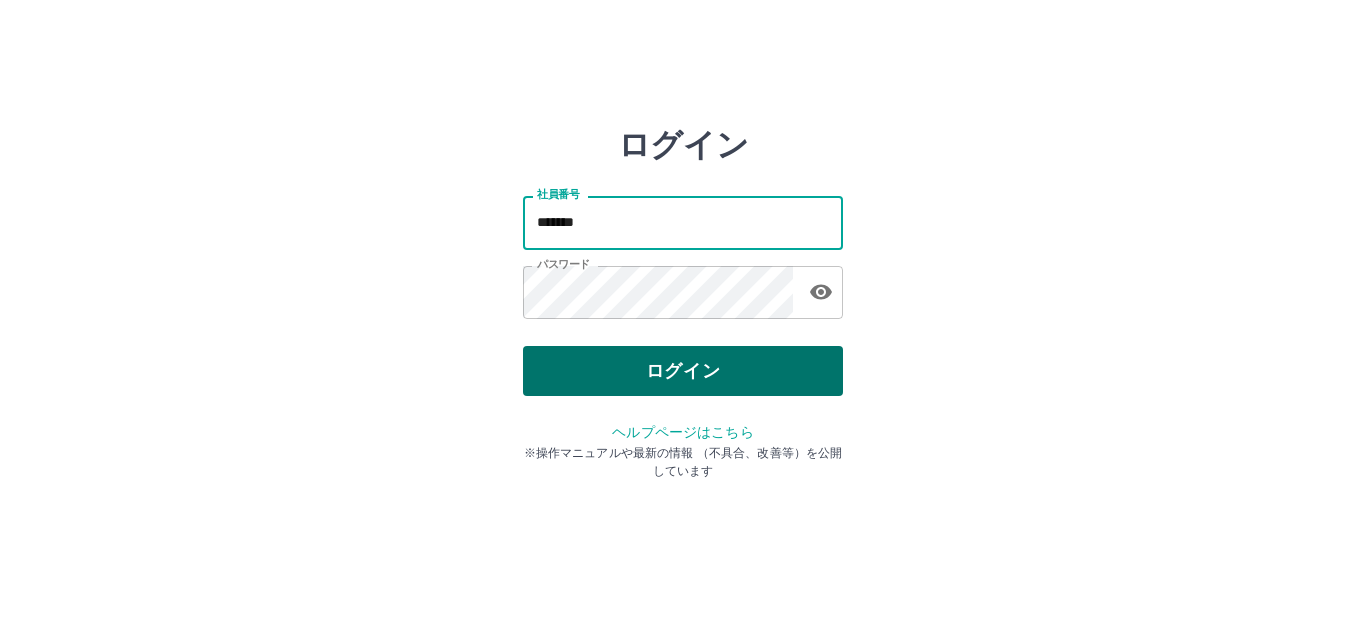 click on "ログイン" at bounding box center [683, 371] 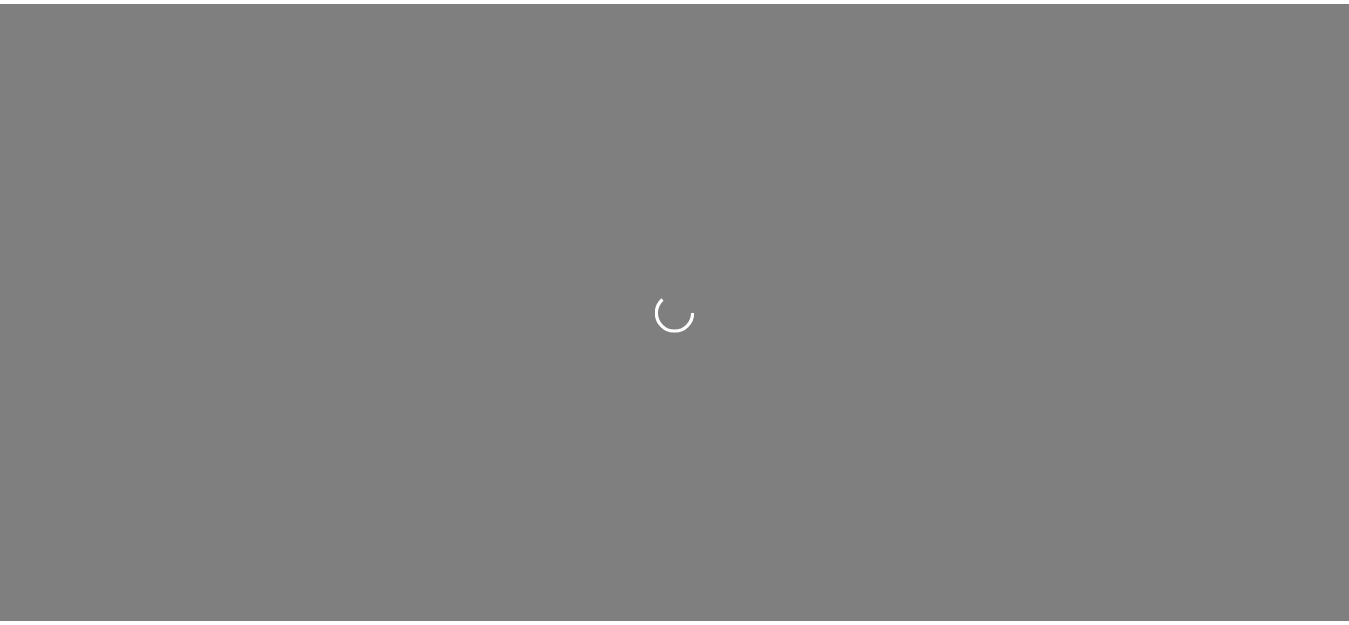 scroll, scrollTop: 0, scrollLeft: 0, axis: both 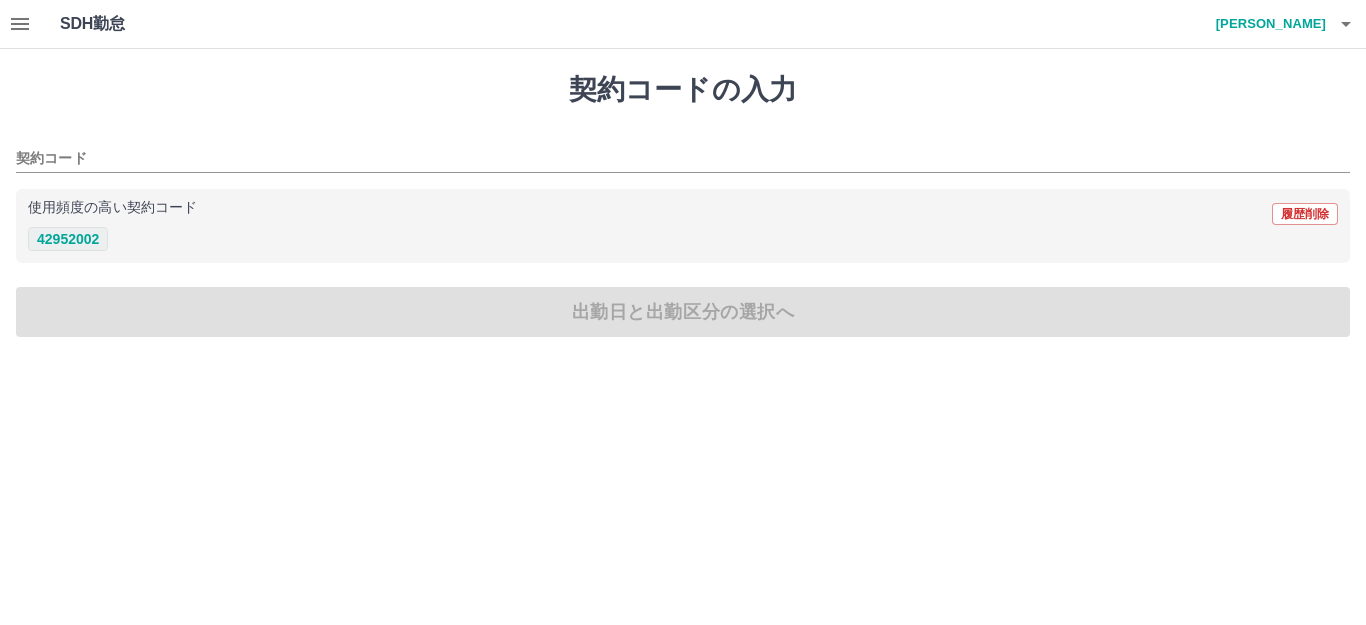 click on "42952002" at bounding box center [68, 239] 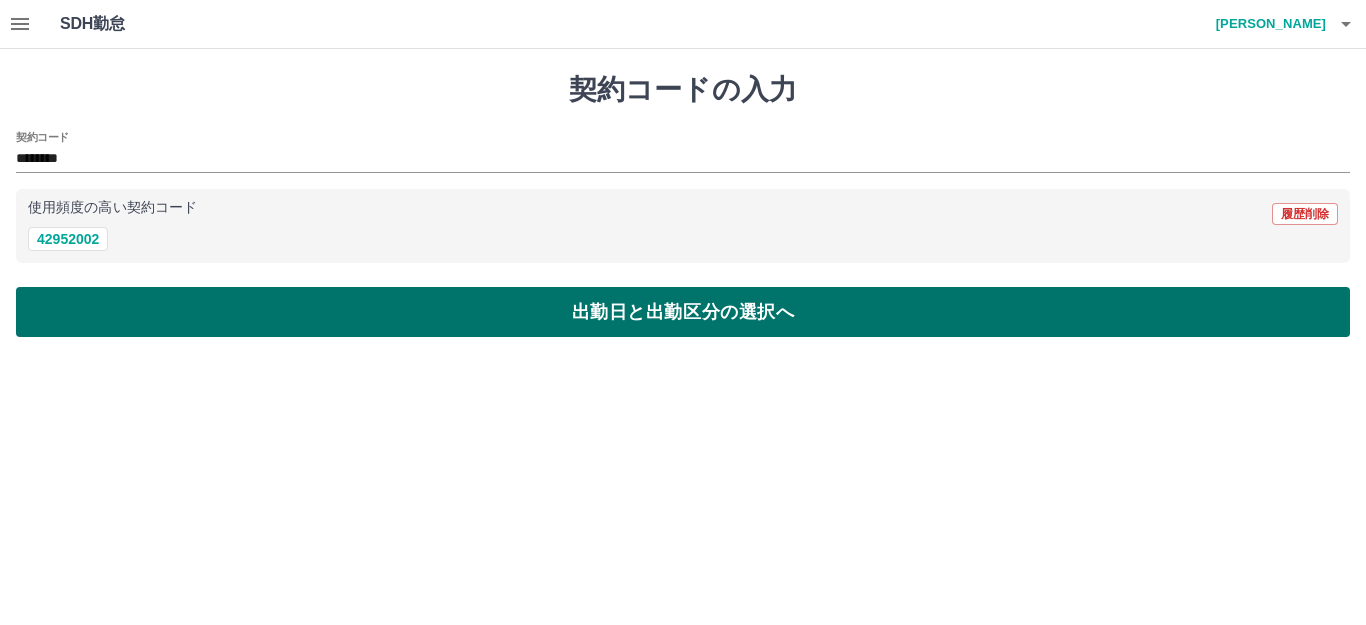 click on "出勤日と出勤区分の選択へ" at bounding box center [683, 312] 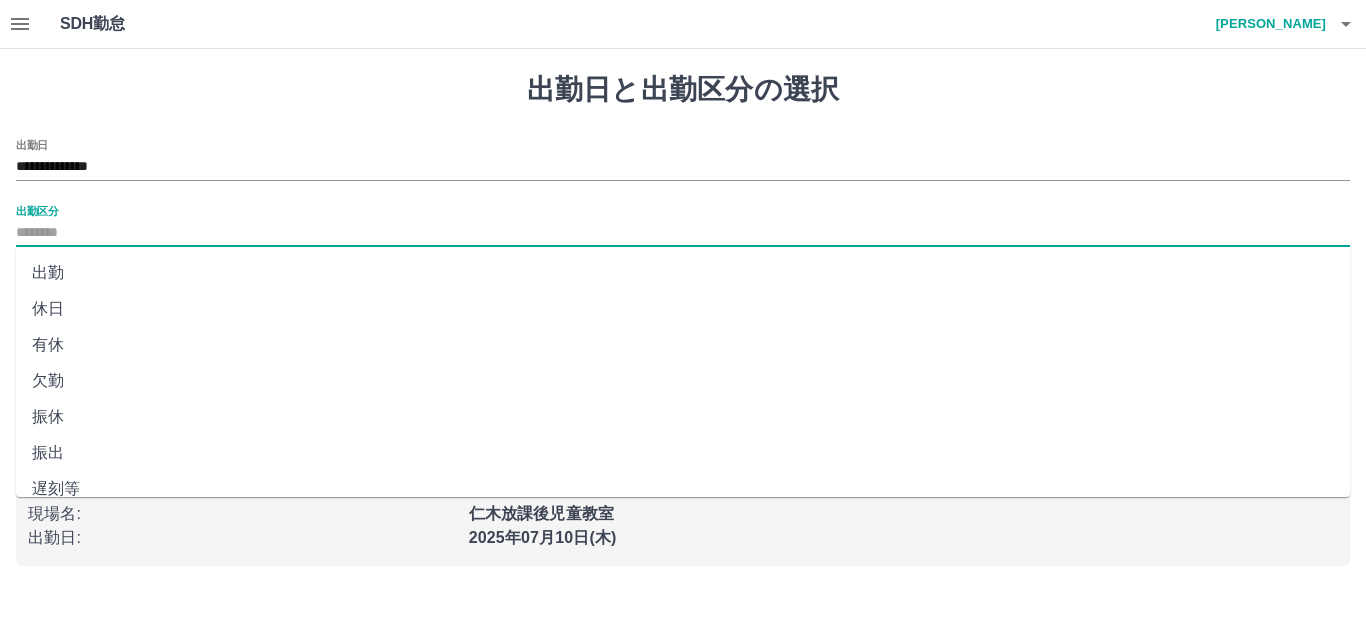click on "出勤区分" at bounding box center [683, 233] 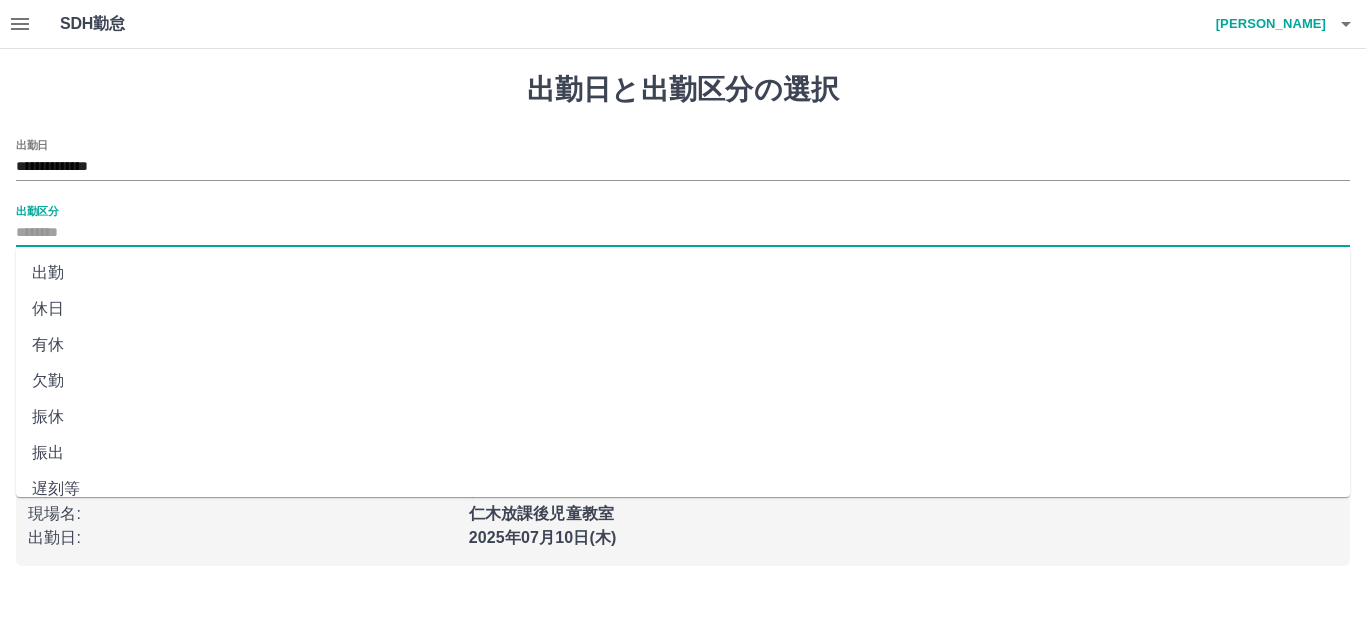 click on "出勤" at bounding box center (683, 273) 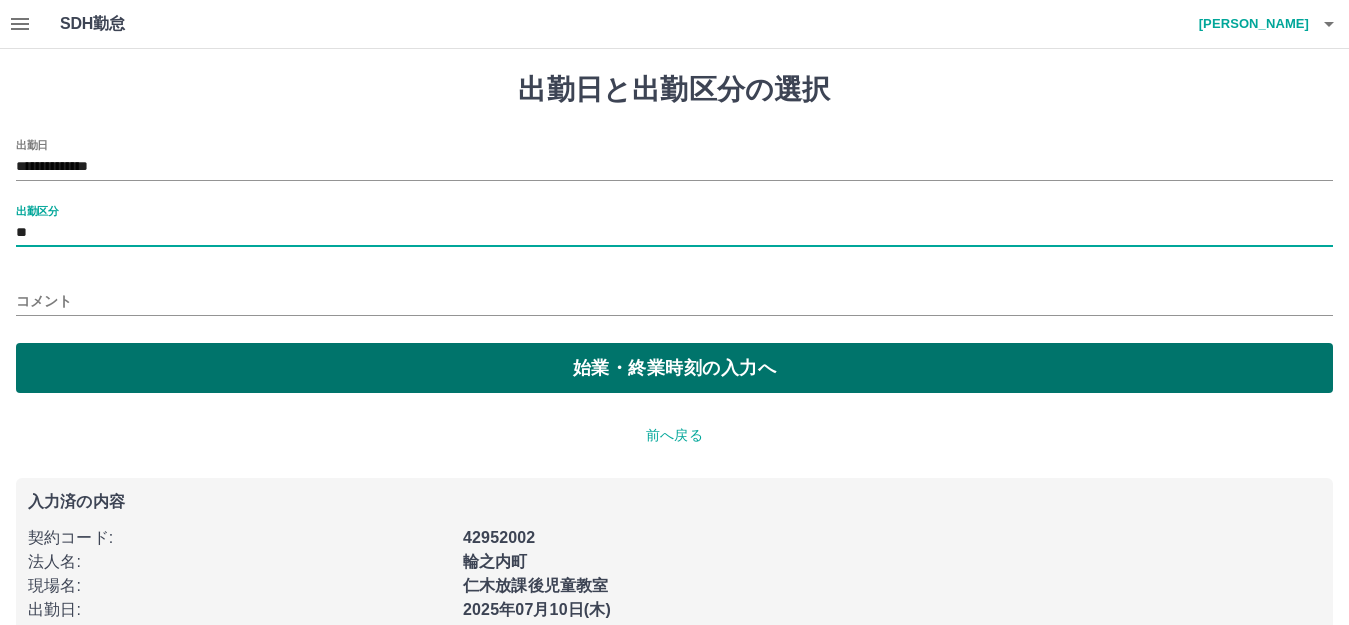 click on "始業・終業時刻の入力へ" at bounding box center (674, 368) 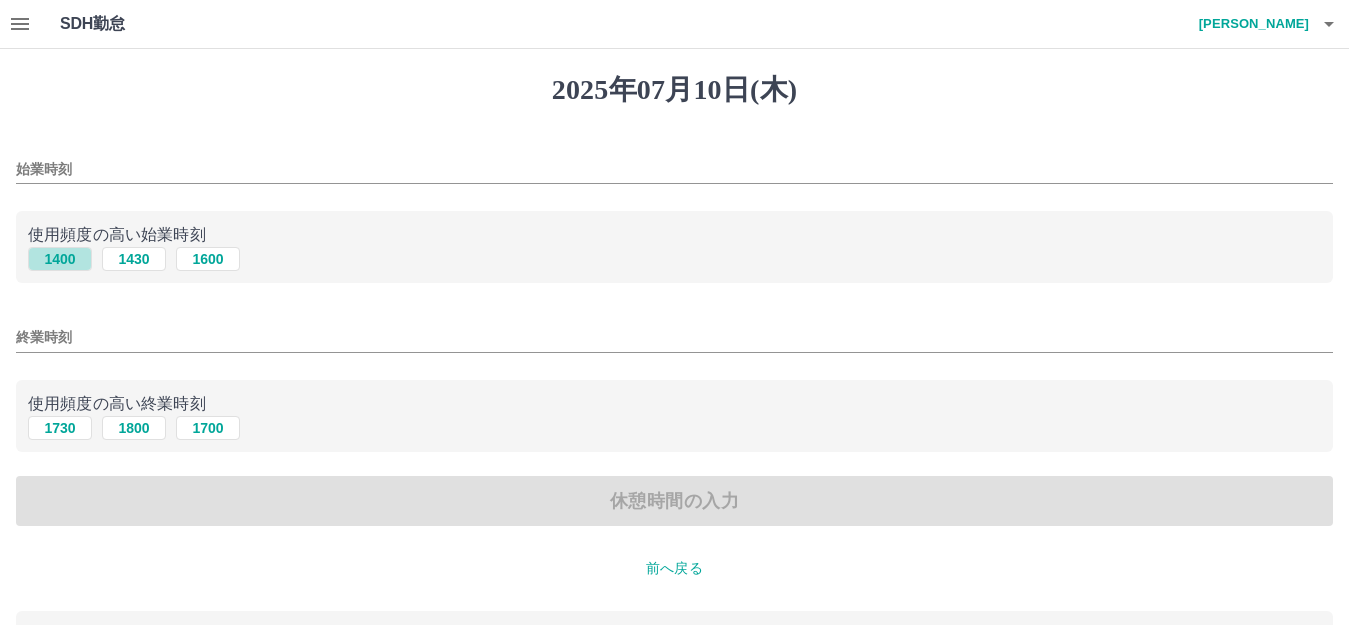 drag, startPoint x: 67, startPoint y: 259, endPoint x: 71, endPoint y: 361, distance: 102.0784 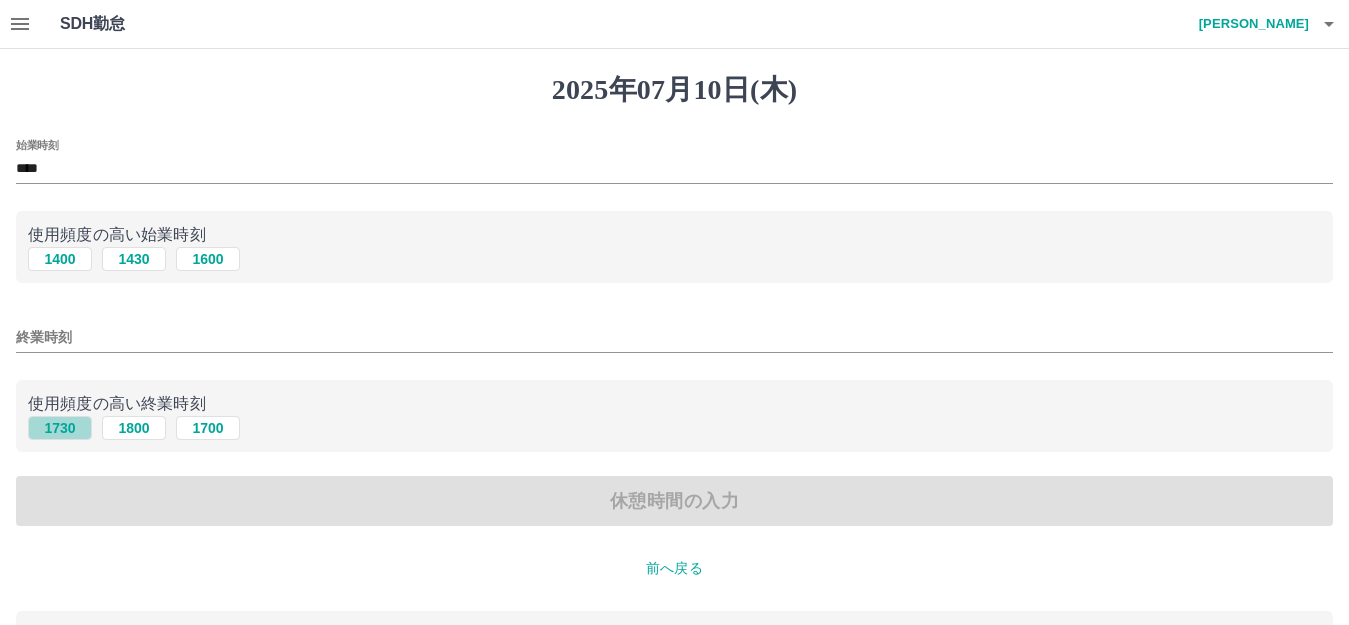click on "1730" at bounding box center (60, 428) 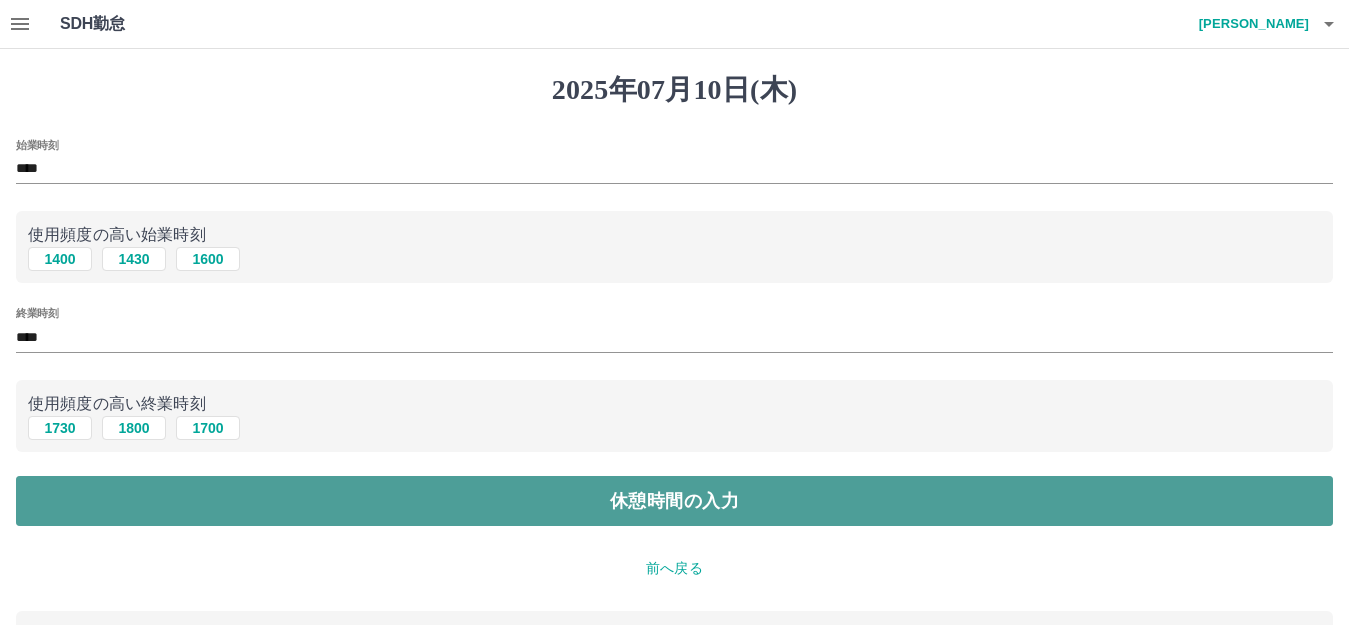 click on "休憩時間の入力" at bounding box center [674, 501] 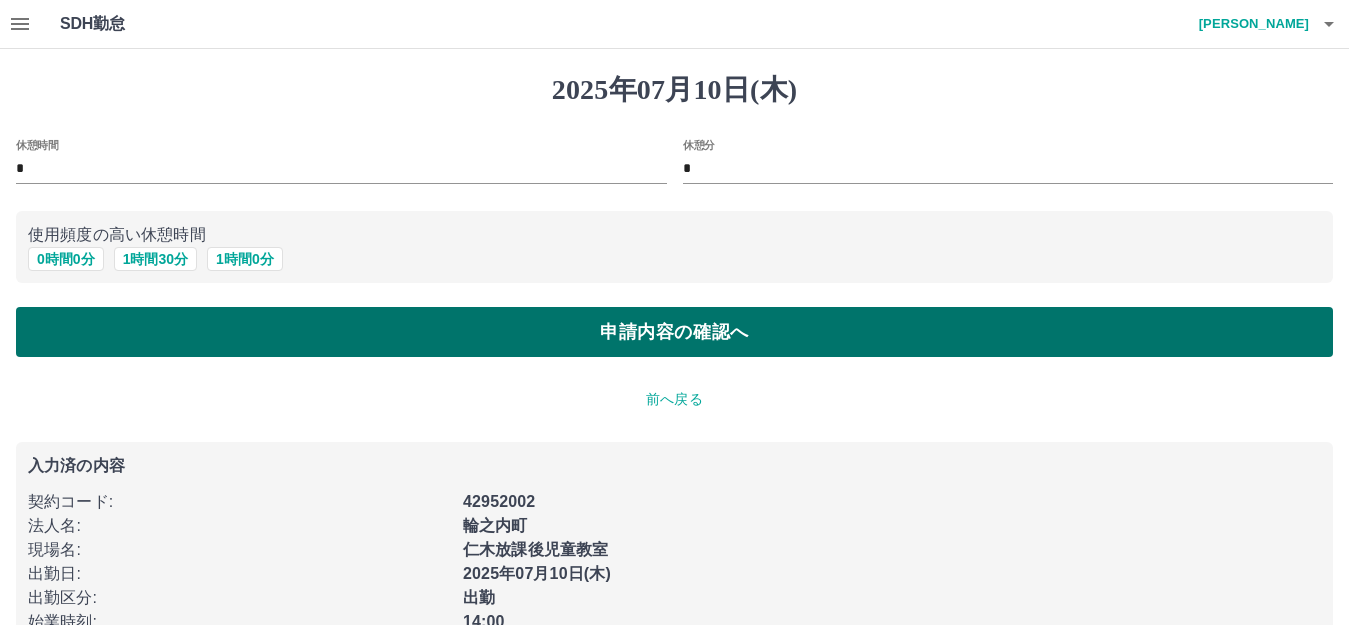 click on "申請内容の確認へ" at bounding box center (674, 332) 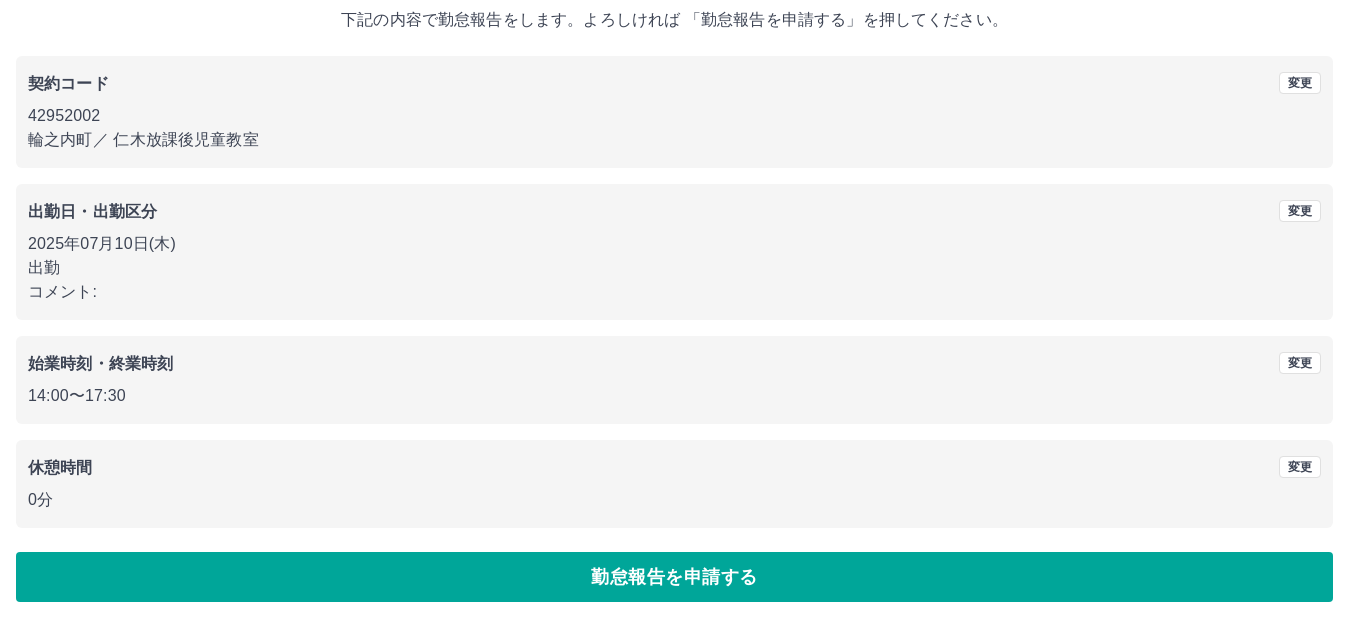 scroll, scrollTop: 124, scrollLeft: 0, axis: vertical 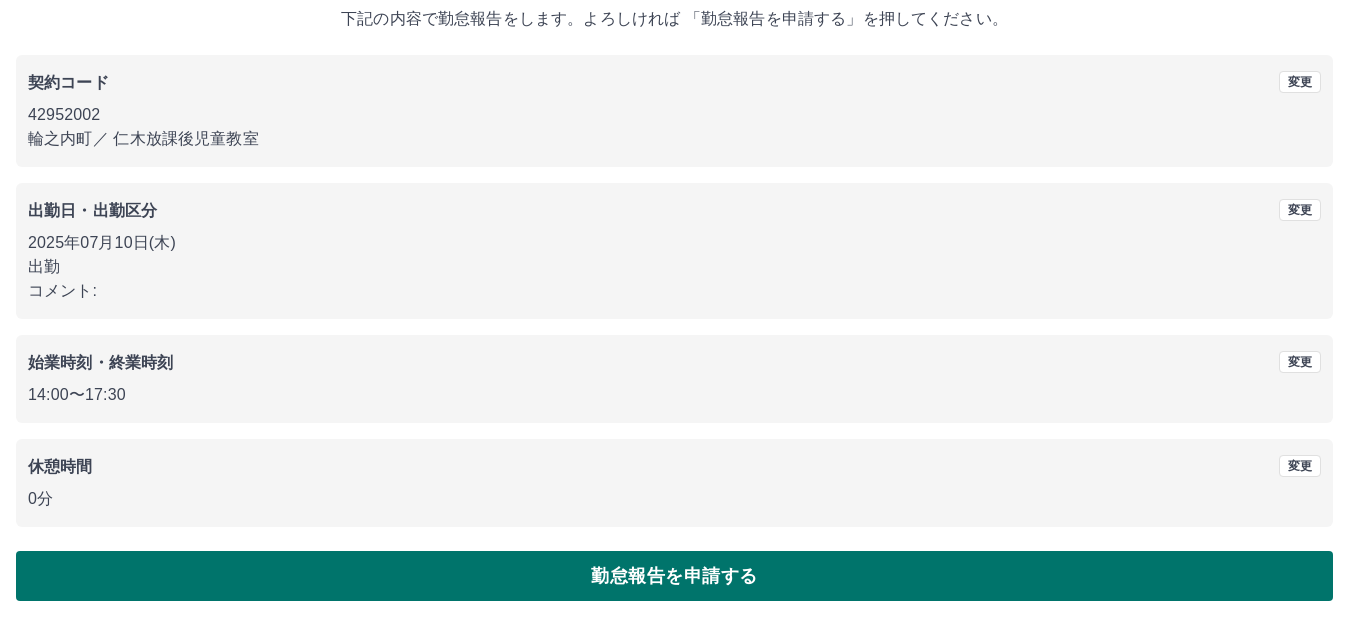 click on "勤怠報告を申請する" at bounding box center [674, 576] 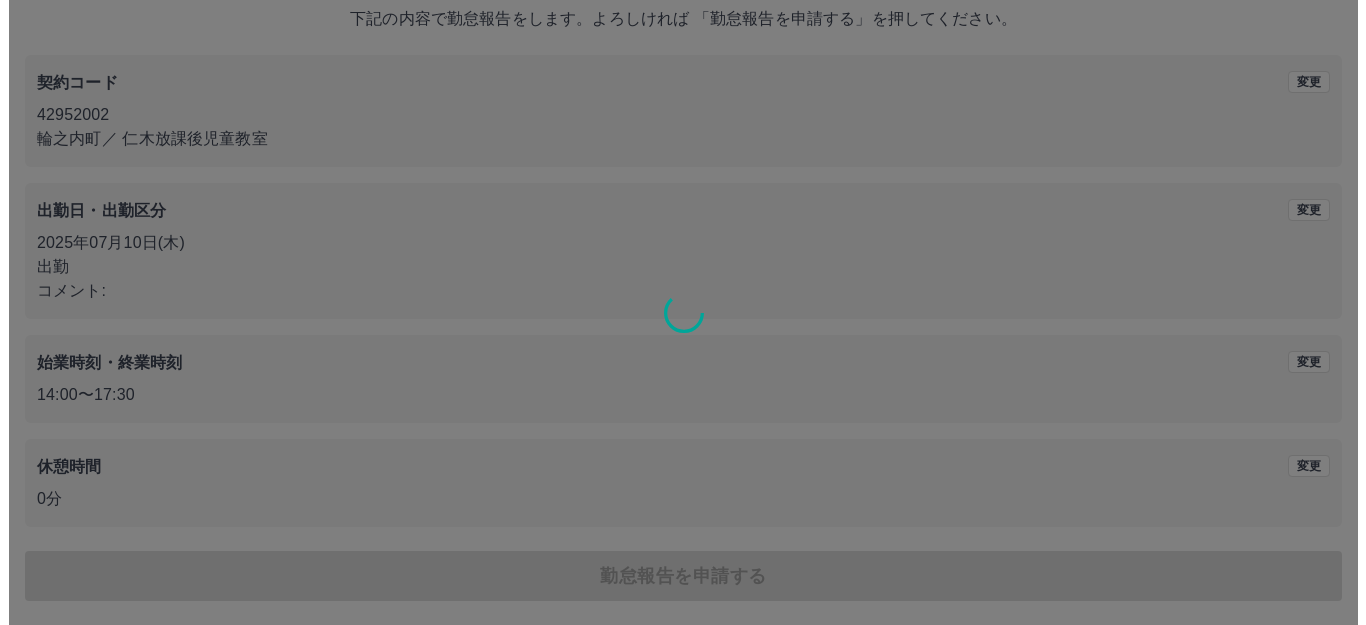 scroll, scrollTop: 0, scrollLeft: 0, axis: both 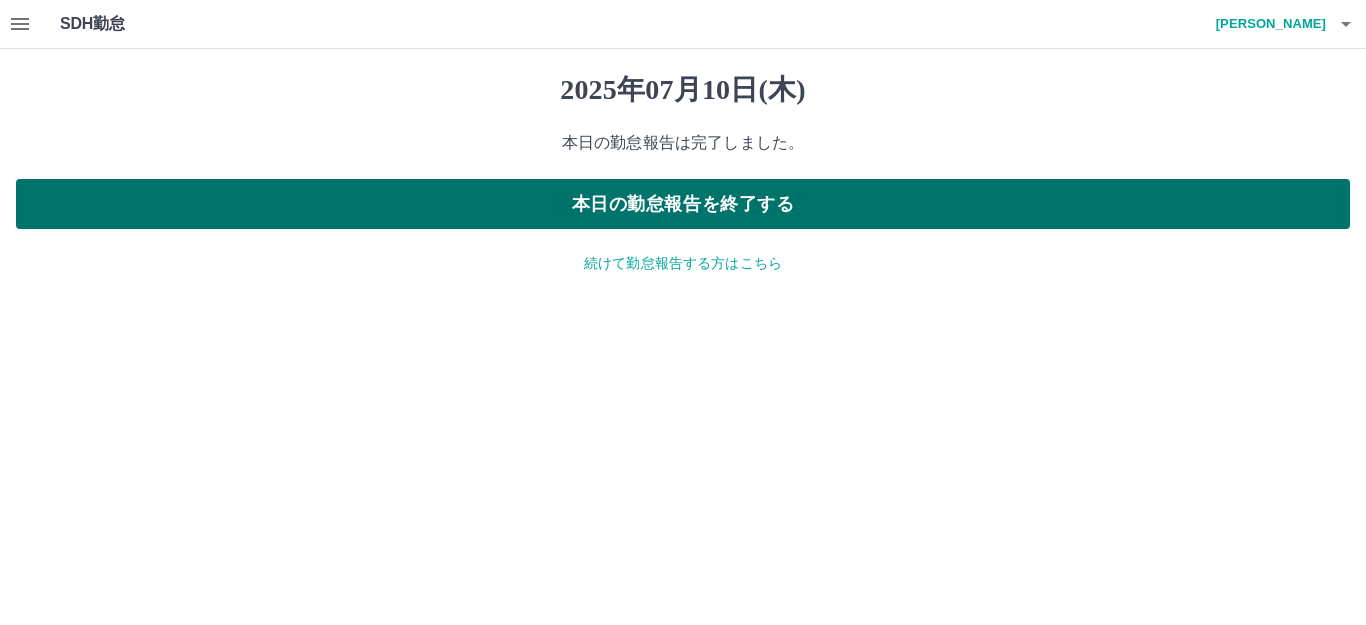 click on "本日の勤怠報告を終了する" at bounding box center [683, 204] 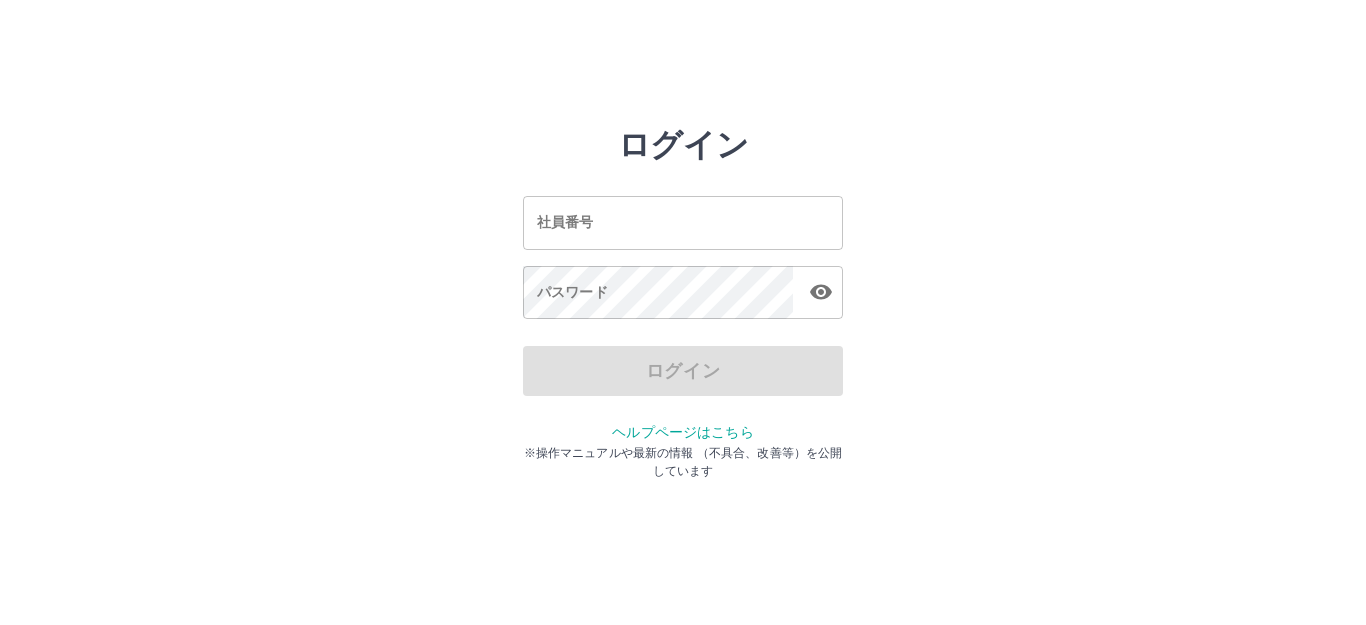 scroll, scrollTop: 0, scrollLeft: 0, axis: both 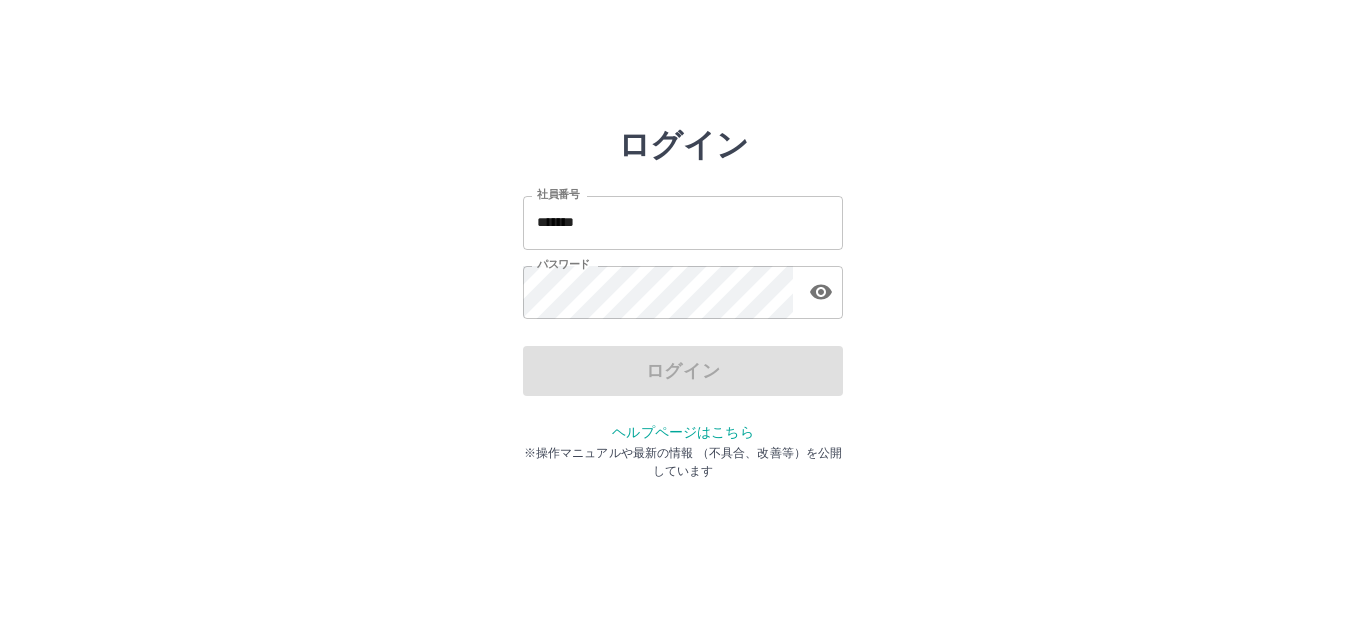 click on "*******" at bounding box center [683, 222] 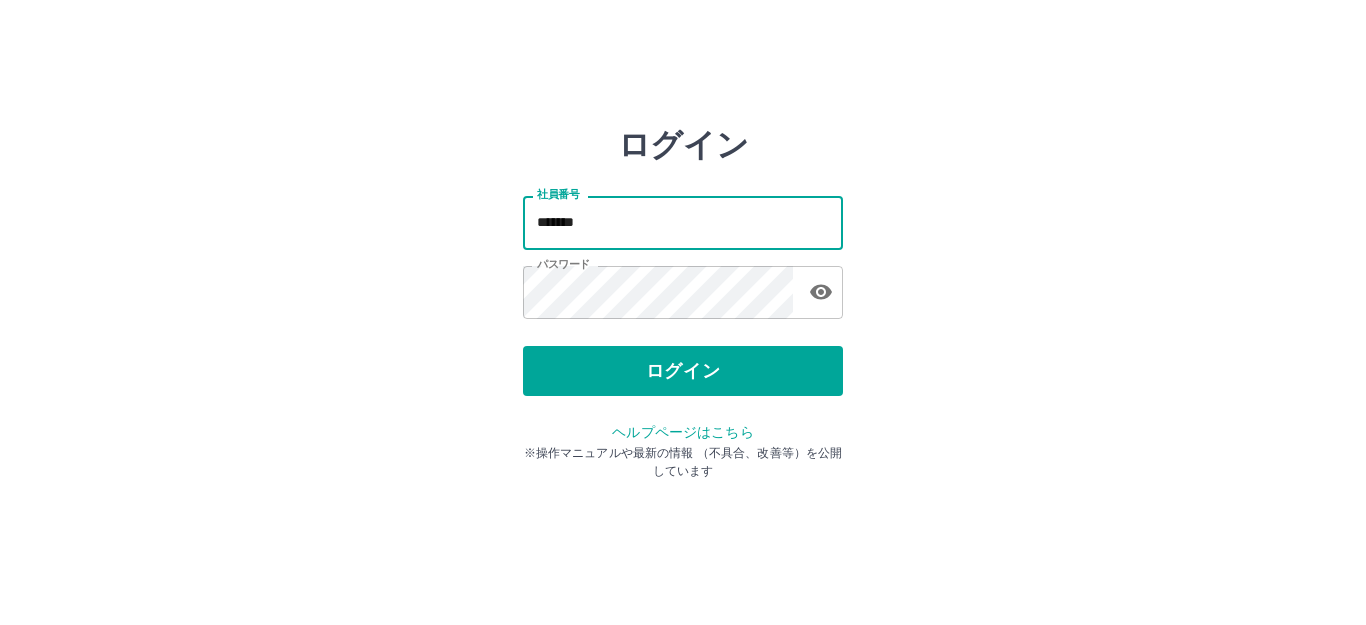 type on "*******" 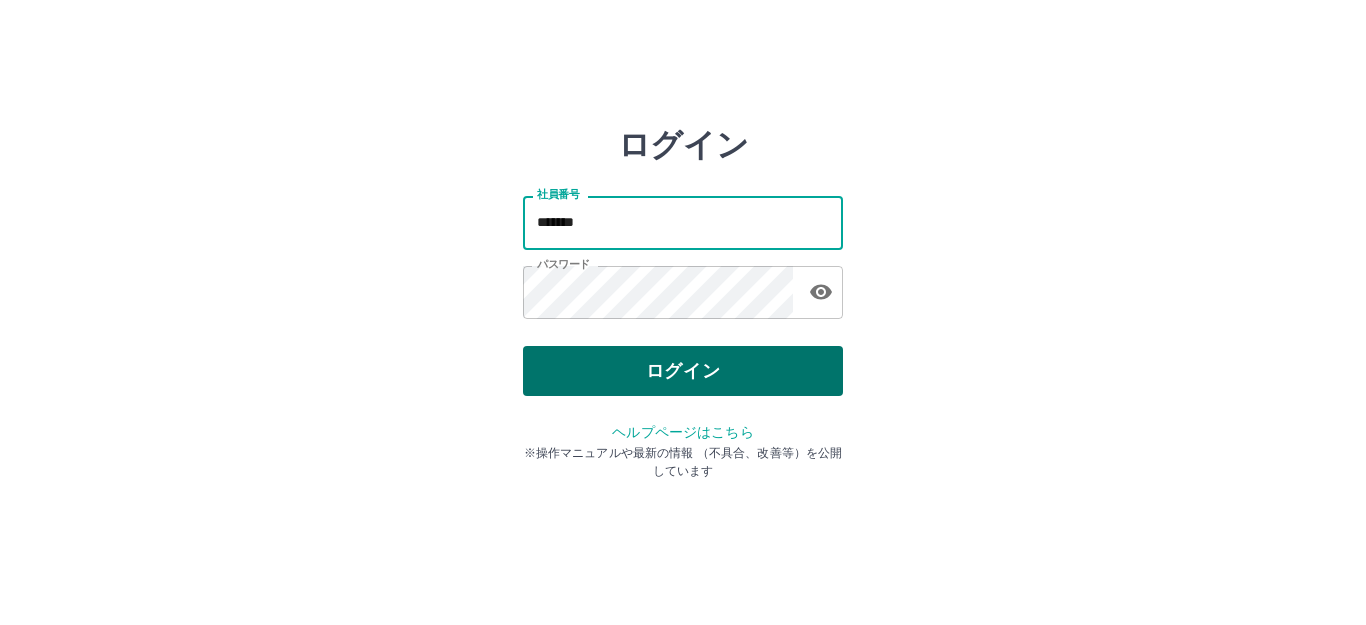 click on "ログイン" at bounding box center (683, 371) 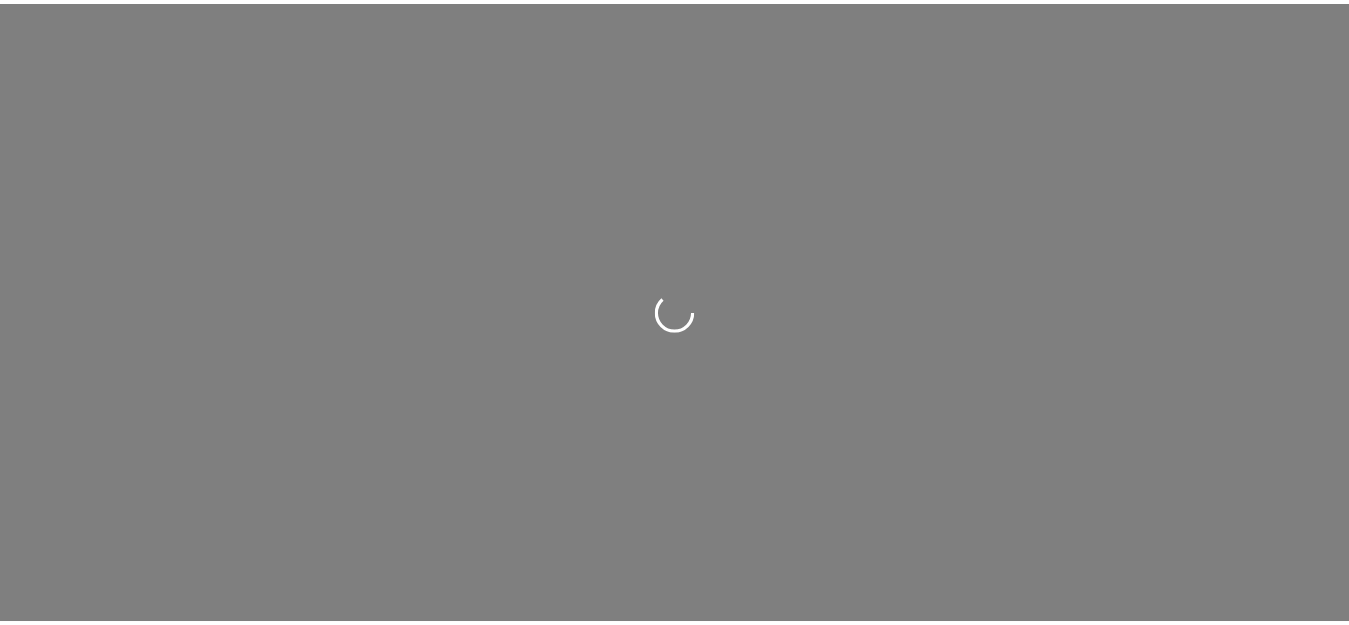 scroll, scrollTop: 0, scrollLeft: 0, axis: both 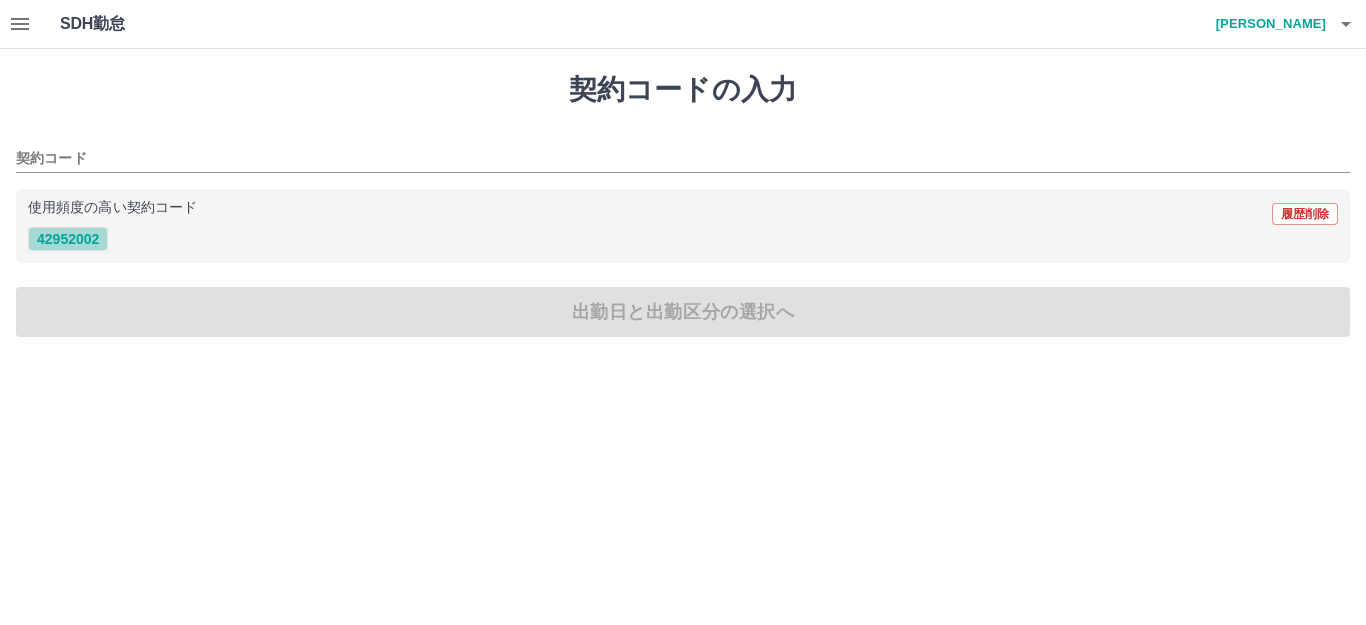 click on "42952002" at bounding box center (68, 239) 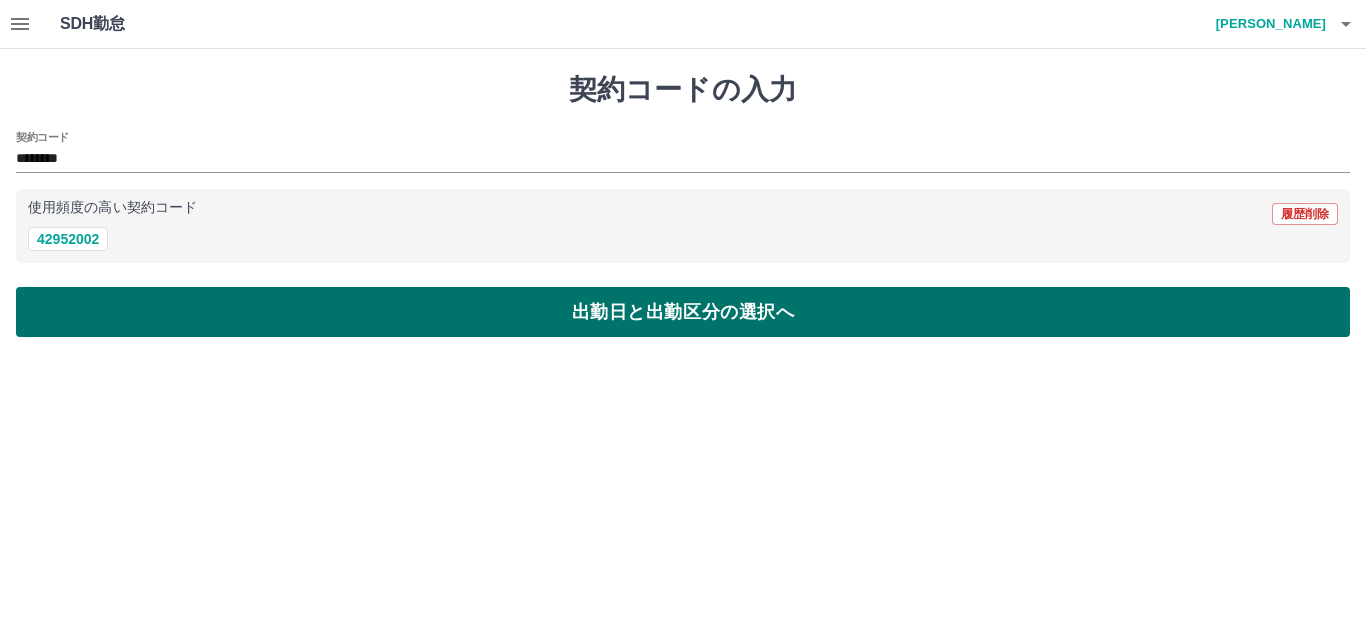 click on "出勤日と出勤区分の選択へ" at bounding box center [683, 312] 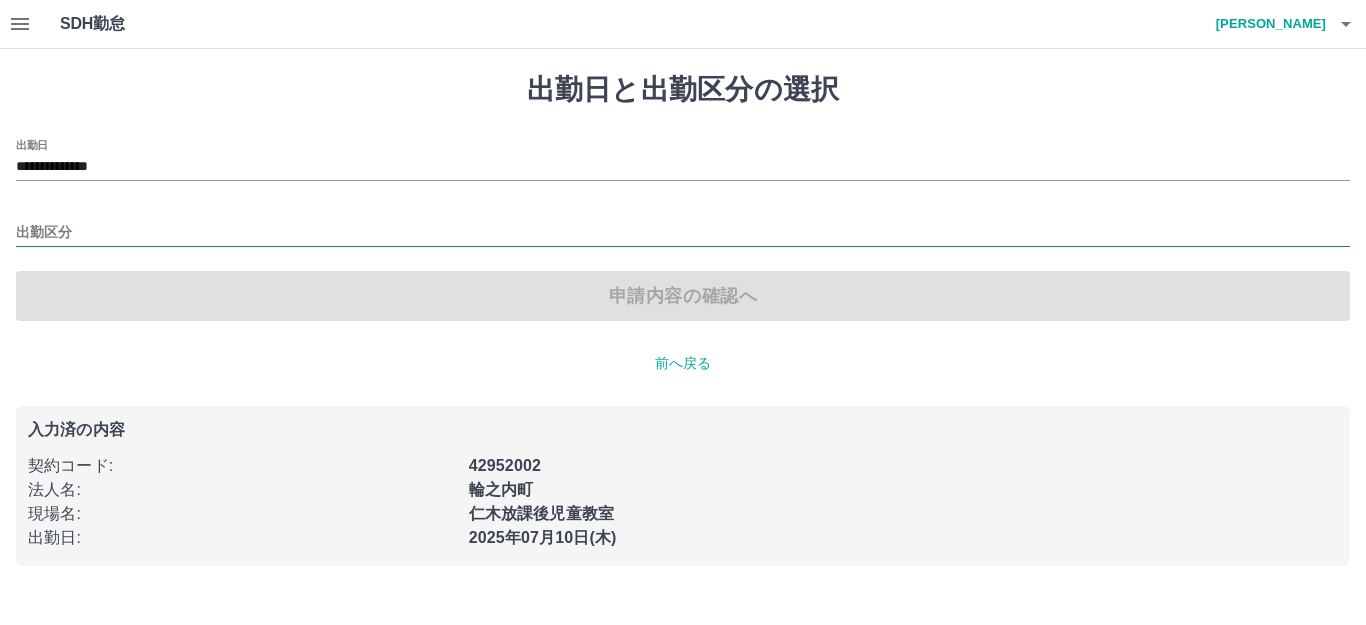 click on "出勤区分" at bounding box center [683, 233] 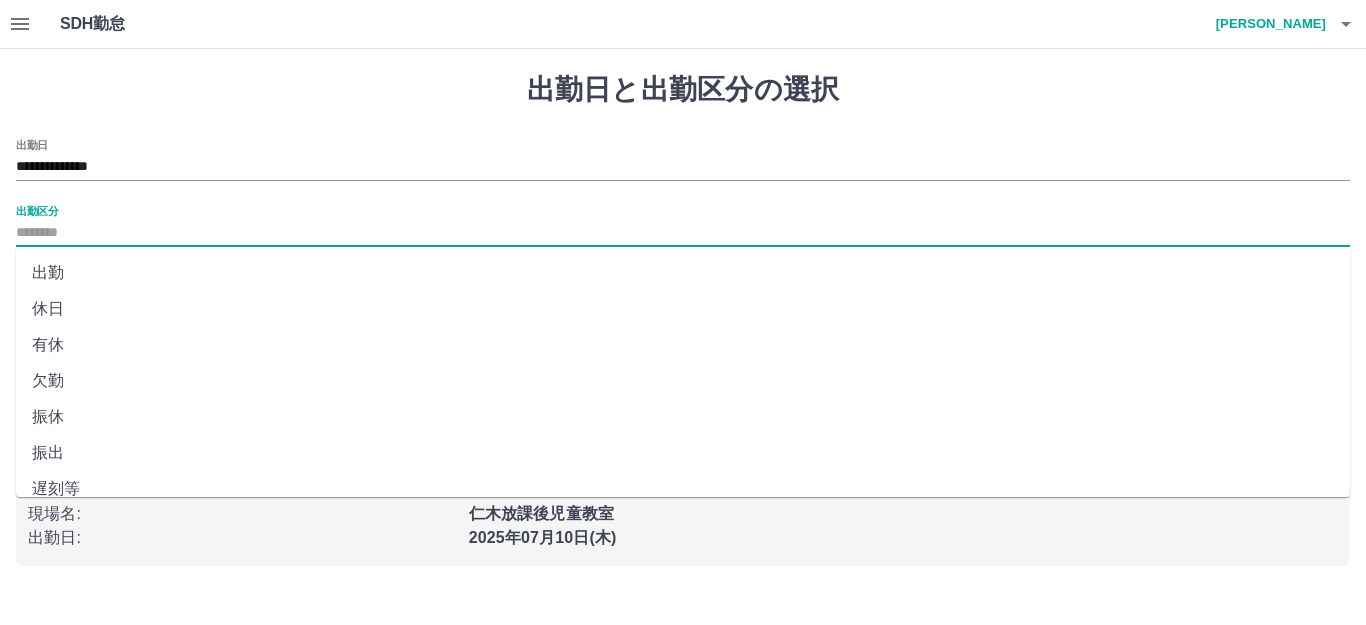 click on "出勤" at bounding box center [683, 273] 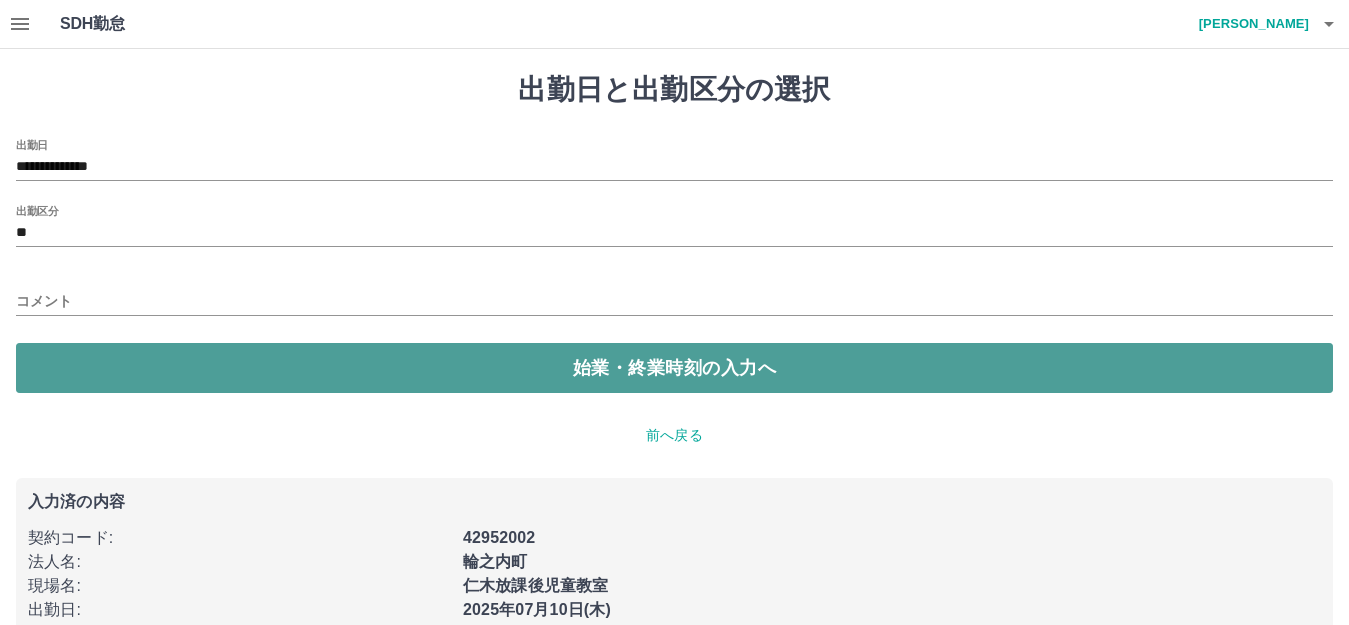 click on "始業・終業時刻の入力へ" at bounding box center [674, 368] 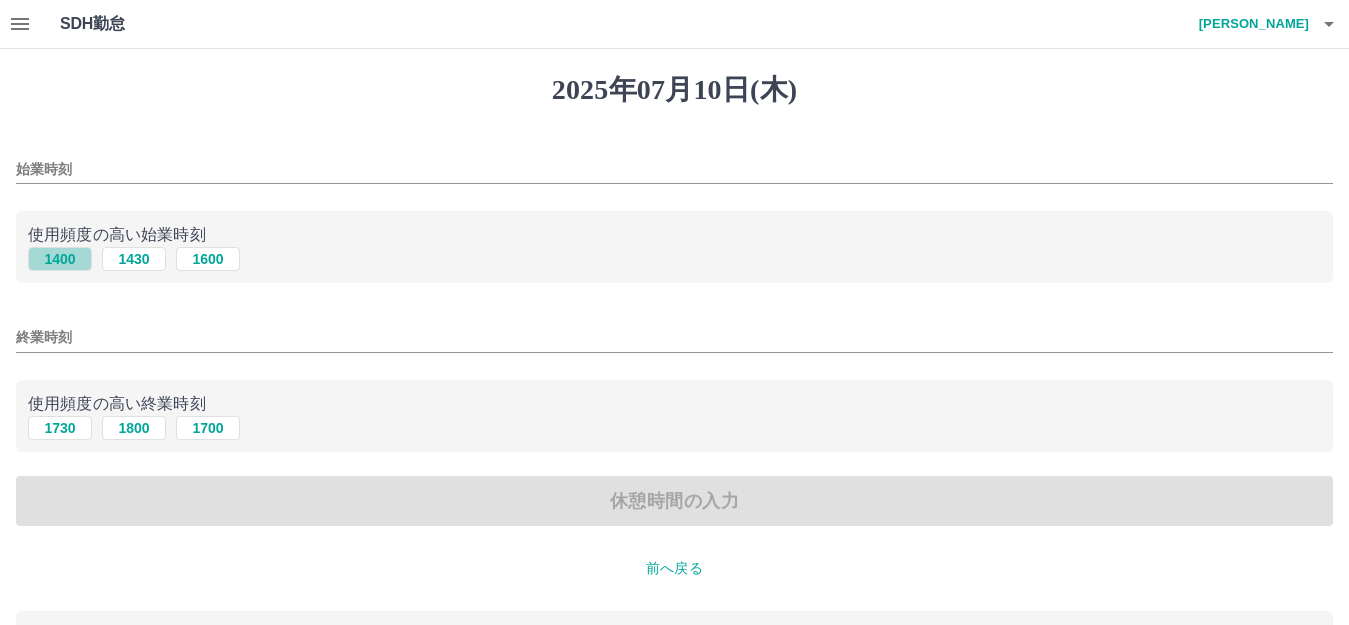 drag, startPoint x: 46, startPoint y: 263, endPoint x: 58, endPoint y: 399, distance: 136.52838 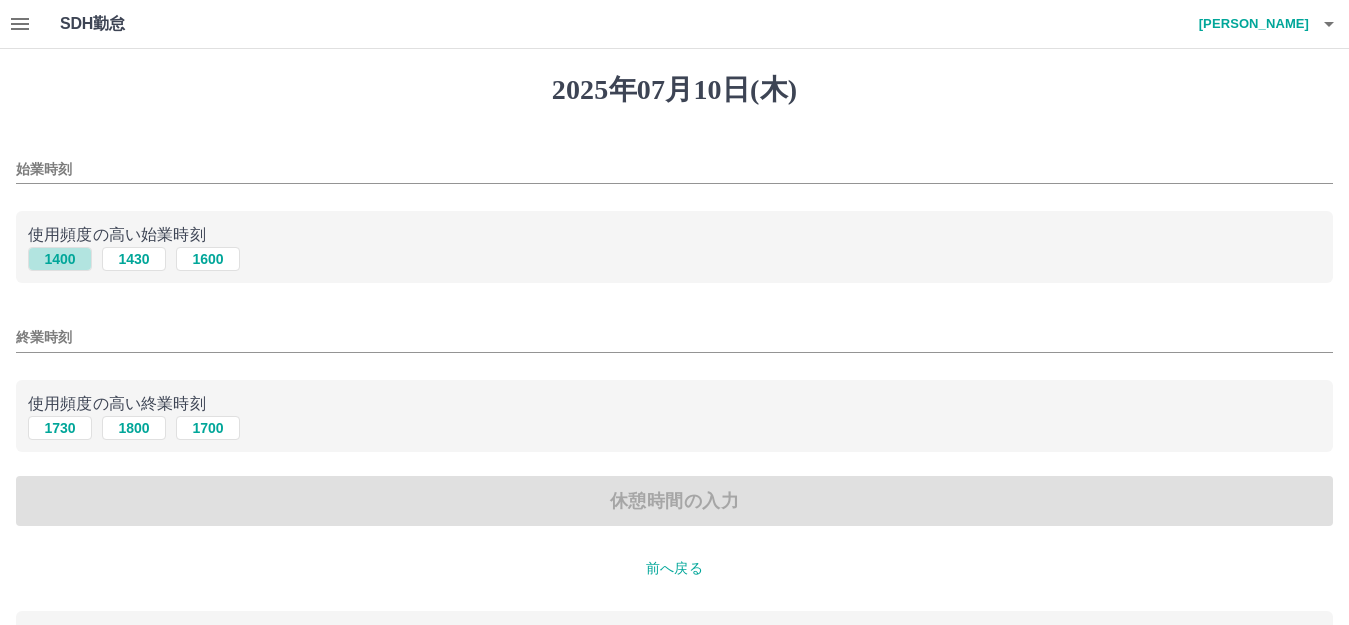 click on "1400" at bounding box center [60, 259] 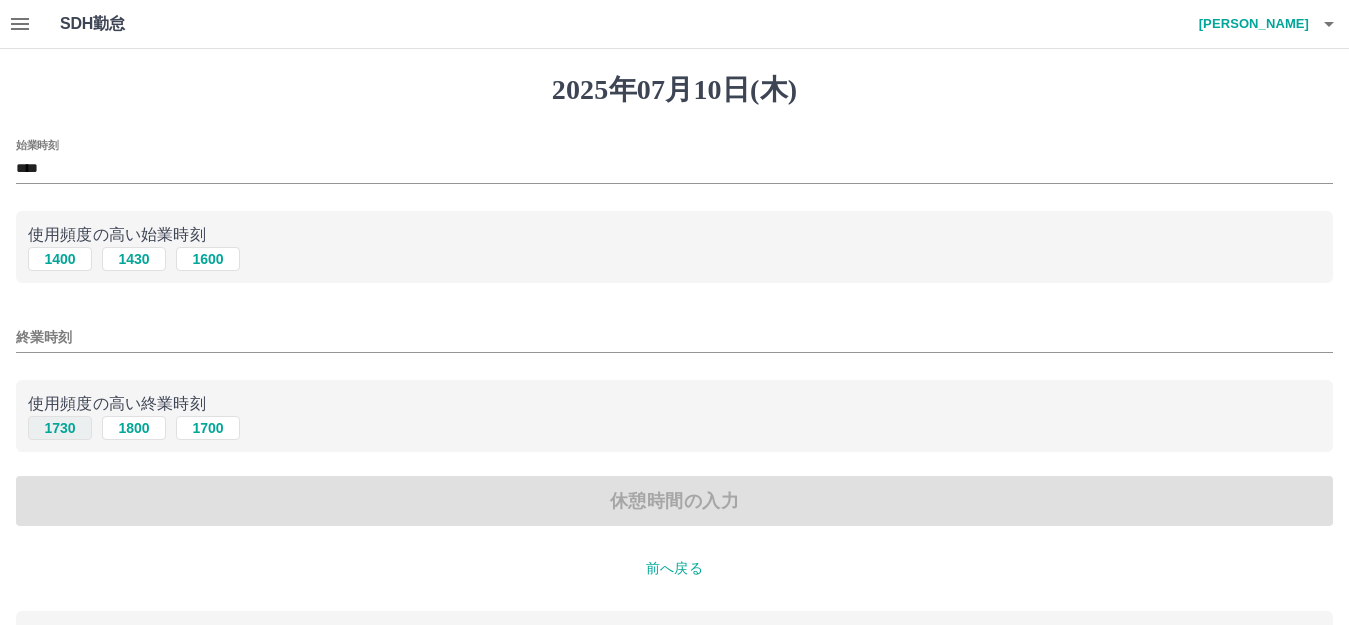 click on "1730" at bounding box center (60, 428) 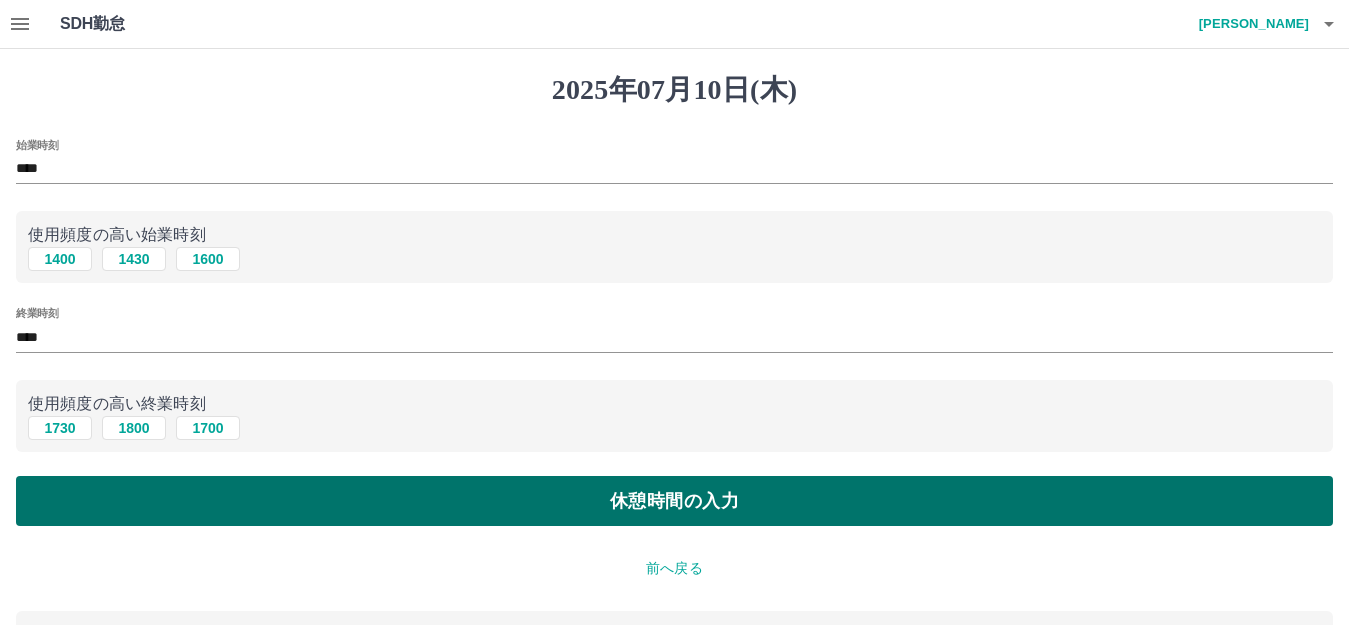 click on "休憩時間の入力" at bounding box center (674, 501) 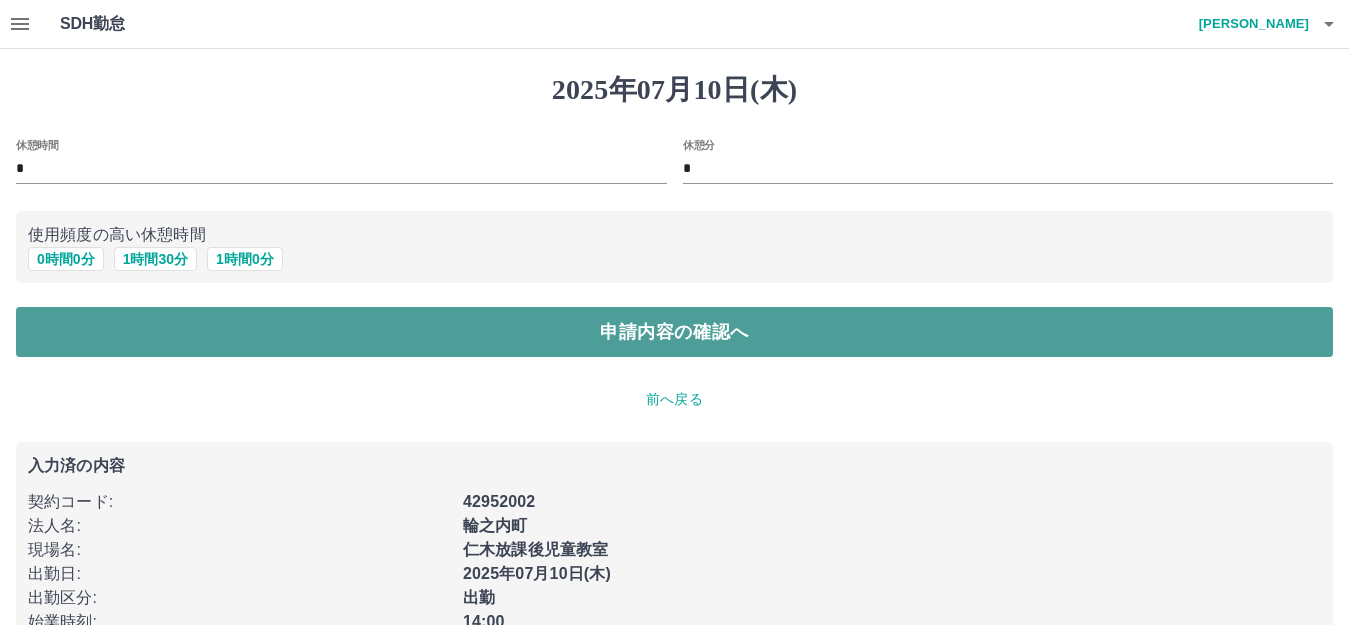 click on "申請内容の確認へ" at bounding box center (674, 332) 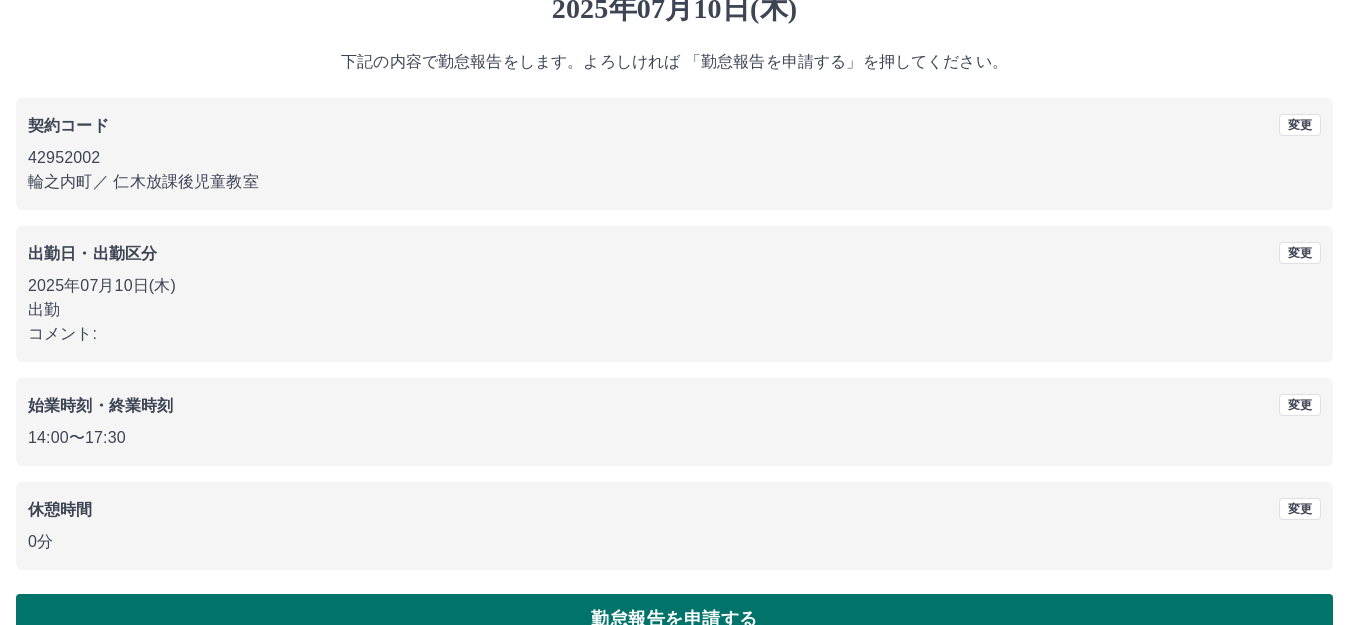 scroll, scrollTop: 124, scrollLeft: 0, axis: vertical 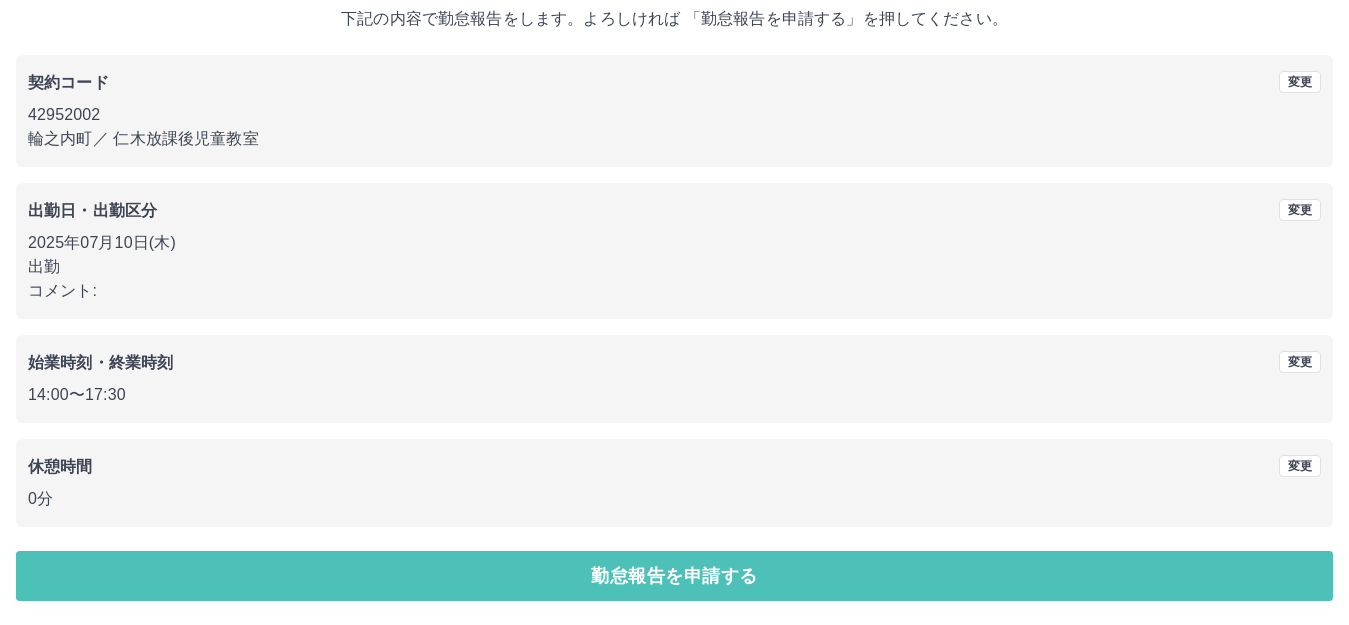 click on "勤怠報告を申請する" at bounding box center [674, 576] 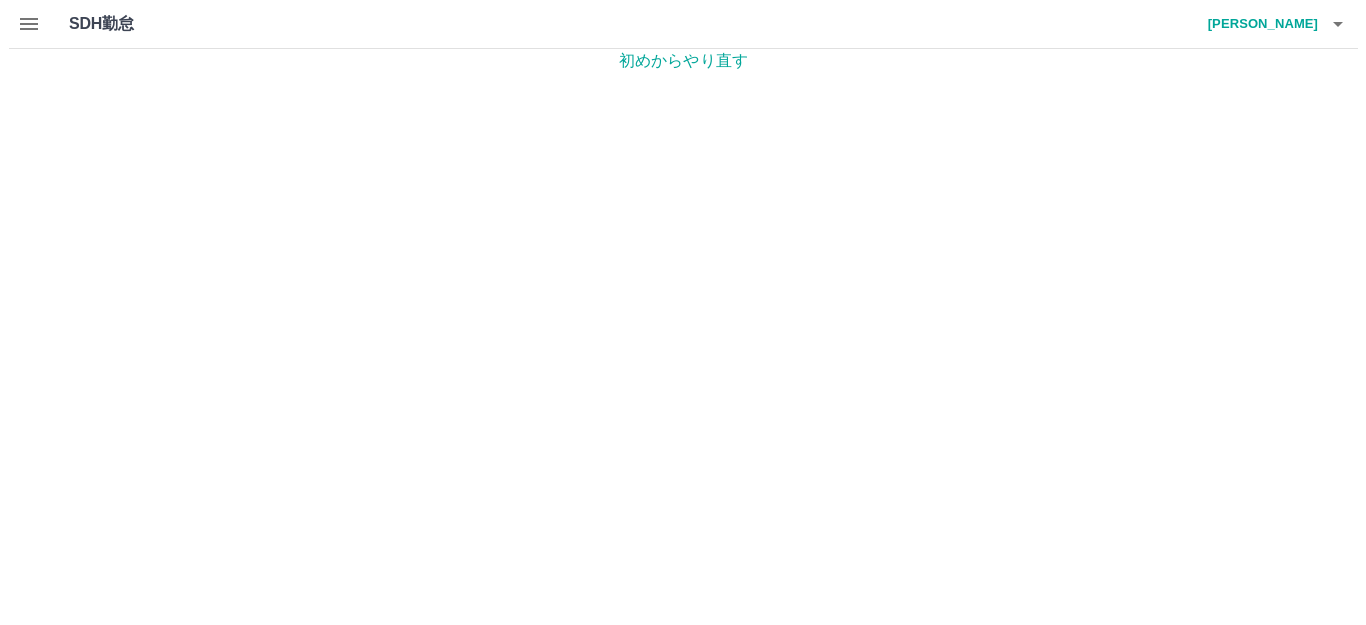 scroll, scrollTop: 0, scrollLeft: 0, axis: both 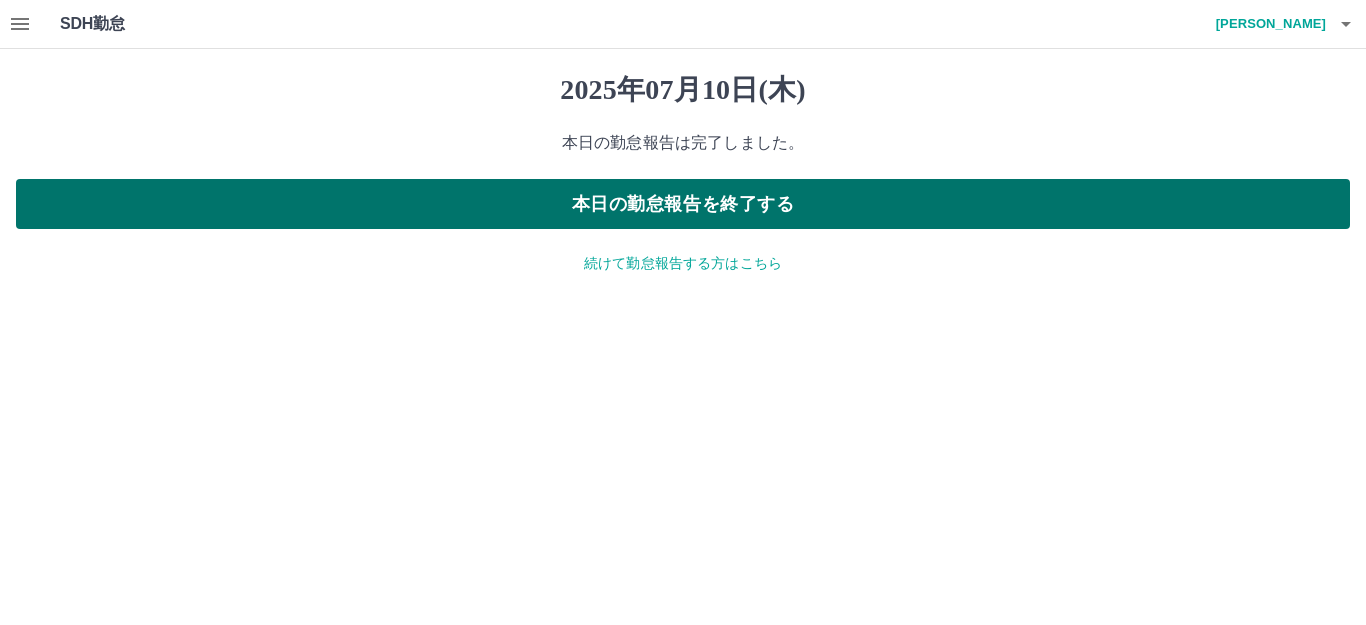 click on "本日の勤怠報告を終了する" at bounding box center [683, 204] 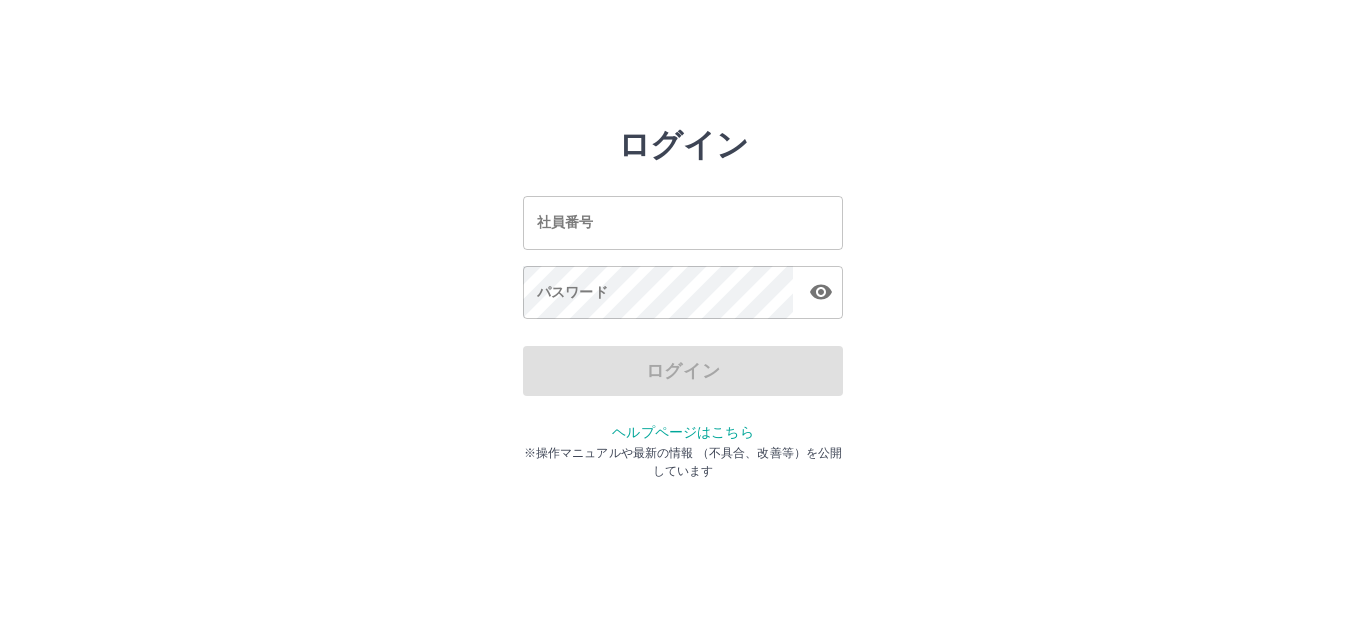 scroll, scrollTop: 0, scrollLeft: 0, axis: both 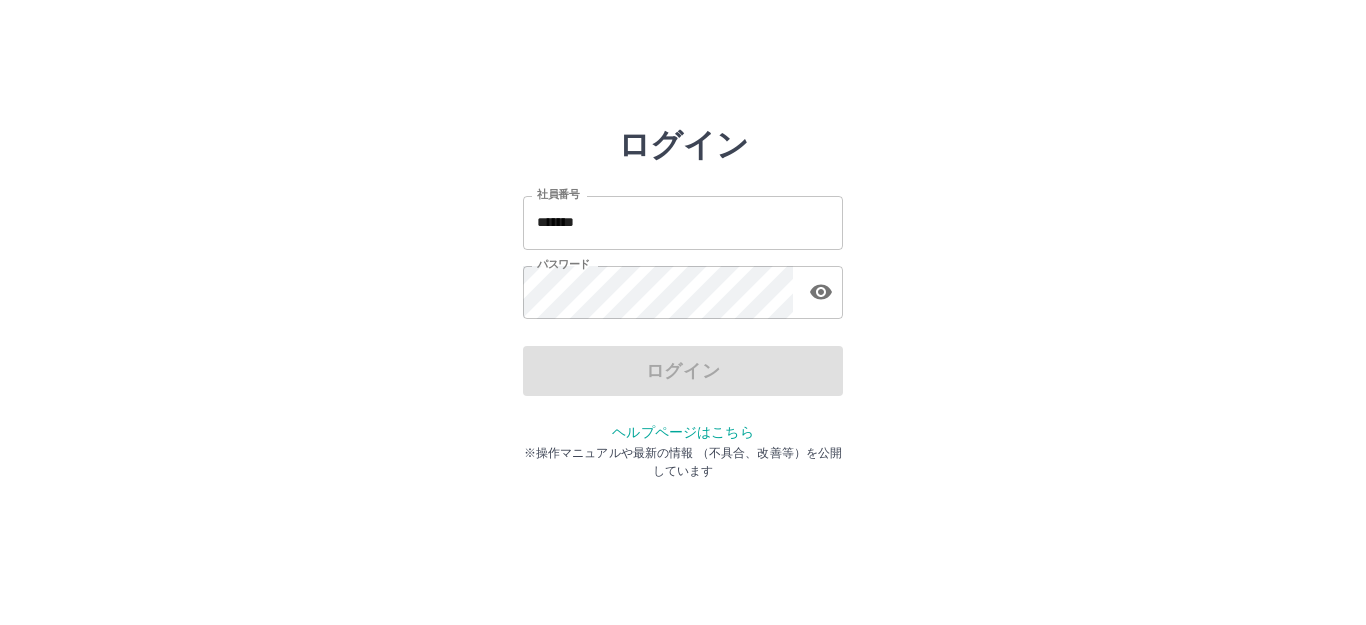 click on "*******" at bounding box center [683, 222] 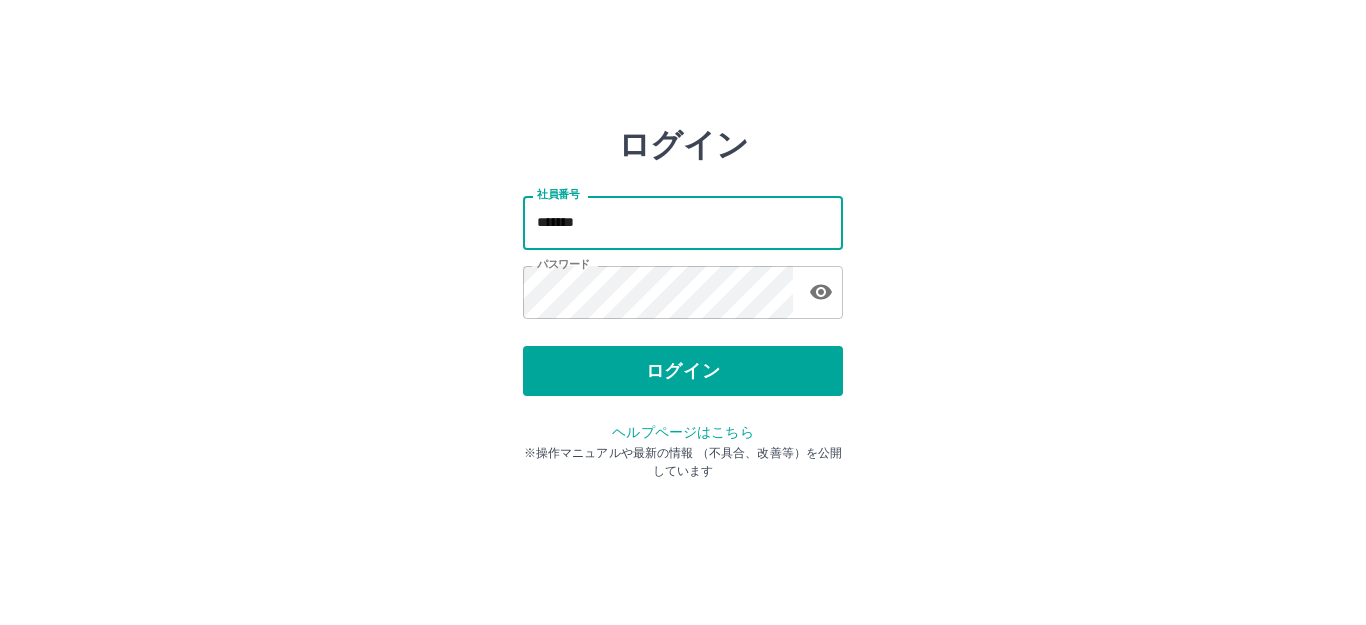 type on "*******" 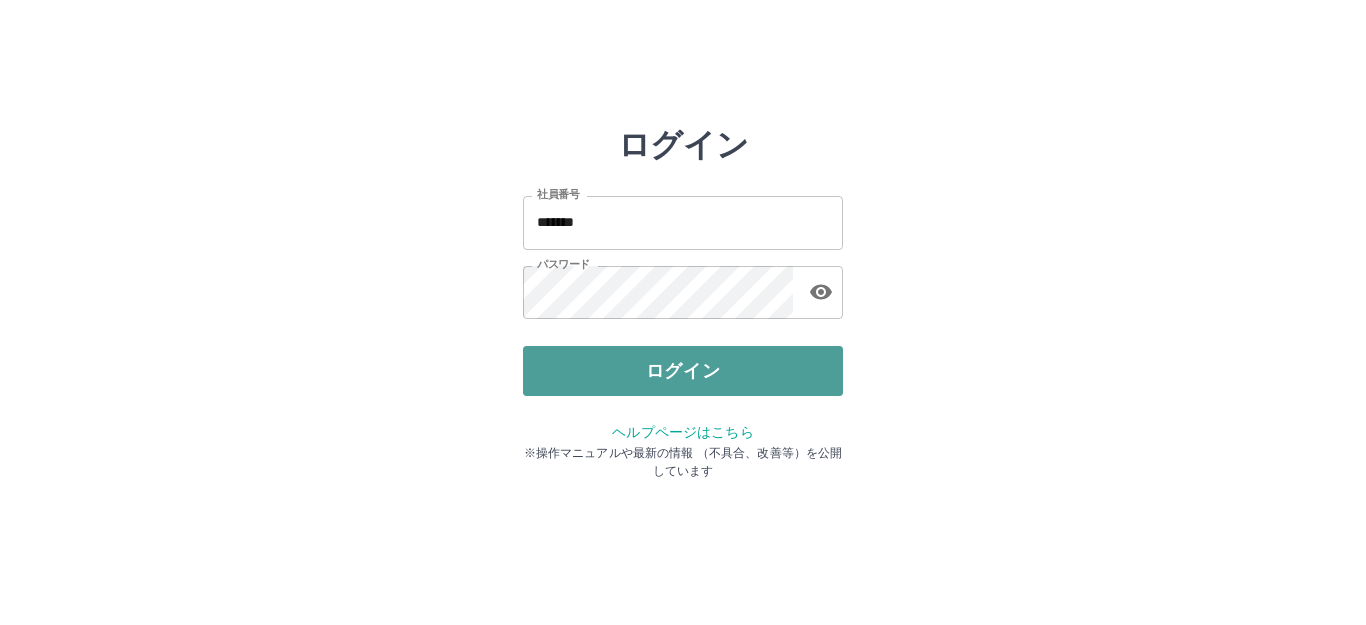 click on "ログイン" at bounding box center (683, 371) 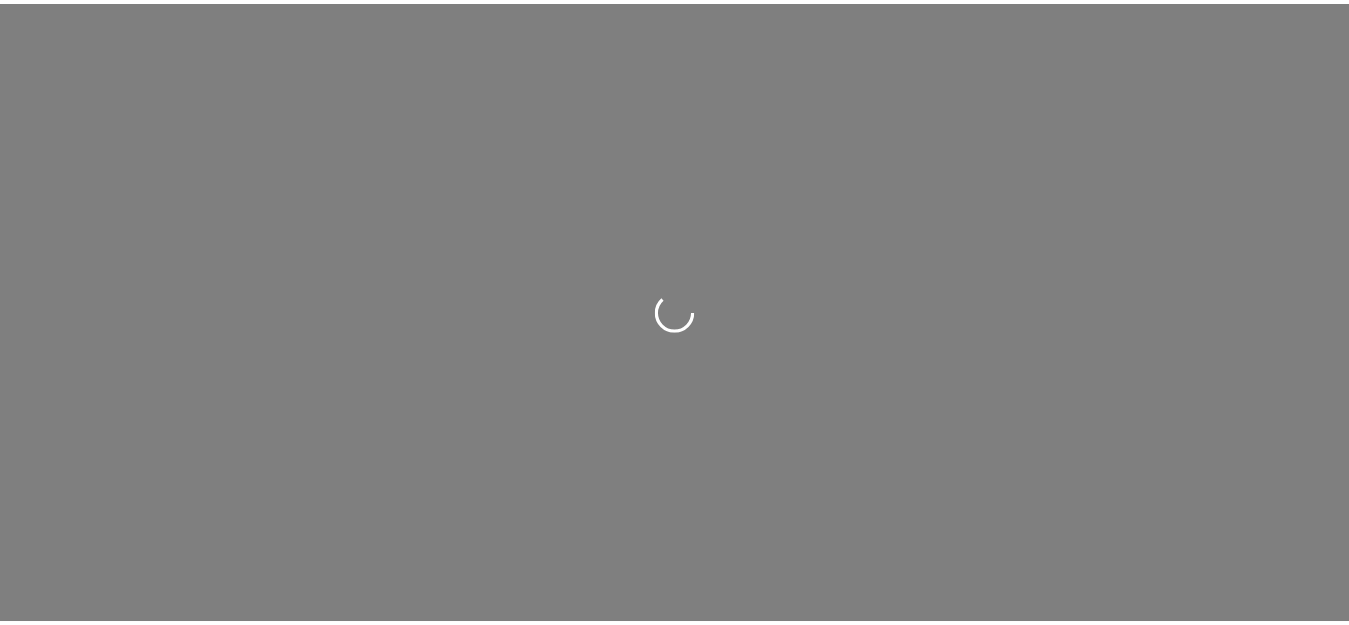 scroll, scrollTop: 0, scrollLeft: 0, axis: both 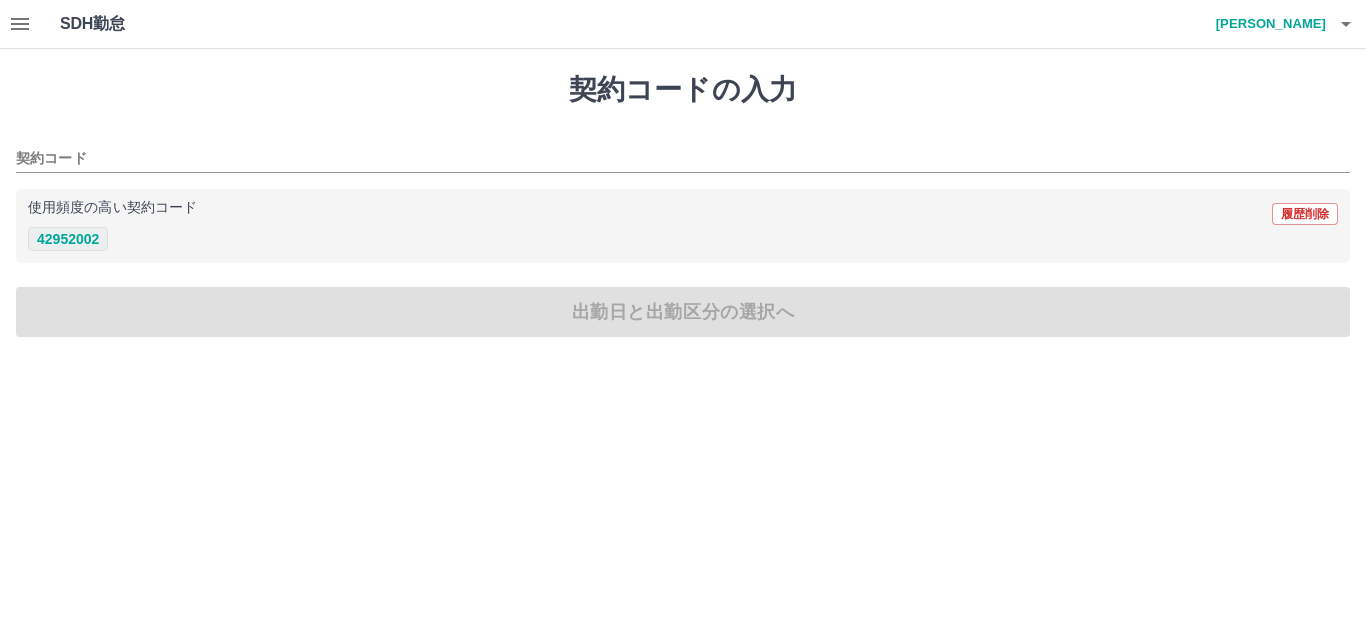click on "42952002" at bounding box center (68, 239) 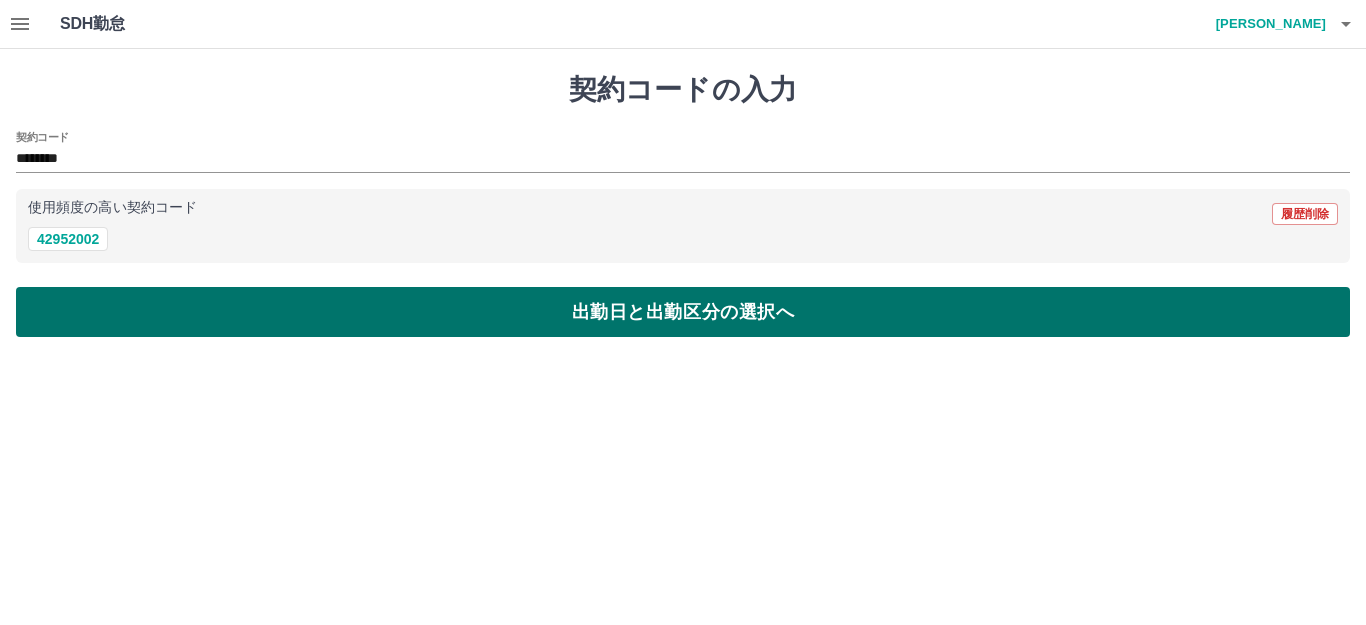 click on "出勤日と出勤区分の選択へ" at bounding box center (683, 312) 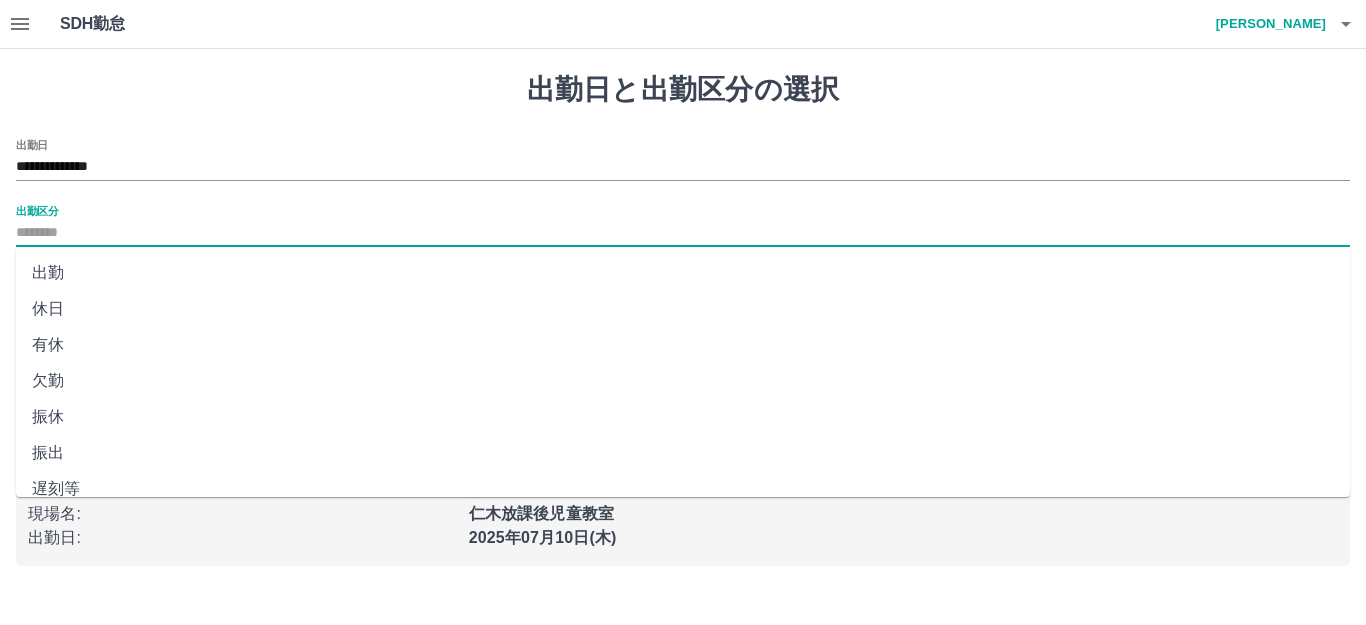 click on "出勤区分" at bounding box center (683, 233) 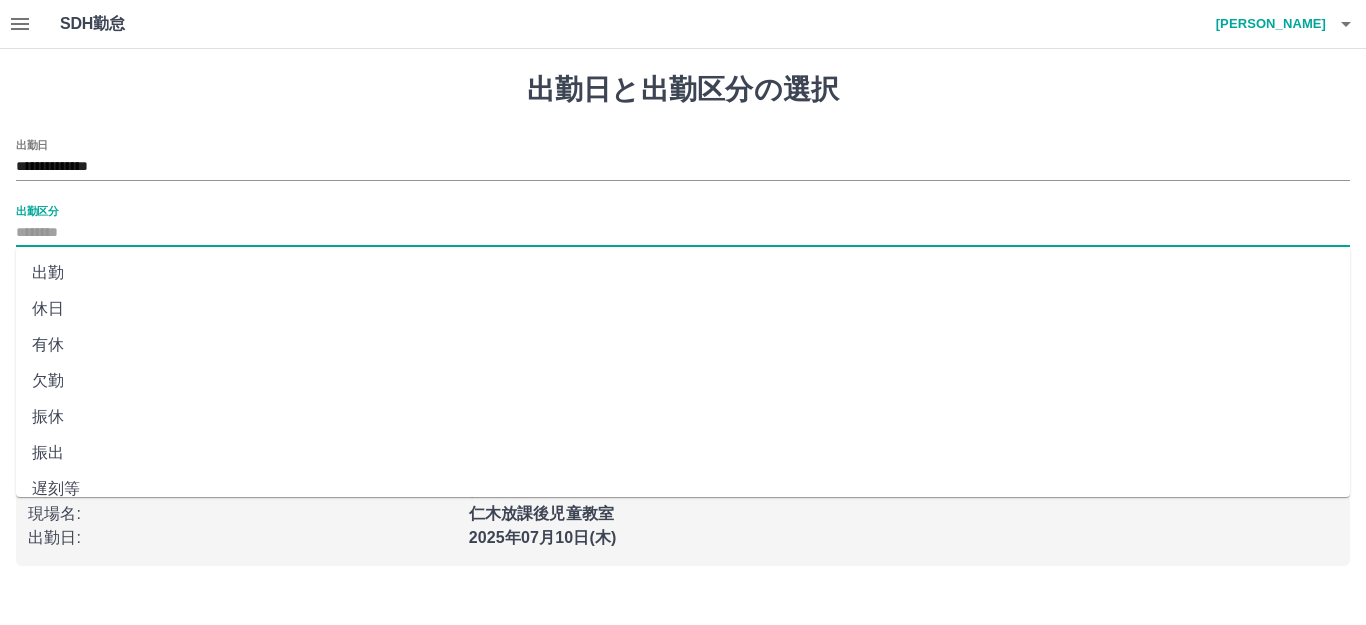 click on "出勤" at bounding box center [683, 273] 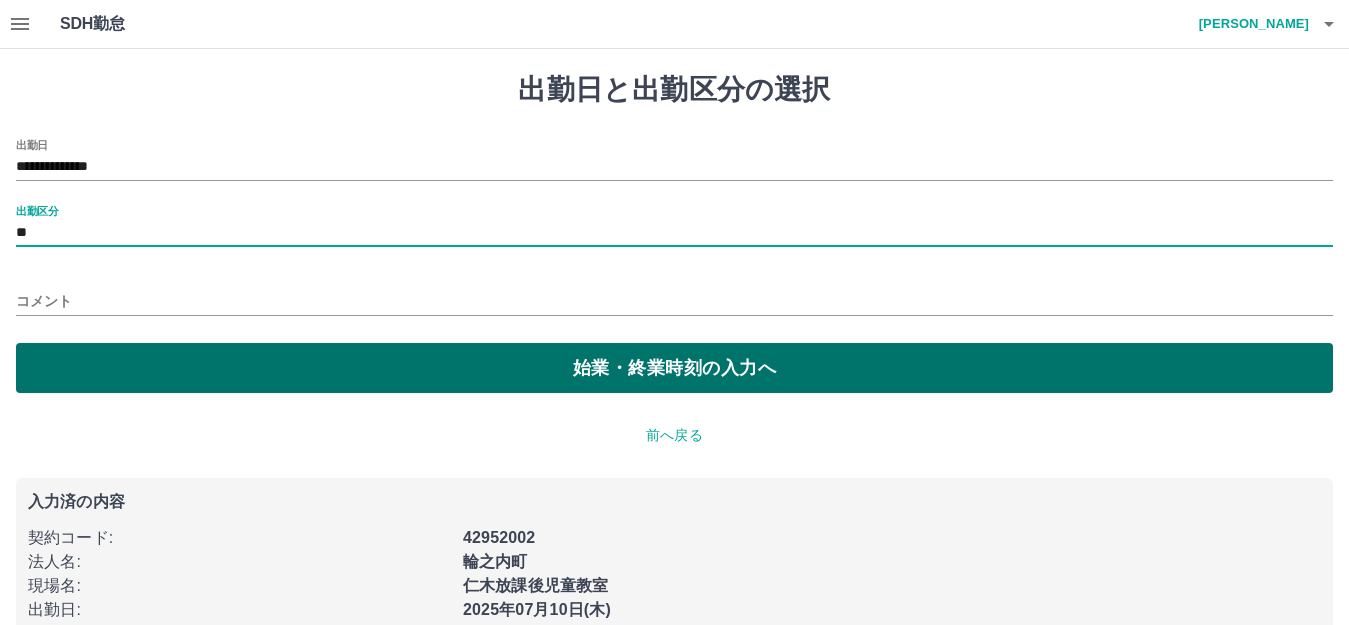 click on "始業・終業時刻の入力へ" at bounding box center (674, 368) 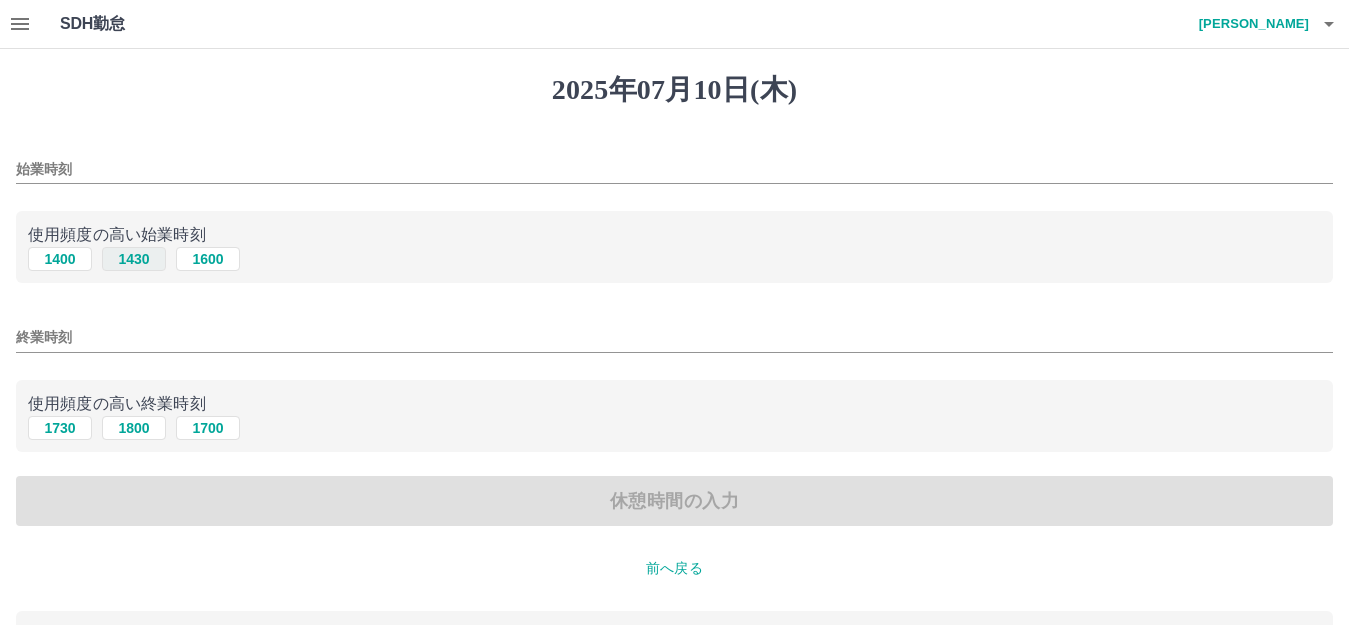 click on "1430" at bounding box center (134, 259) 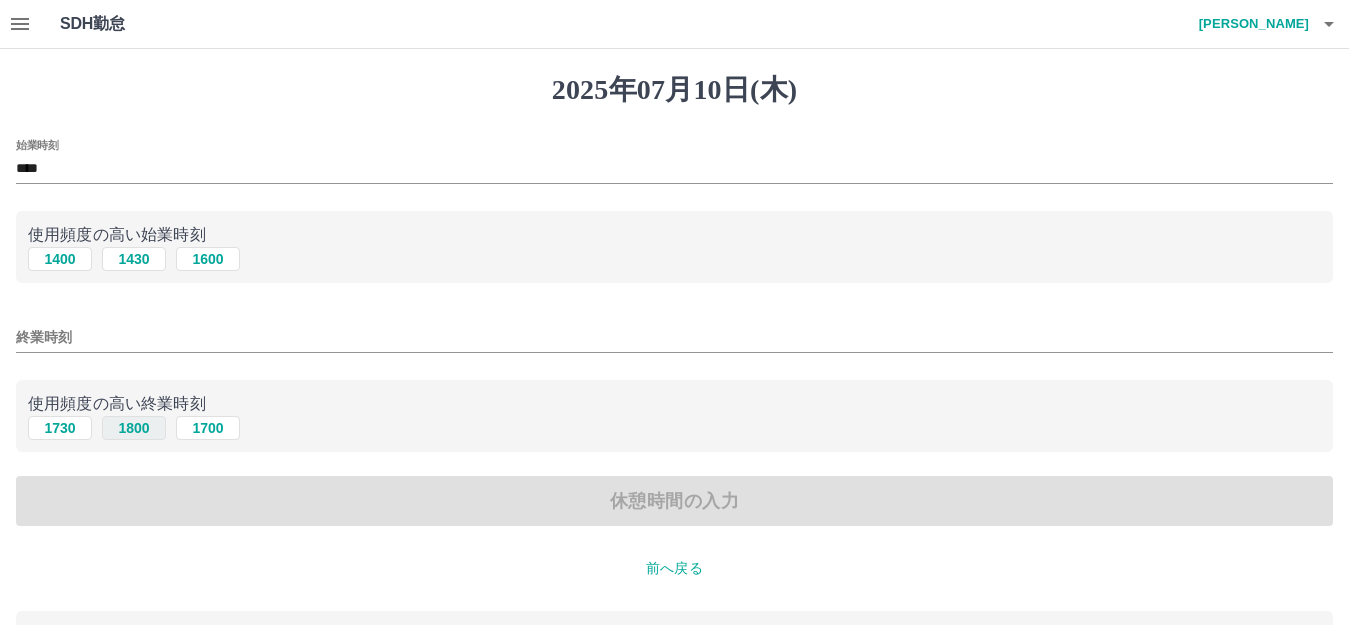click on "1800" at bounding box center (134, 428) 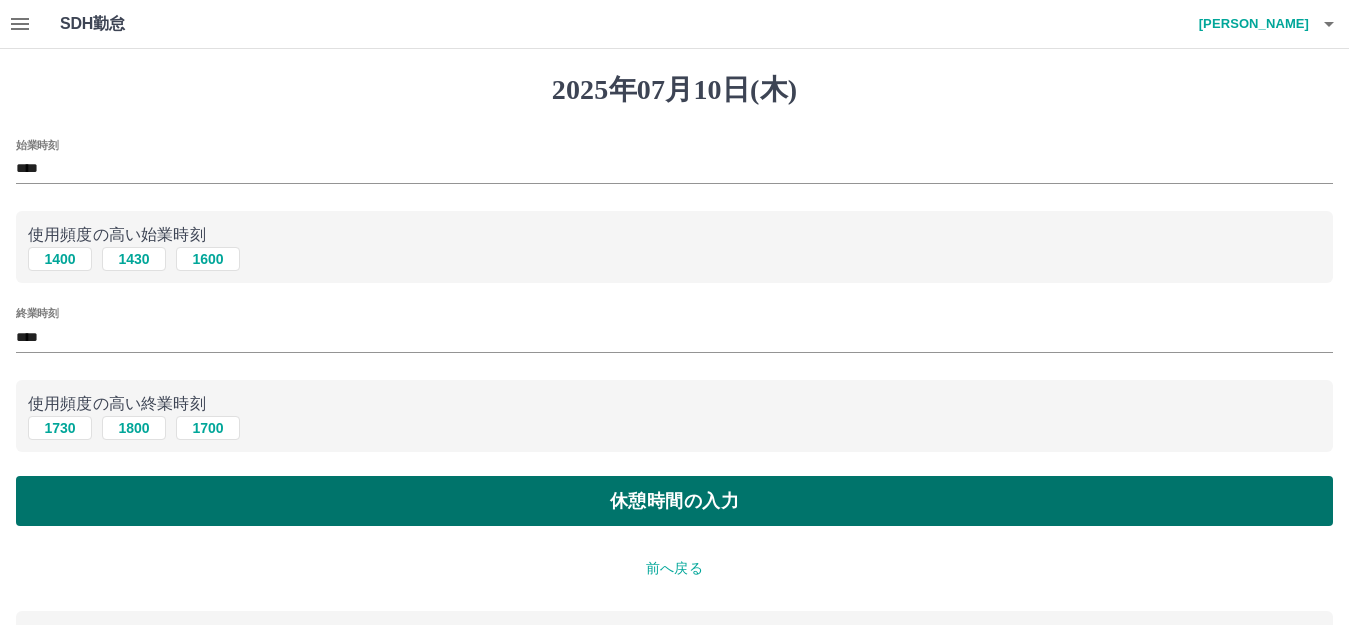 click on "休憩時間の入力" at bounding box center (674, 501) 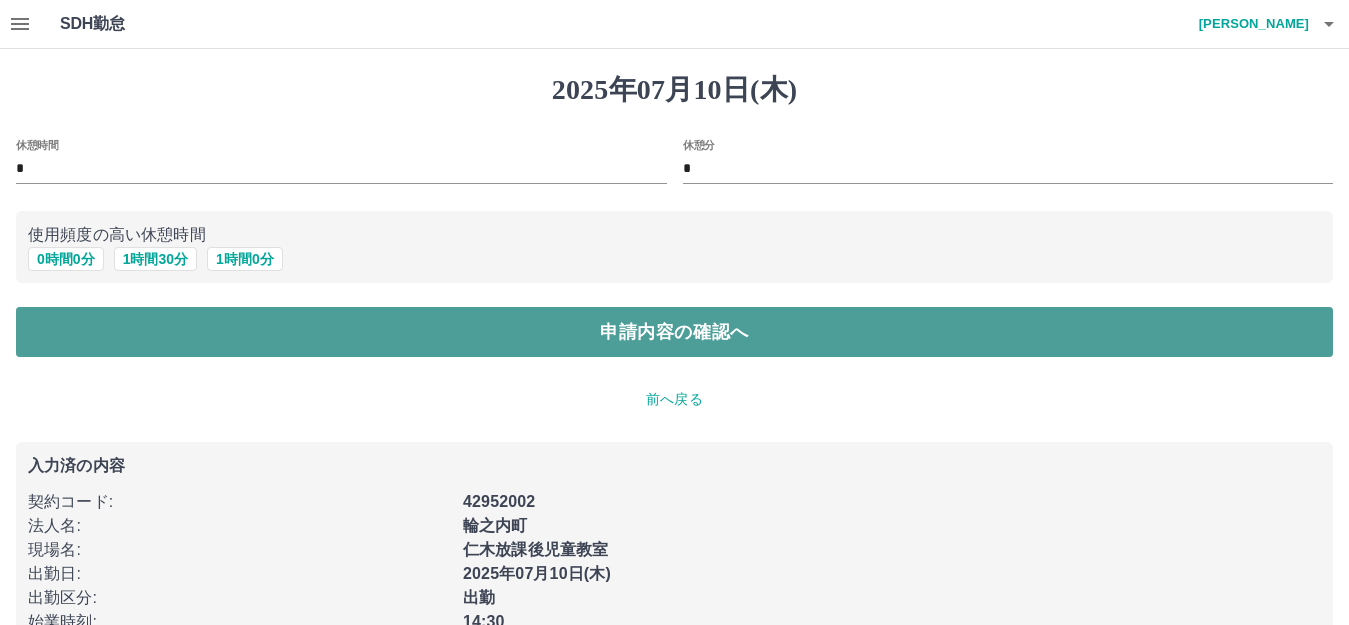 click on "申請内容の確認へ" at bounding box center (674, 332) 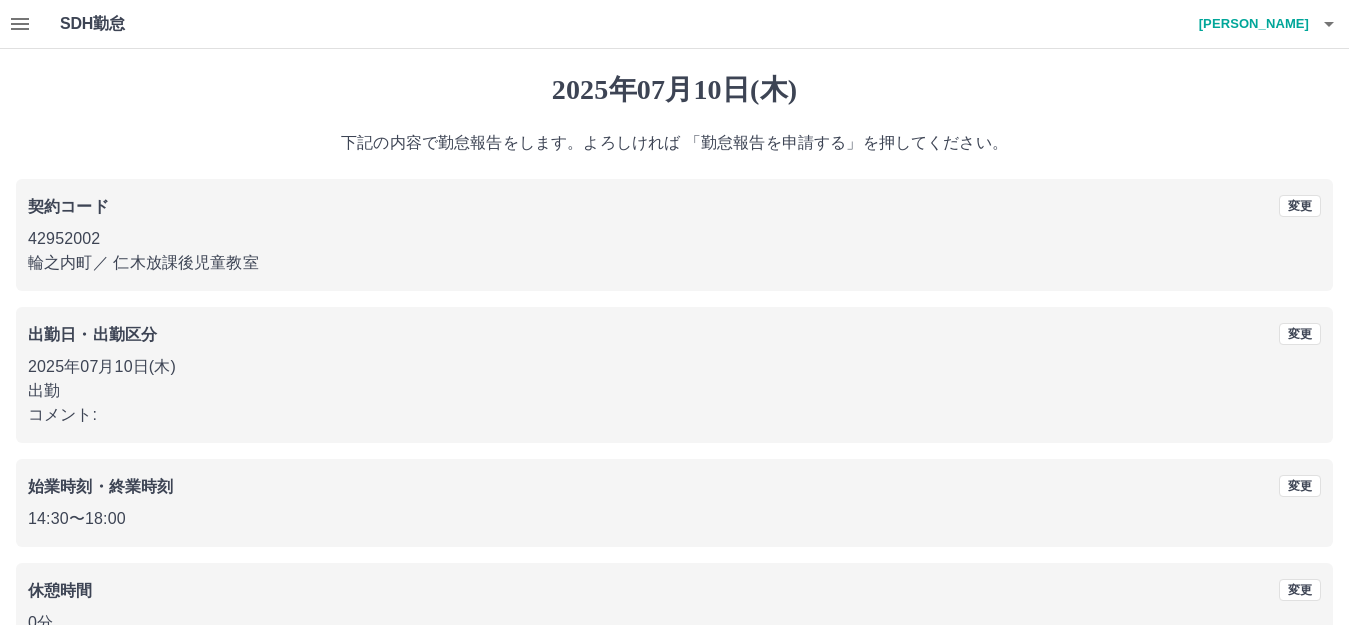 scroll, scrollTop: 124, scrollLeft: 0, axis: vertical 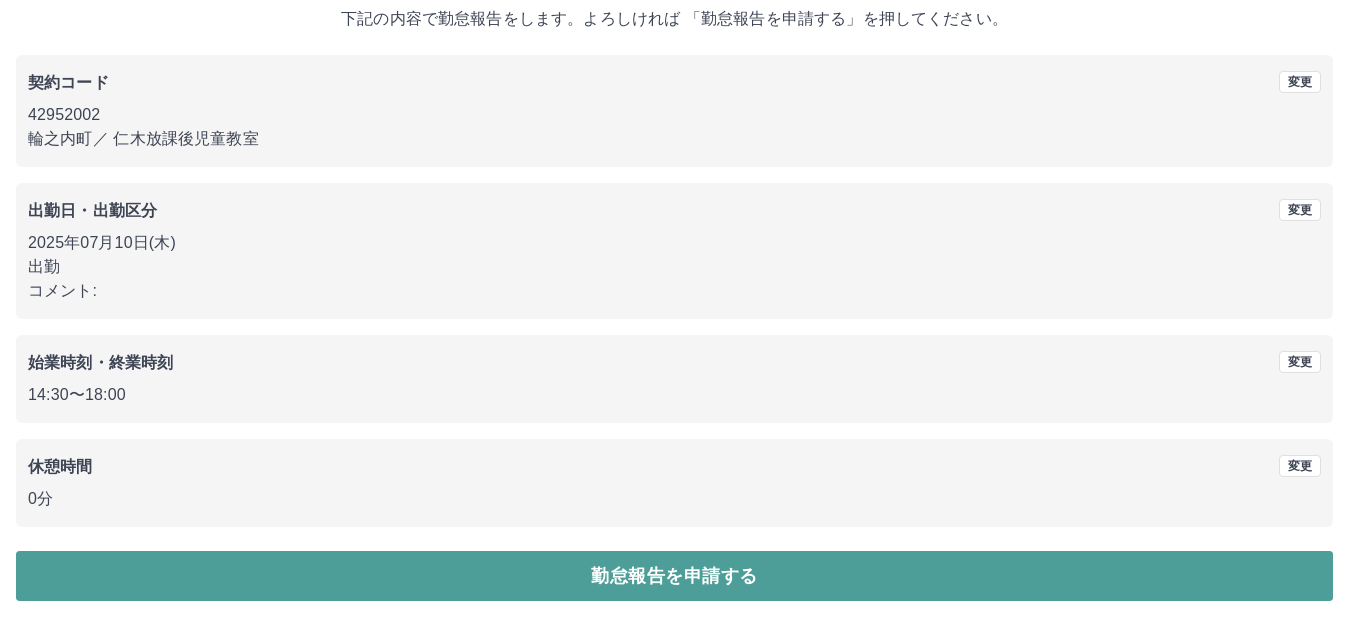 click on "勤怠報告を申請する" at bounding box center (674, 576) 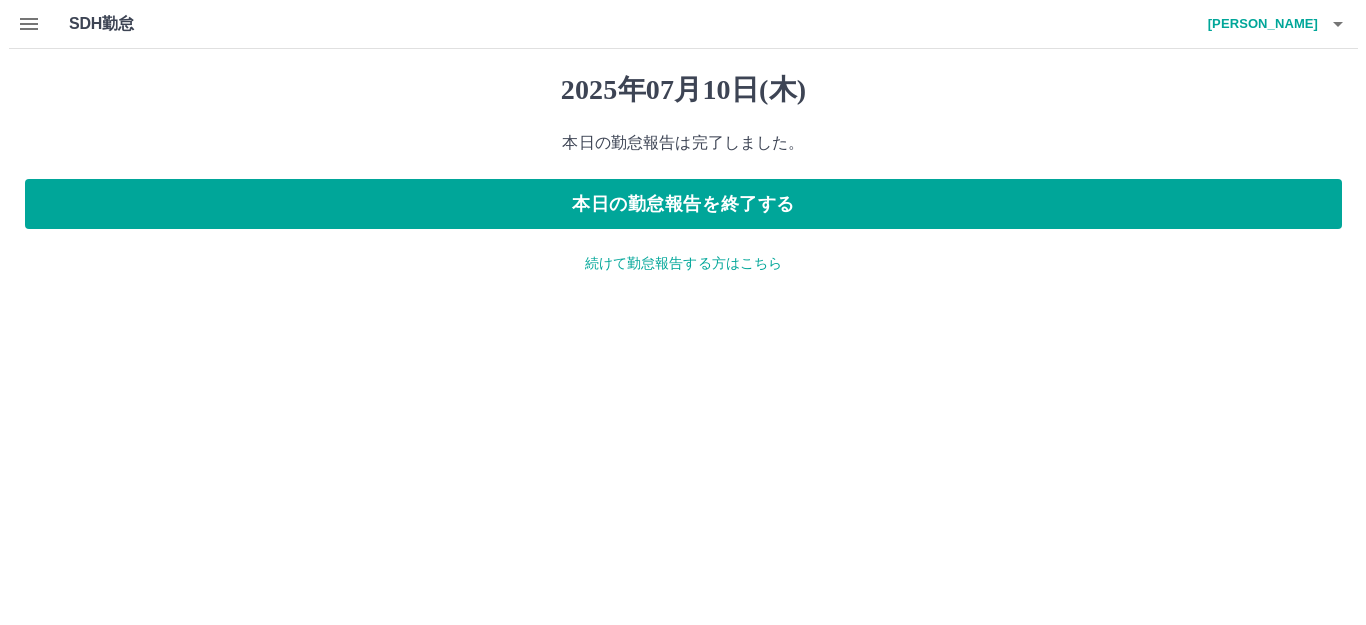 scroll, scrollTop: 0, scrollLeft: 0, axis: both 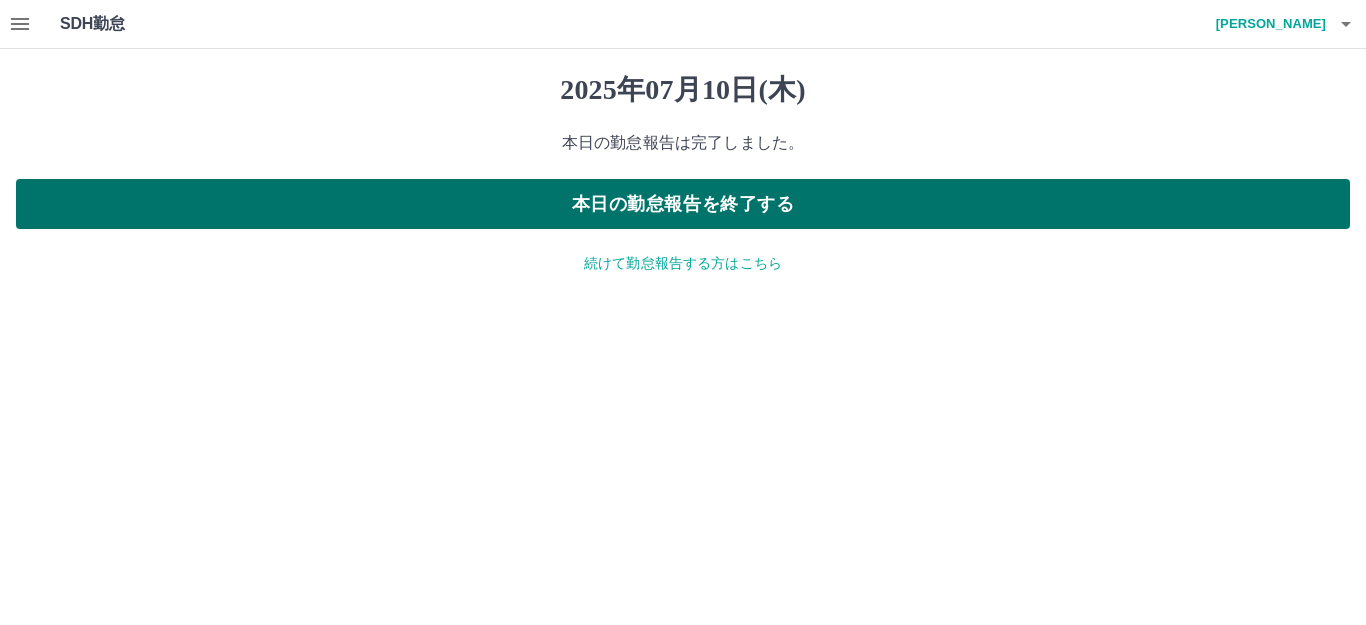click on "本日の勤怠報告を終了する" at bounding box center [683, 204] 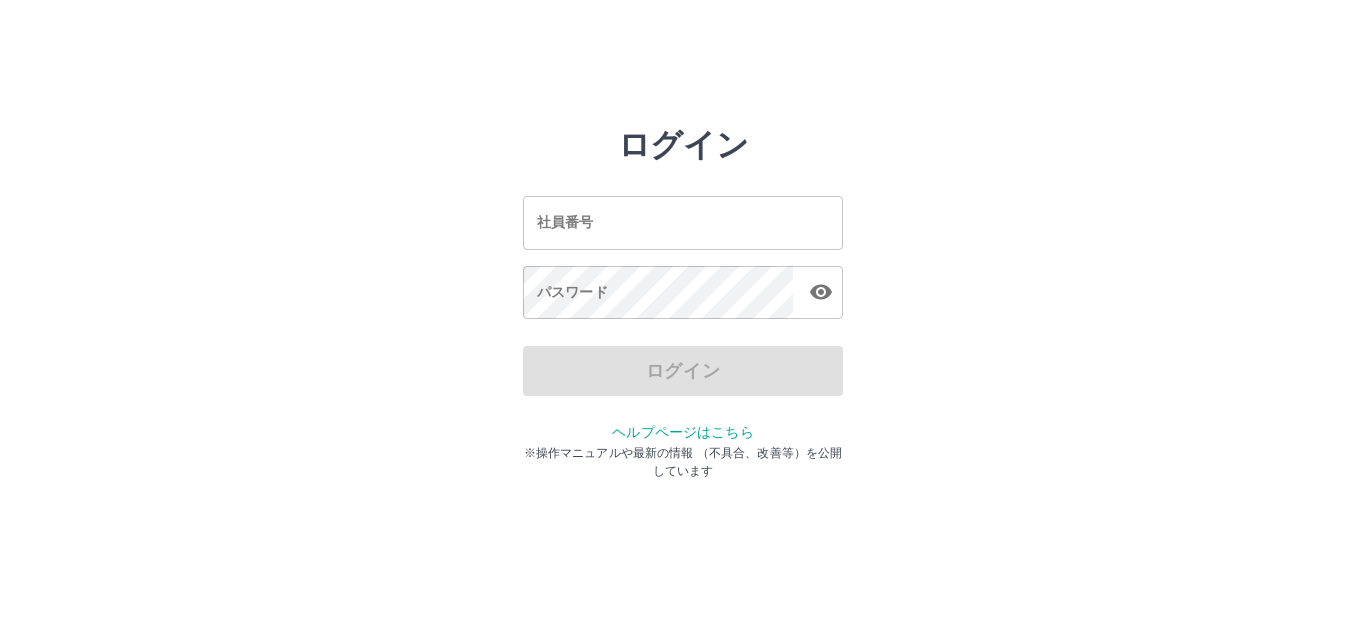scroll, scrollTop: 0, scrollLeft: 0, axis: both 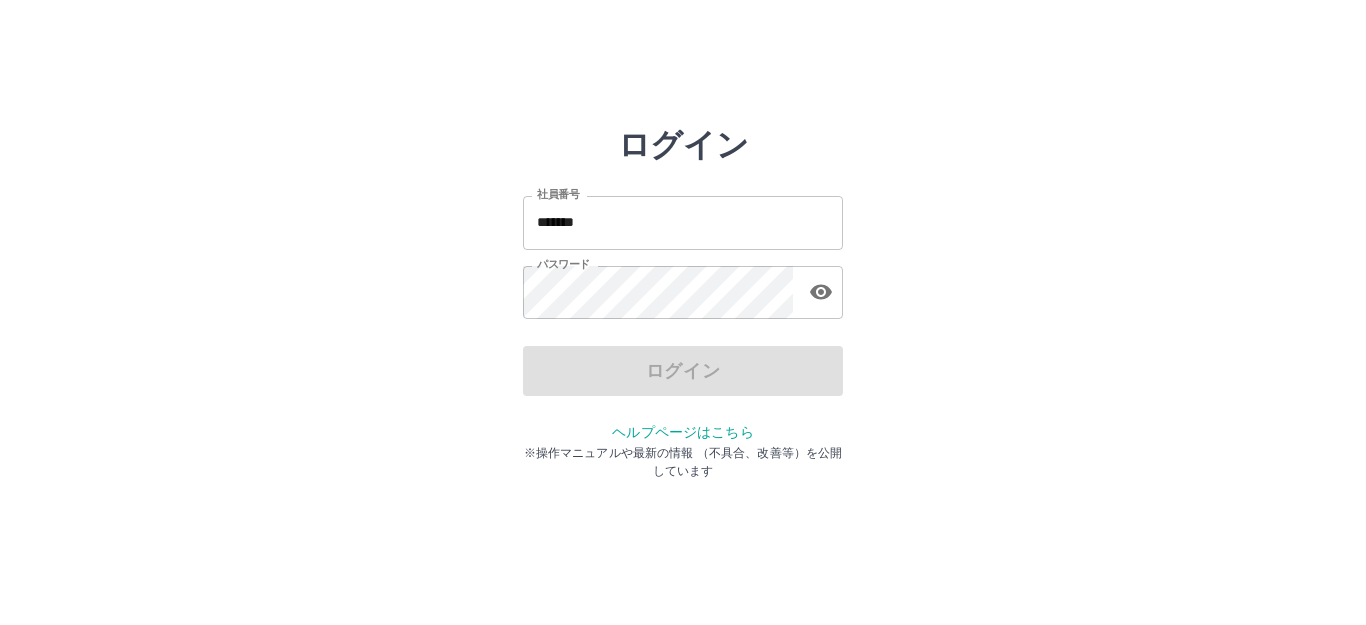 drag, startPoint x: 638, startPoint y: 231, endPoint x: 642, endPoint y: 245, distance: 14.56022 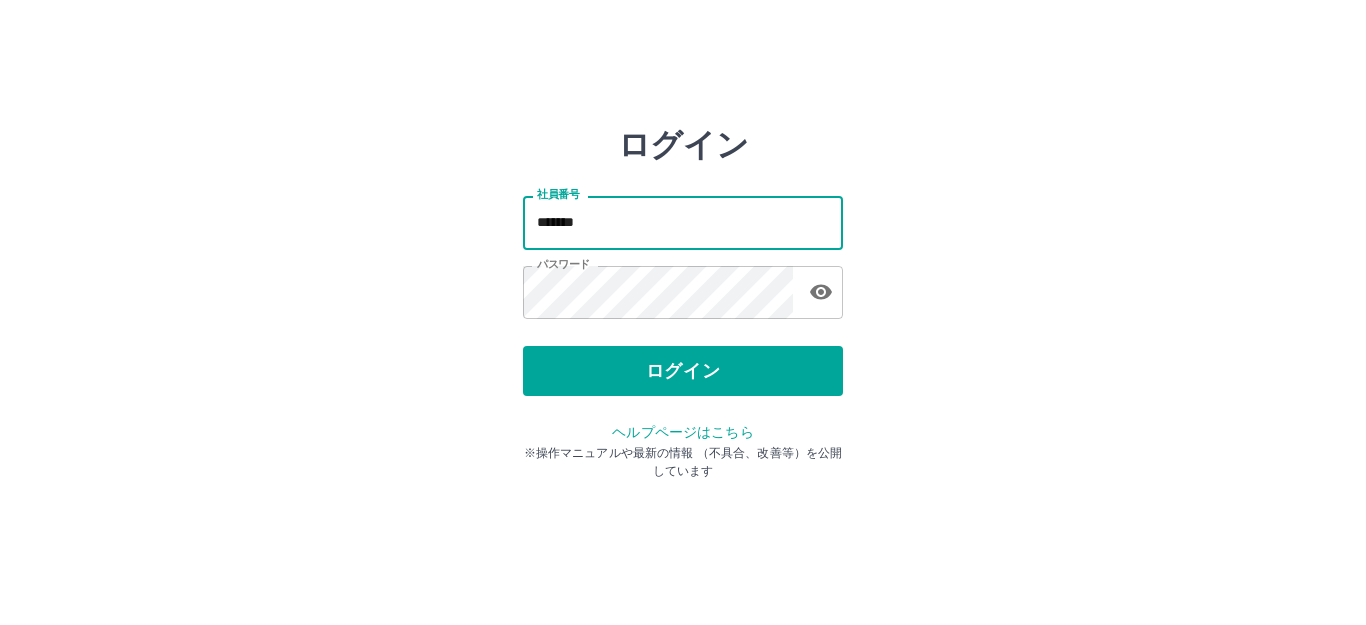 type on "*******" 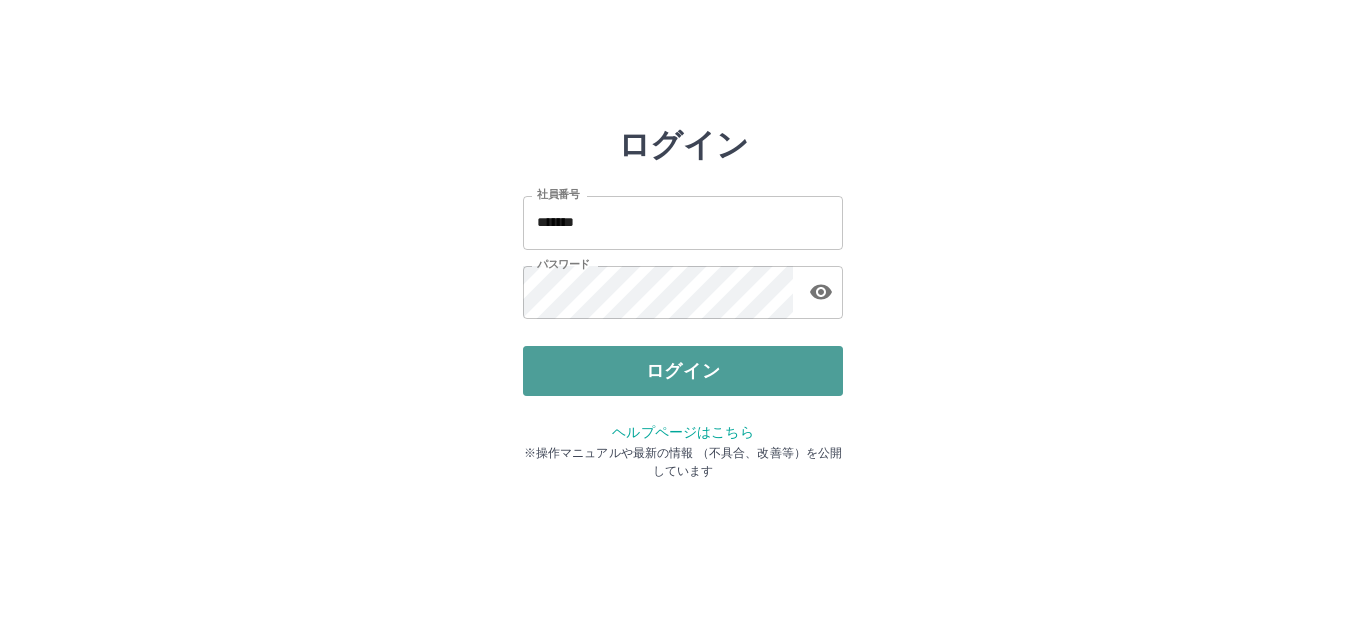 click on "ログイン" at bounding box center (683, 371) 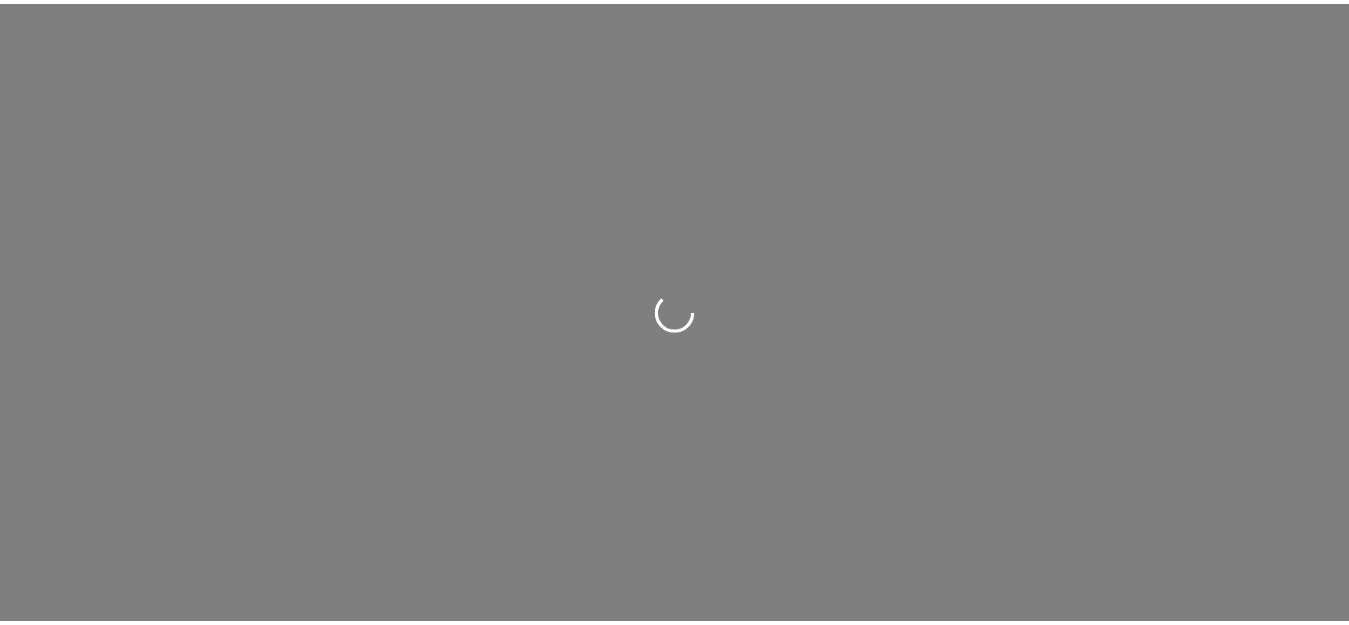 scroll, scrollTop: 0, scrollLeft: 0, axis: both 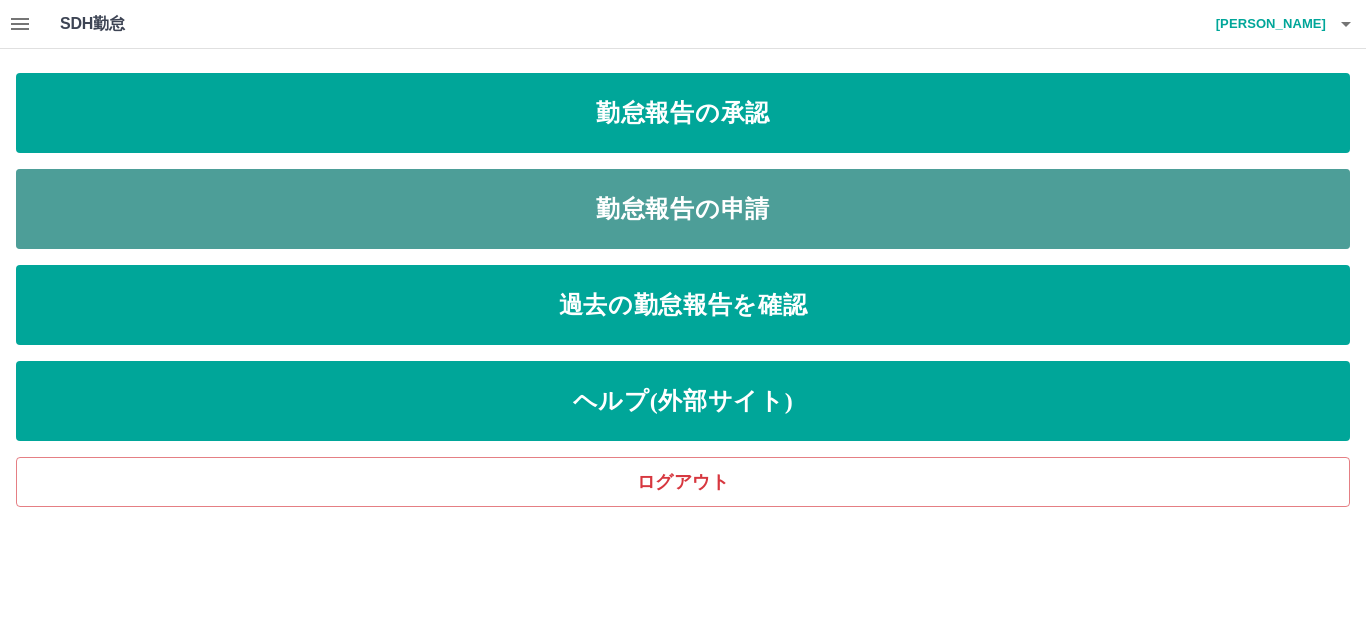 click on "勤怠報告の申請" at bounding box center [683, 209] 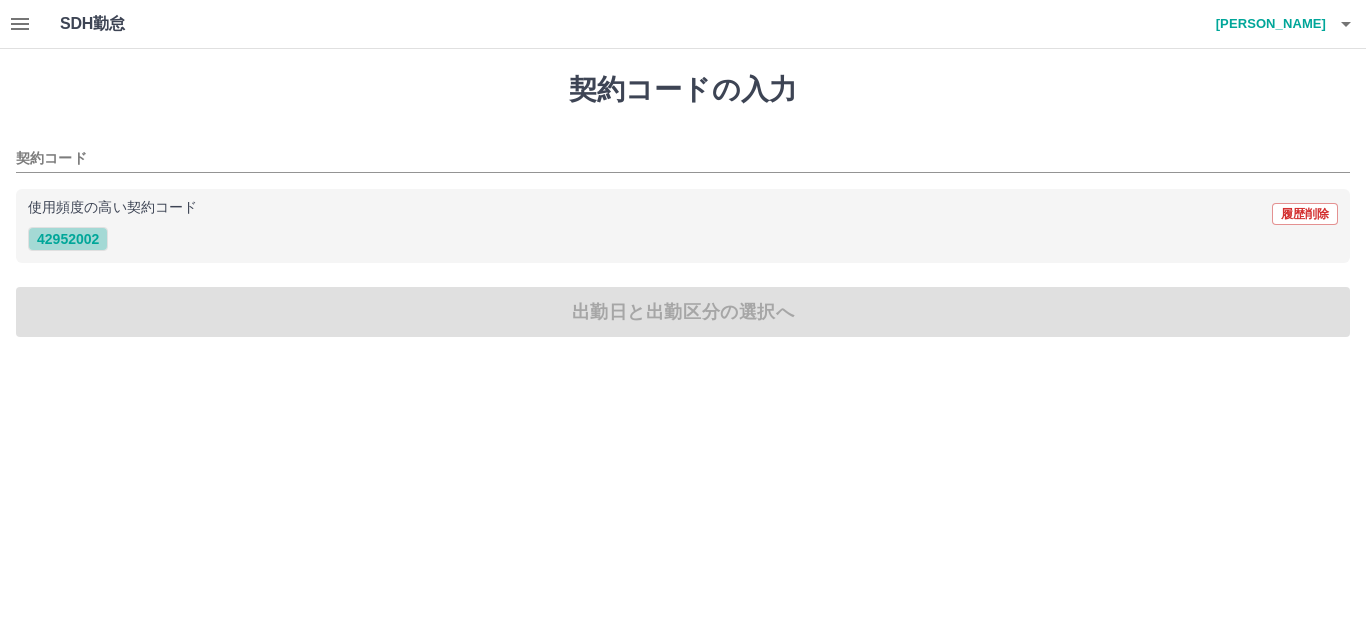 click on "42952002" at bounding box center [68, 239] 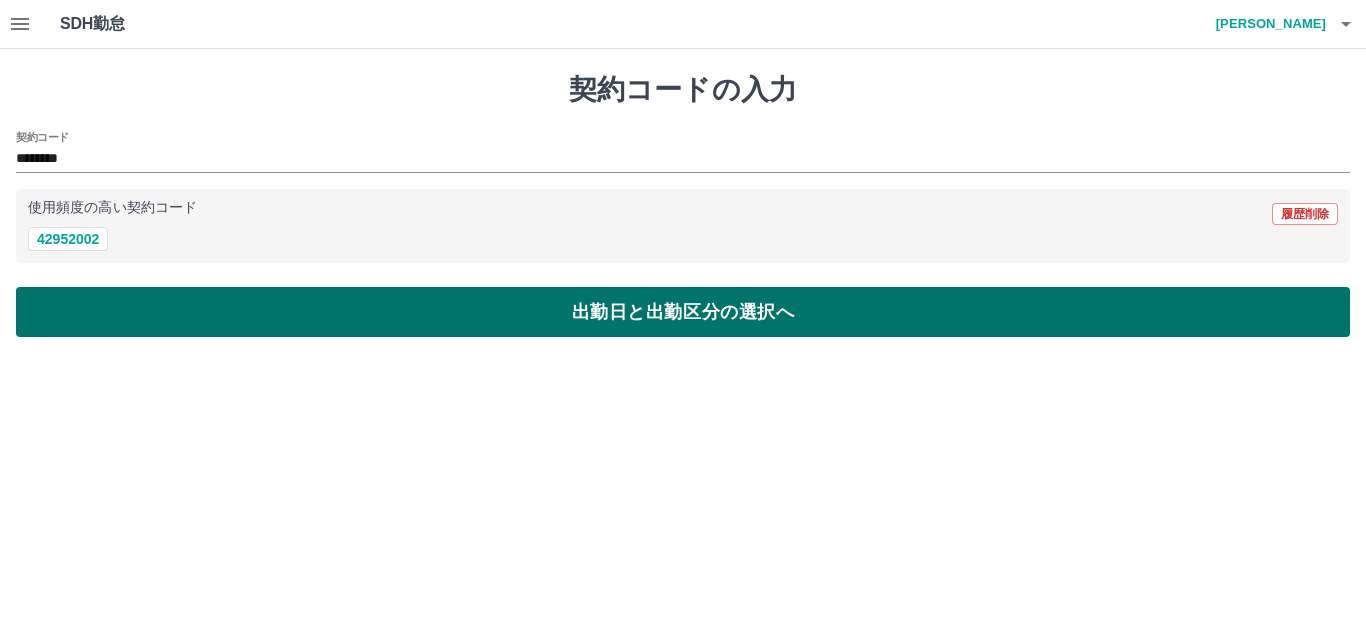click on "出勤日と出勤区分の選択へ" at bounding box center (683, 312) 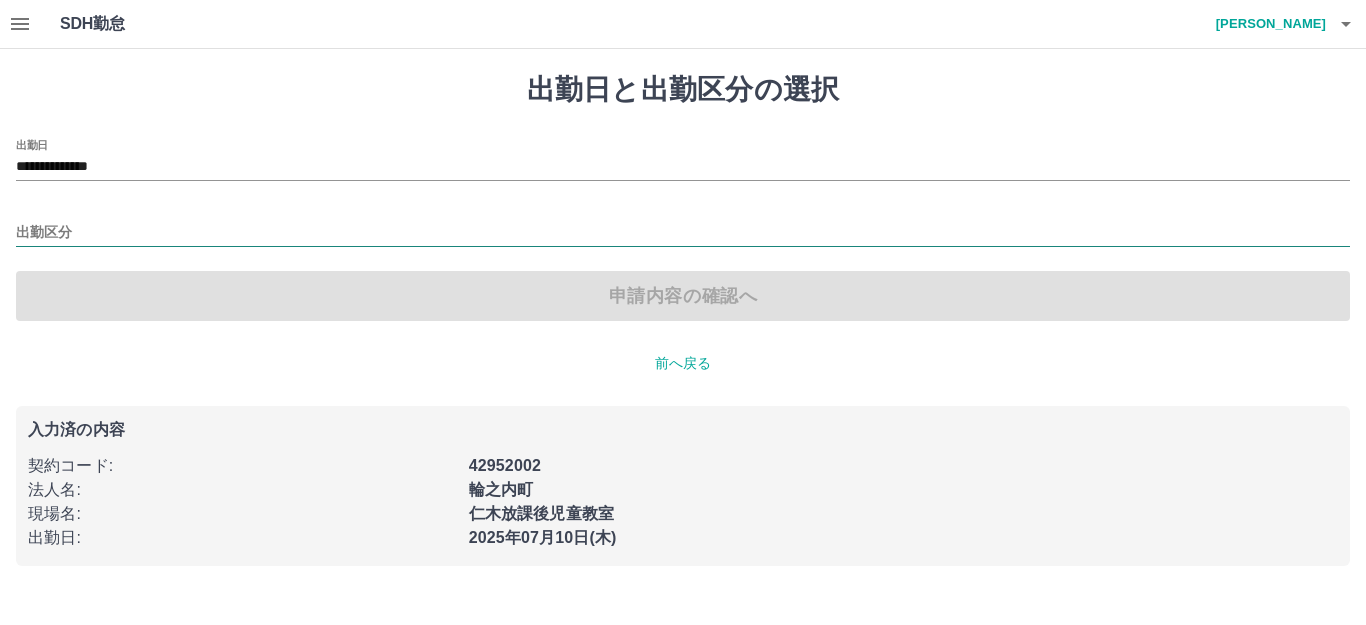 click on "出勤区分" at bounding box center [683, 233] 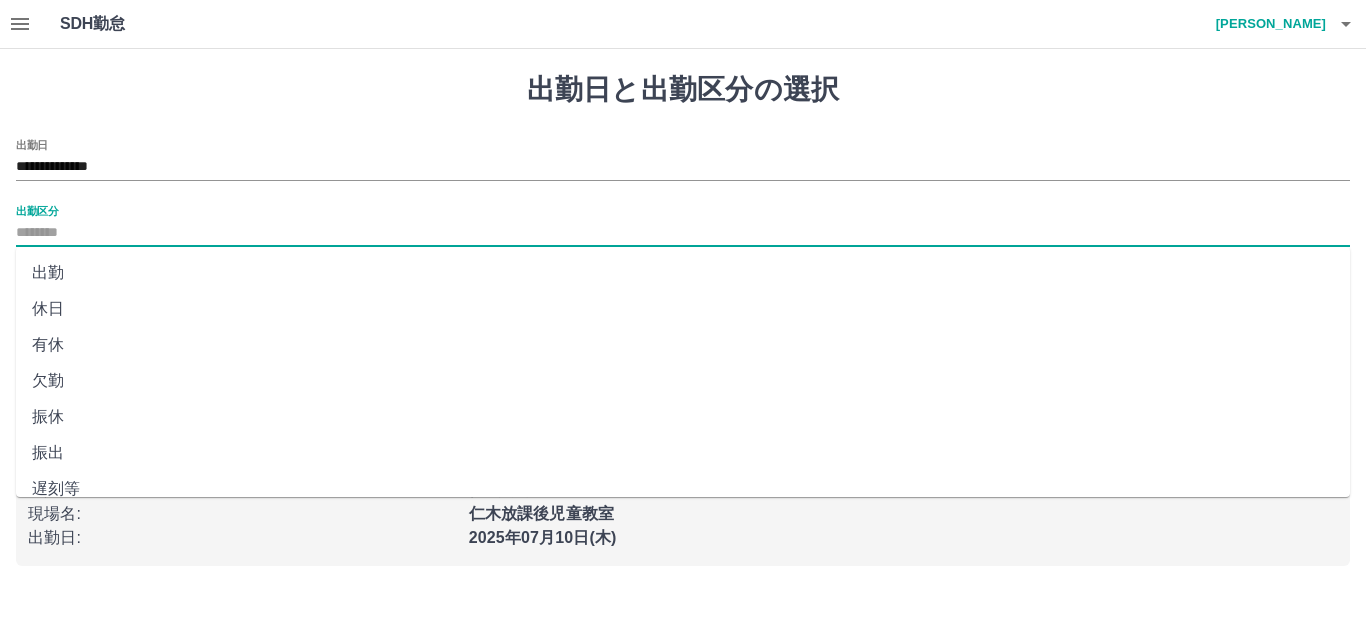 click on "出勤" at bounding box center [683, 273] 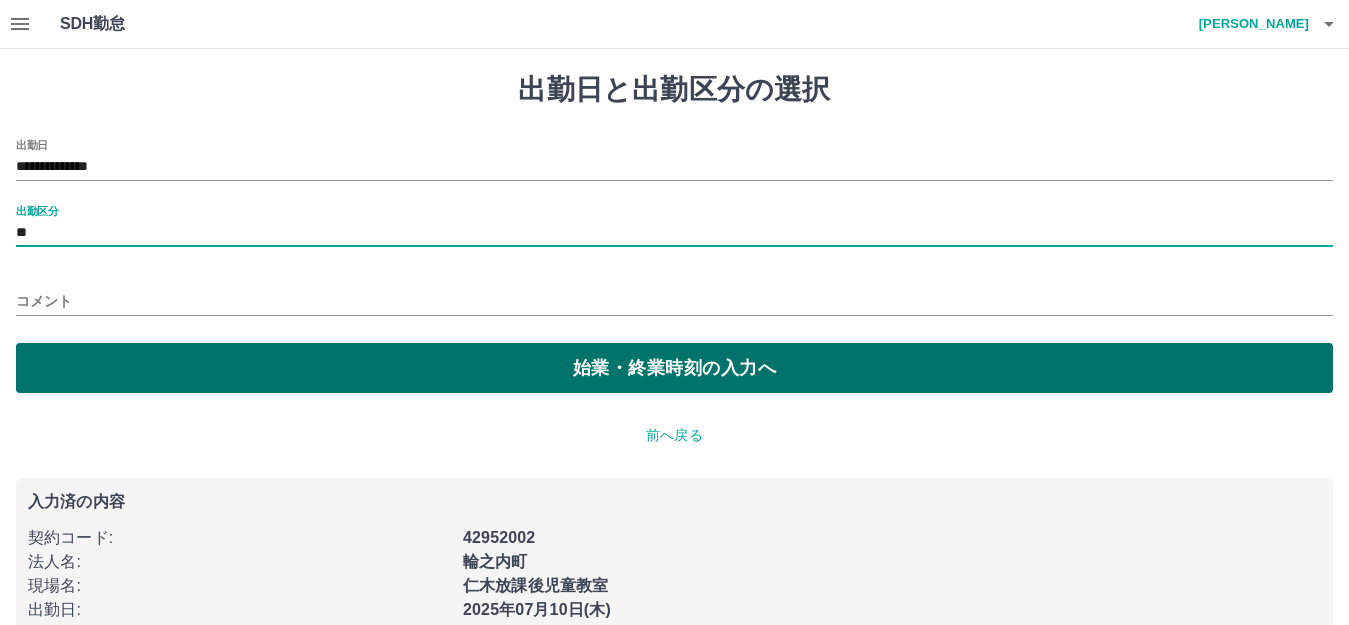 click on "始業・終業時刻の入力へ" at bounding box center [674, 368] 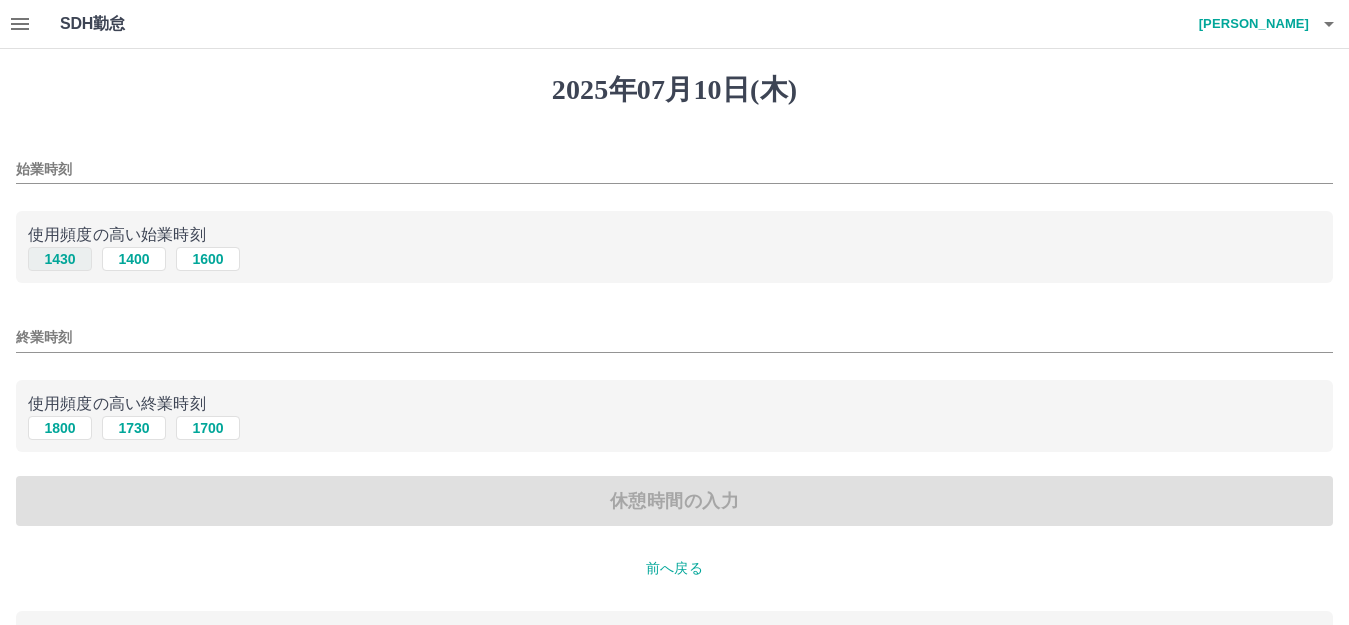 drag, startPoint x: 59, startPoint y: 249, endPoint x: 43, endPoint y: 362, distance: 114.12712 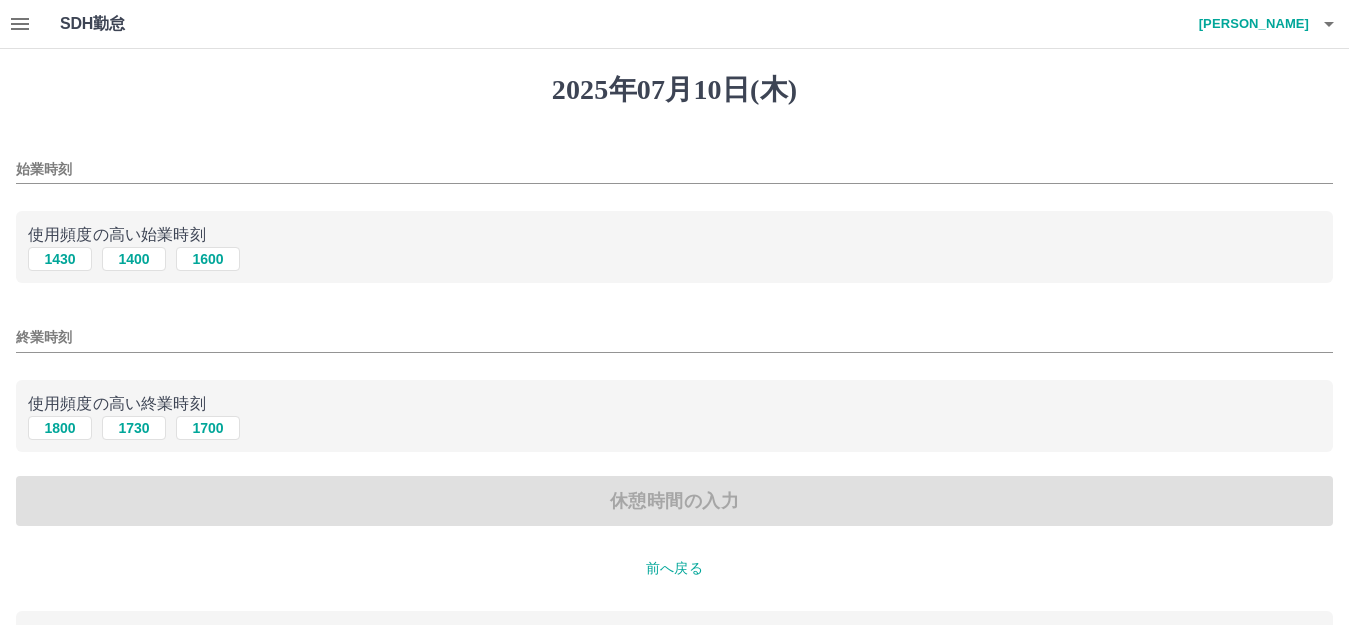 click on "1430" at bounding box center (60, 259) 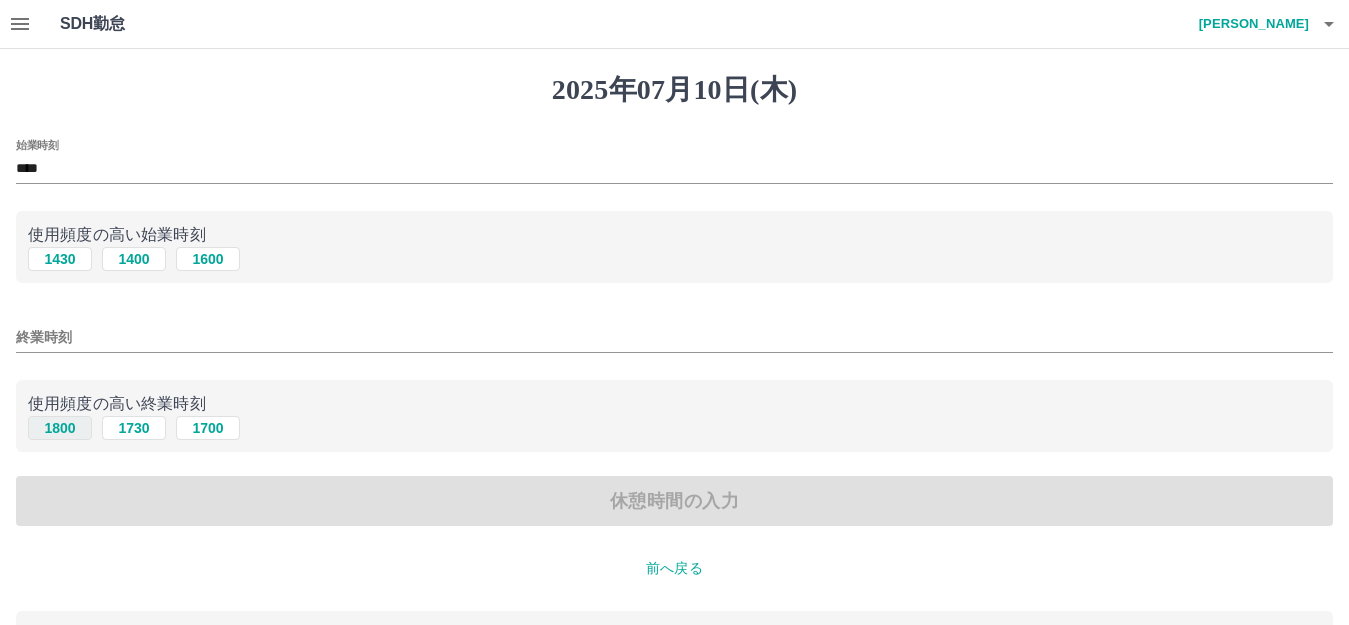 click on "使用頻度の高い終業時刻 1800 1730 1700" at bounding box center [674, 416] 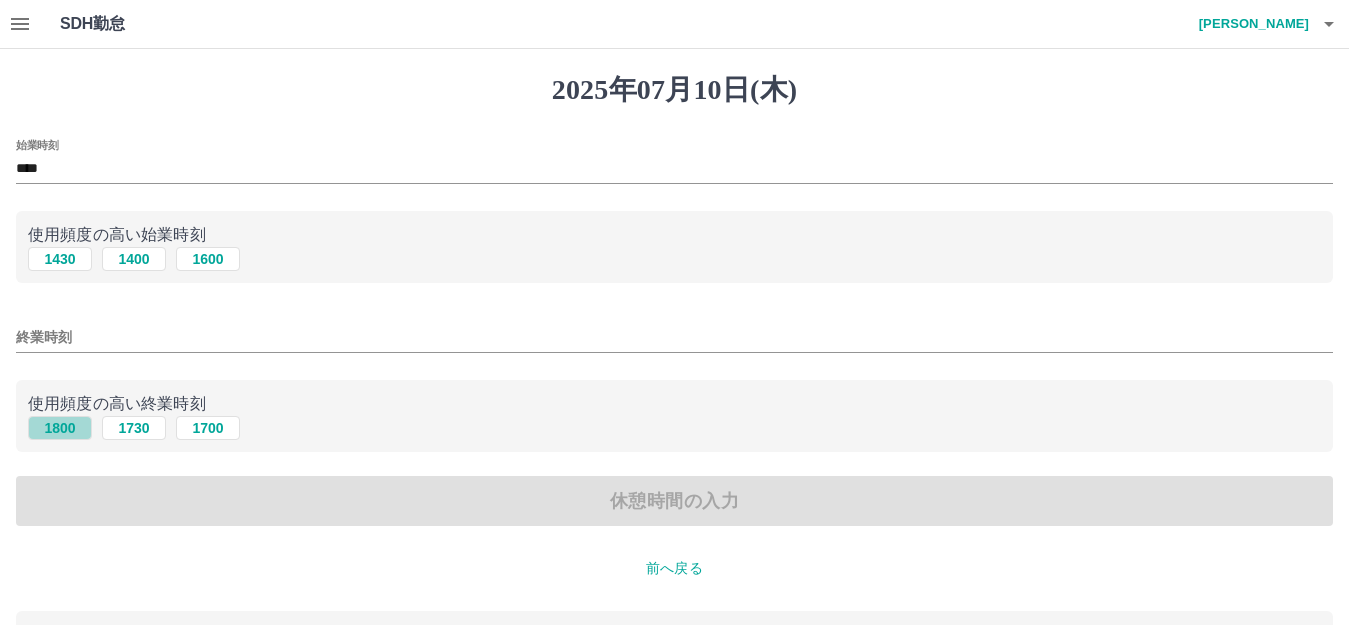 click on "1800" at bounding box center (60, 428) 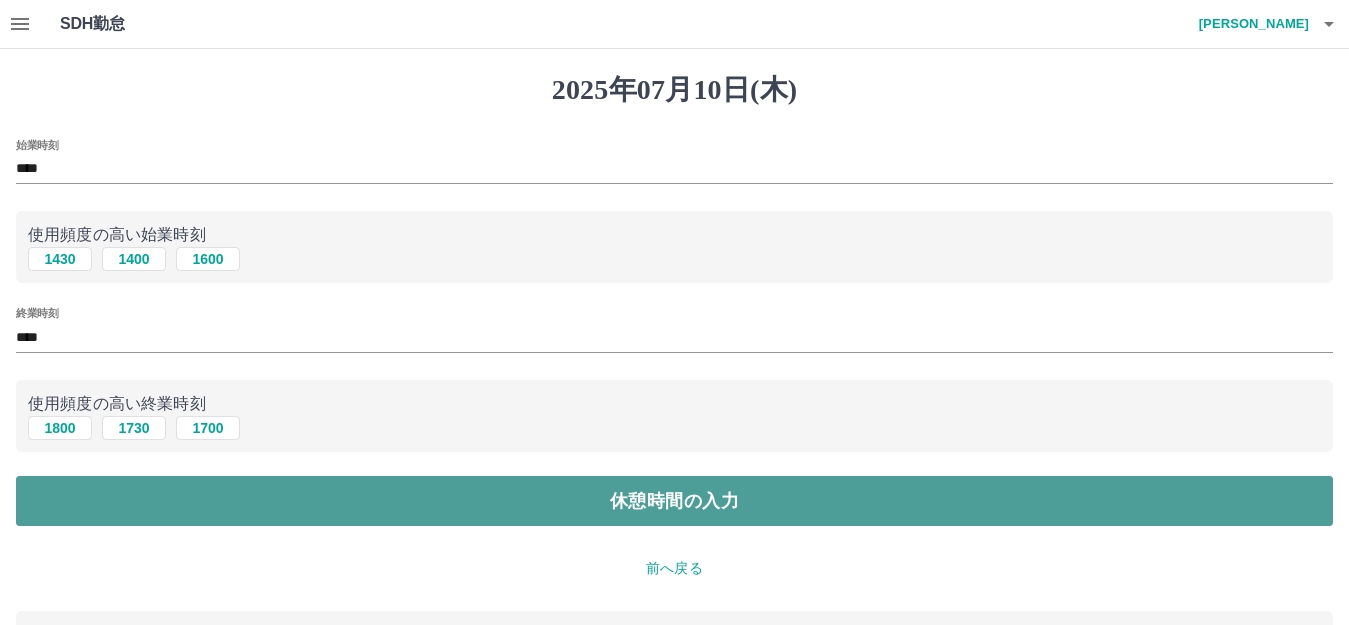 click on "休憩時間の入力" at bounding box center [674, 501] 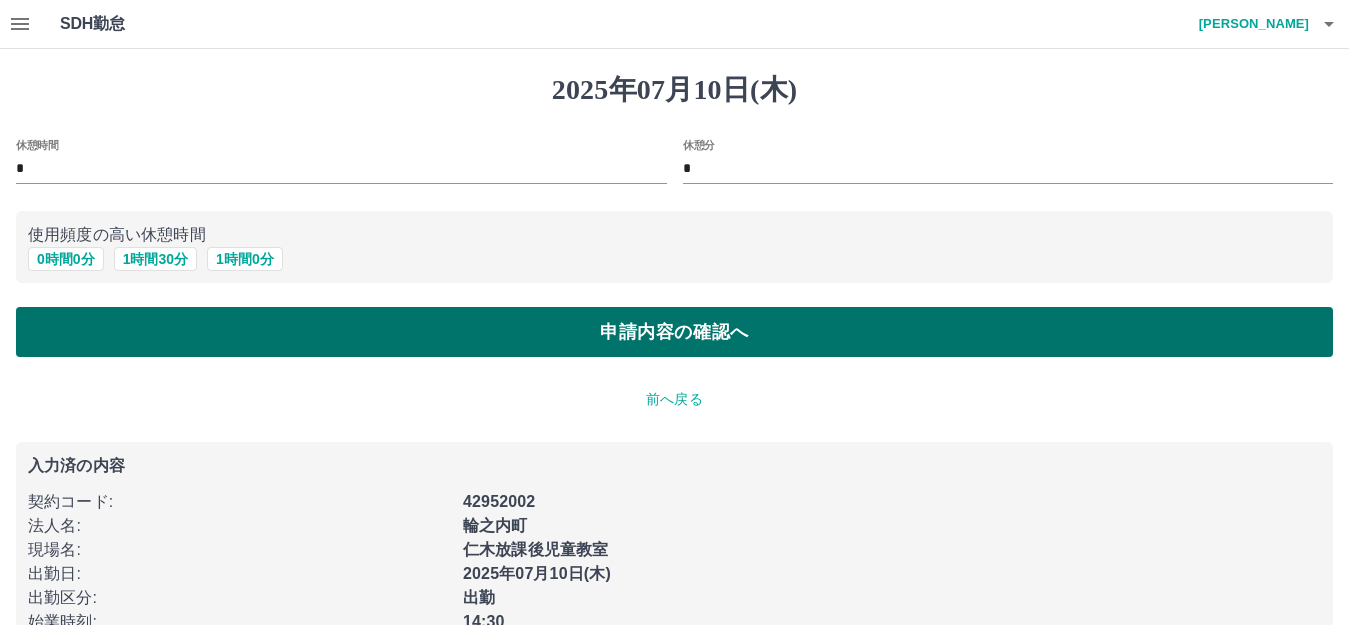 click on "申請内容の確認へ" at bounding box center (674, 332) 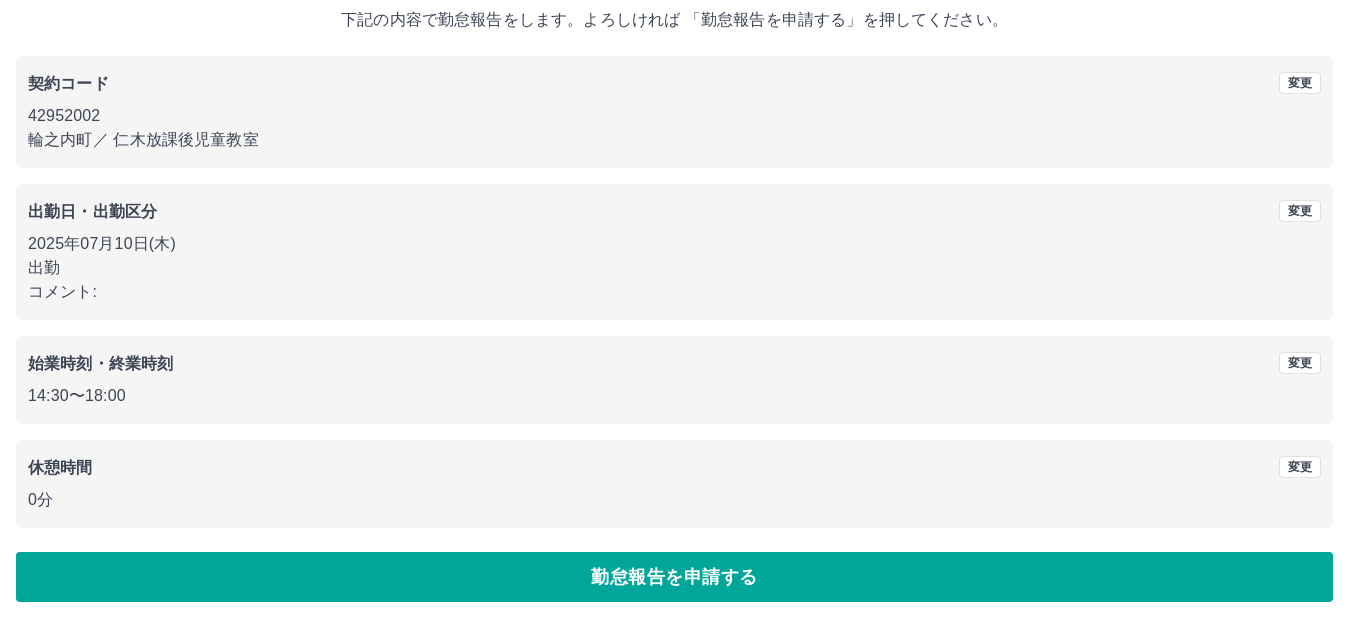 scroll, scrollTop: 124, scrollLeft: 0, axis: vertical 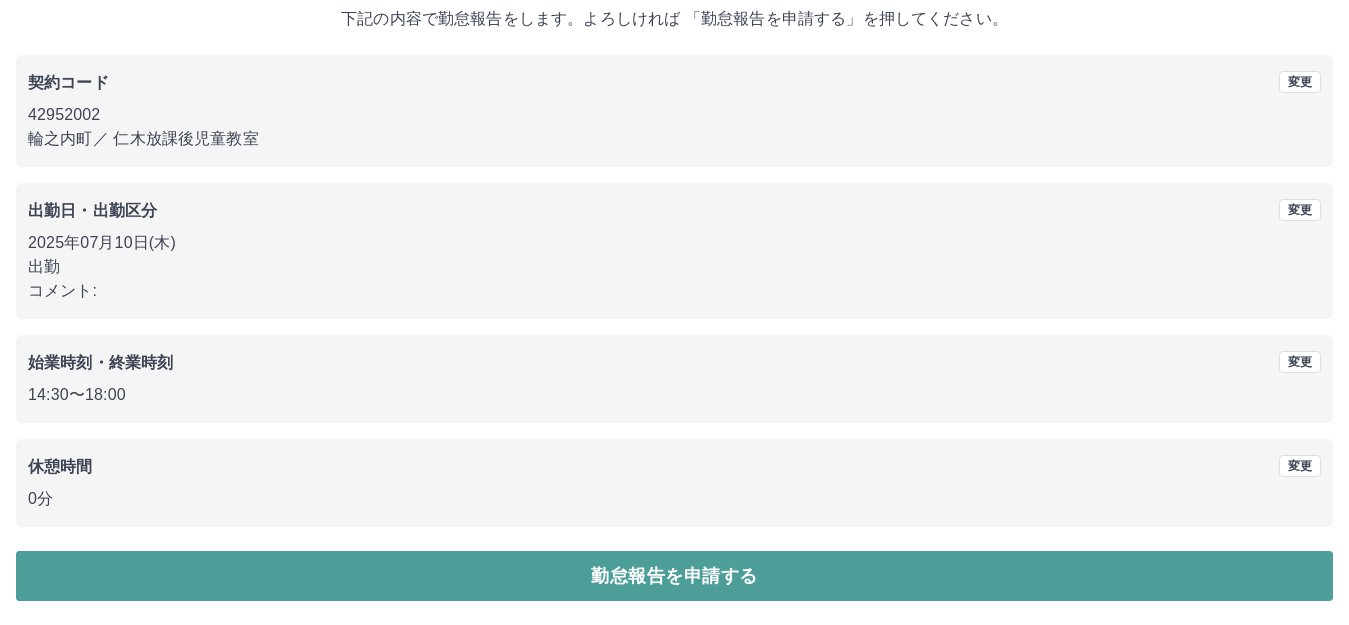 click on "勤怠報告を申請する" at bounding box center (674, 576) 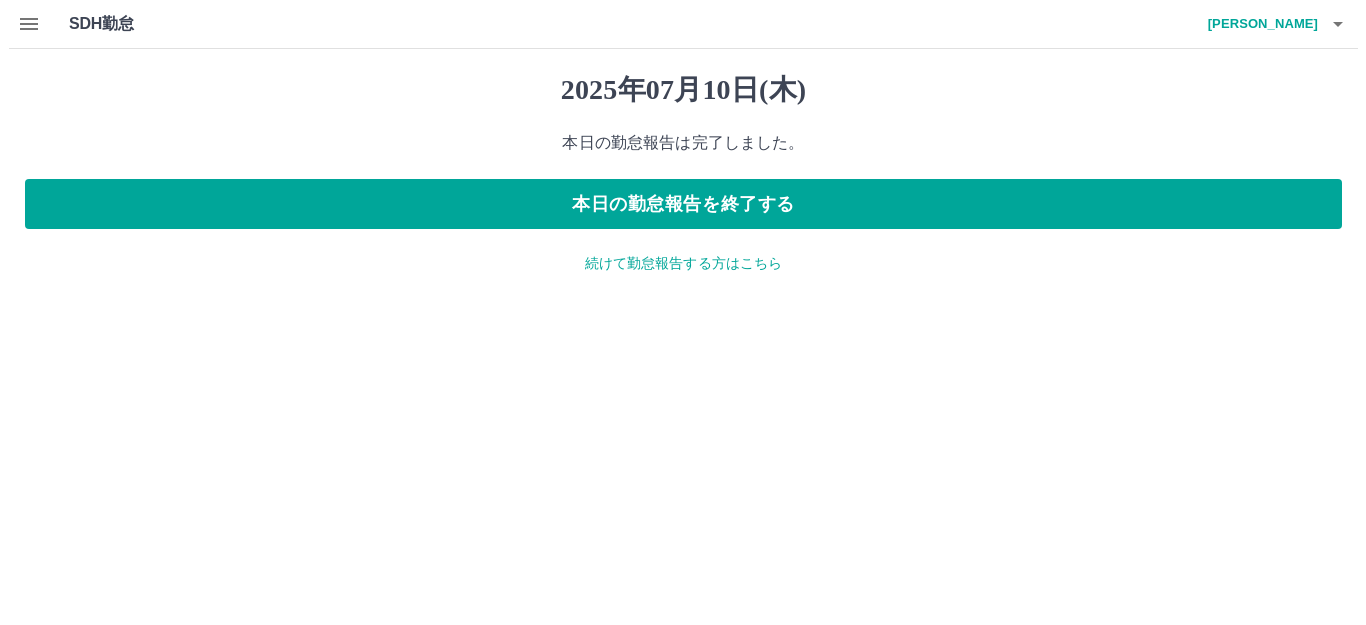 scroll, scrollTop: 0, scrollLeft: 0, axis: both 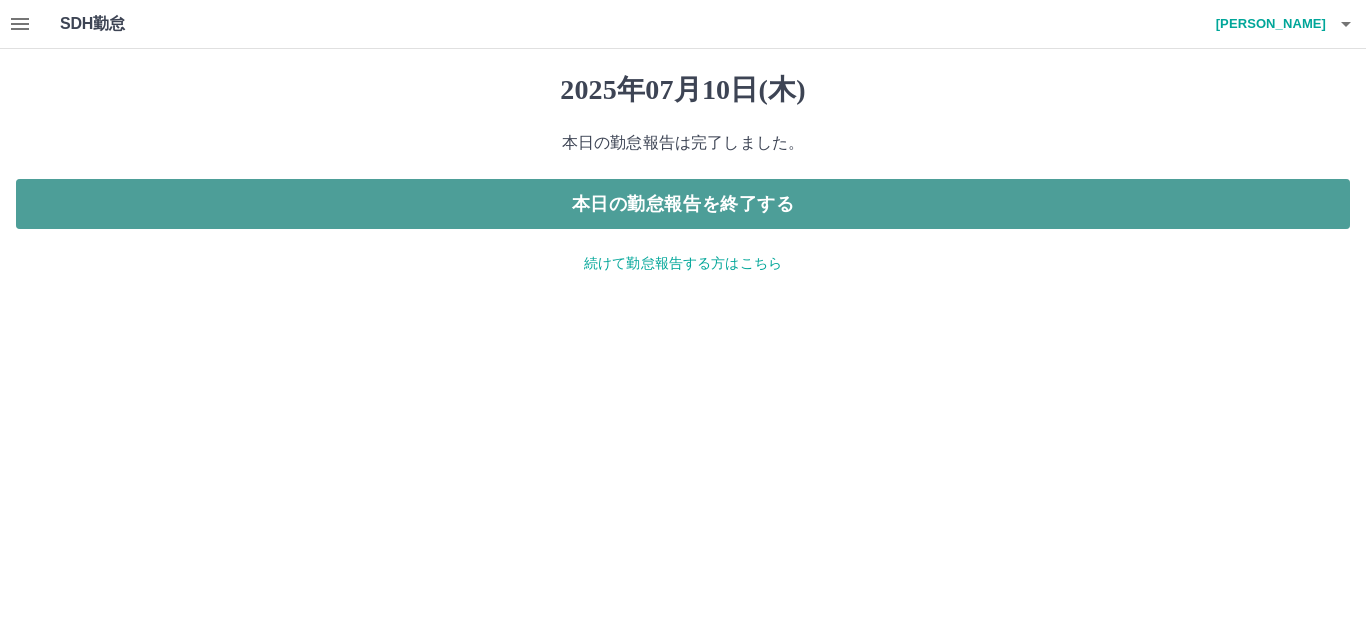click on "本日の勤怠報告を終了する" at bounding box center (683, 204) 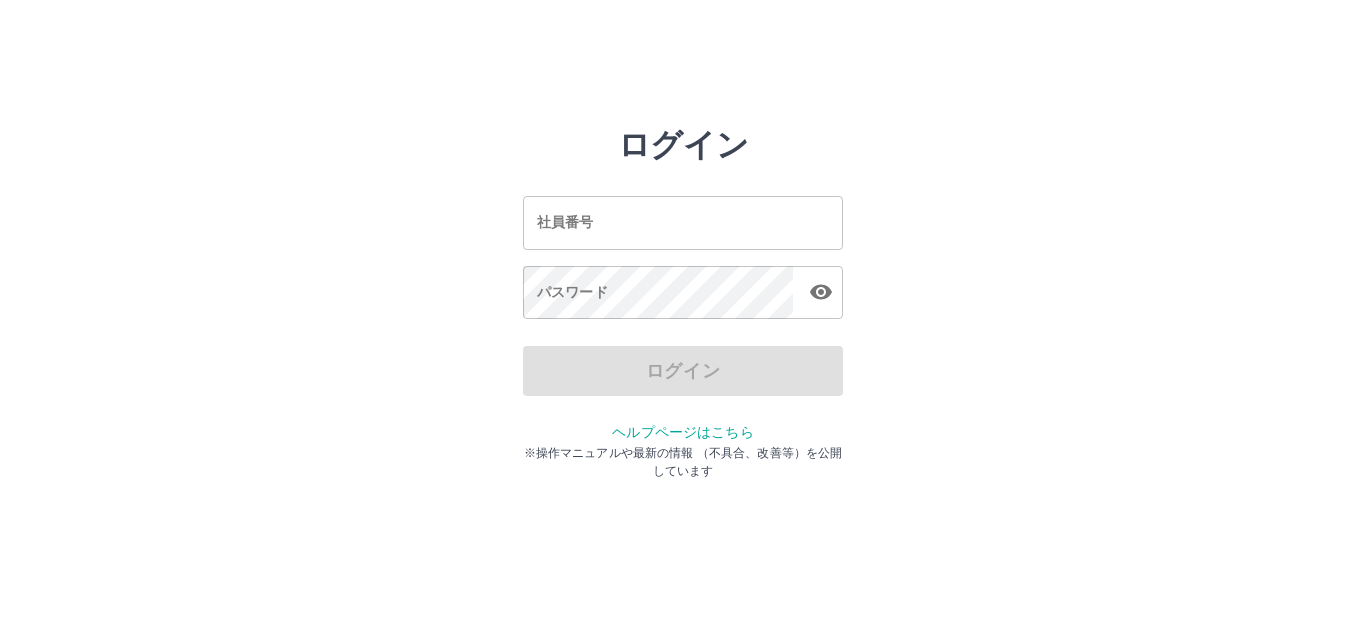 scroll, scrollTop: 0, scrollLeft: 0, axis: both 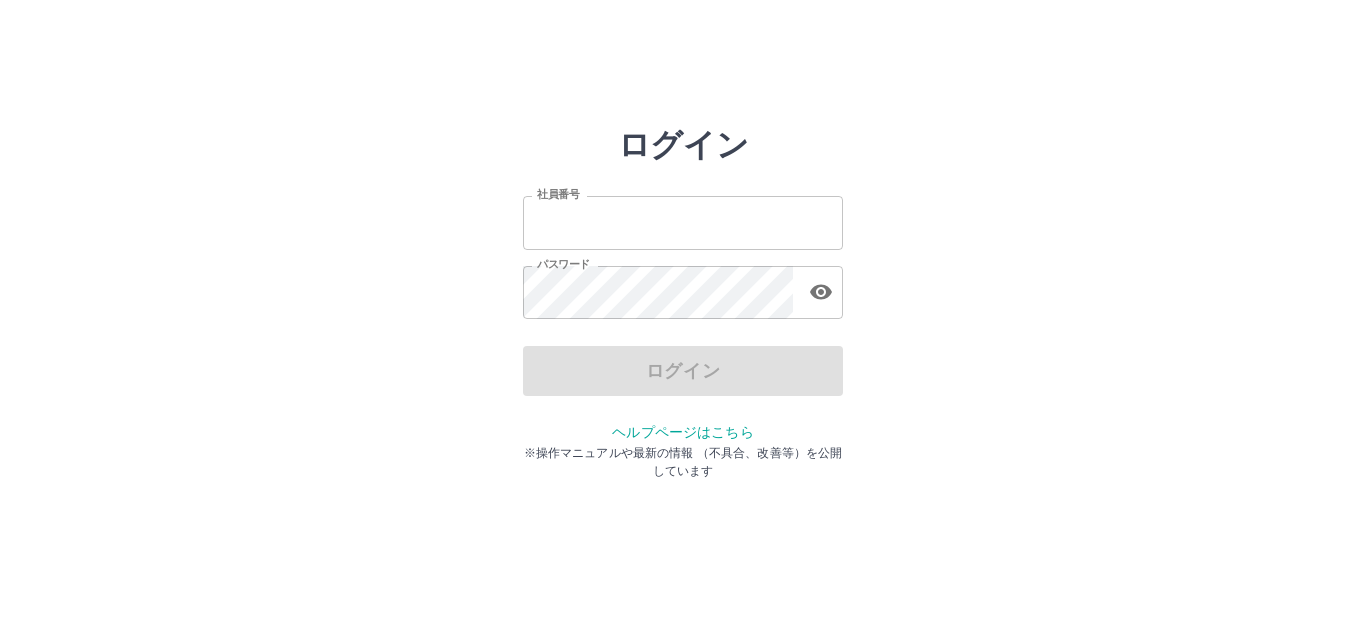 type on "*******" 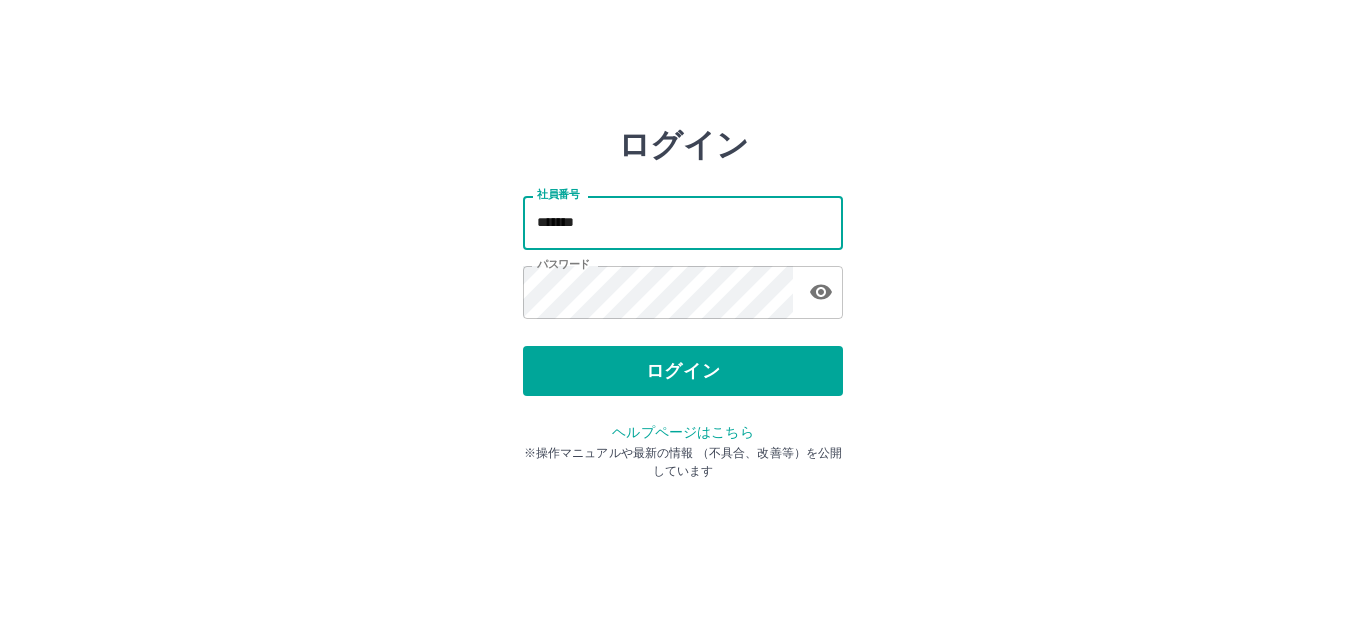 drag, startPoint x: 0, startPoint y: 0, endPoint x: 630, endPoint y: 205, distance: 662.51416 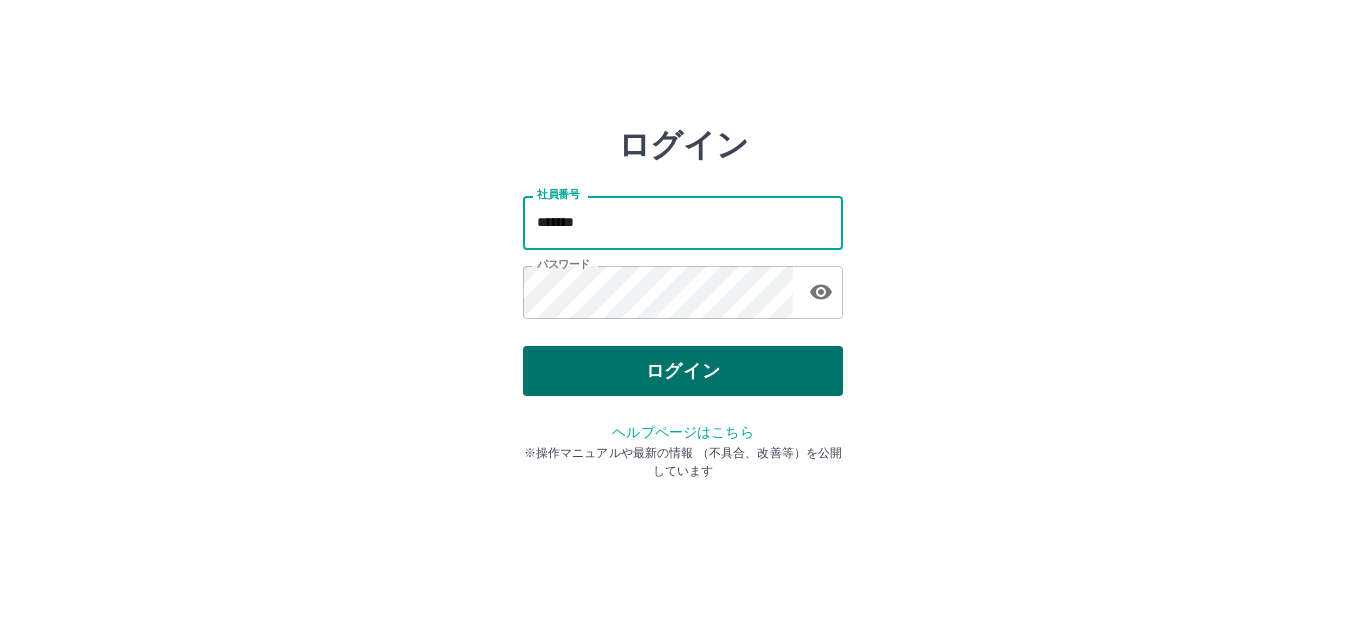 click on "ログイン" at bounding box center (683, 371) 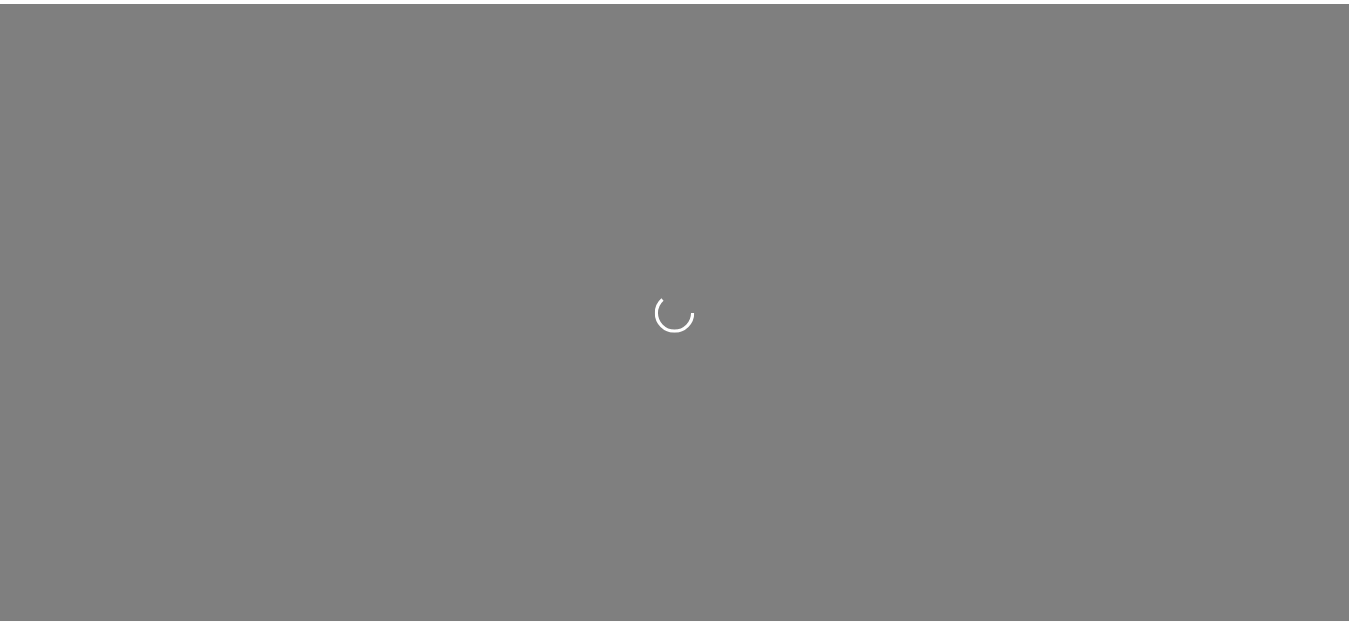 scroll, scrollTop: 0, scrollLeft: 0, axis: both 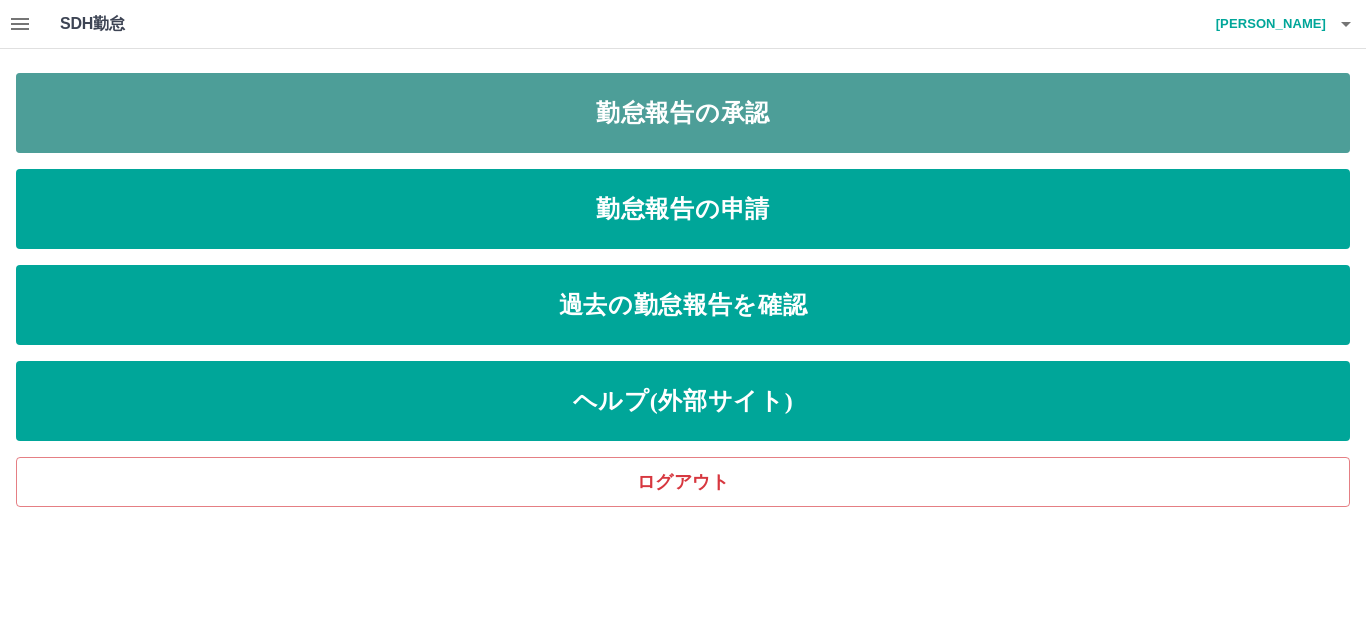 click on "勤怠報告の承認" at bounding box center [683, 113] 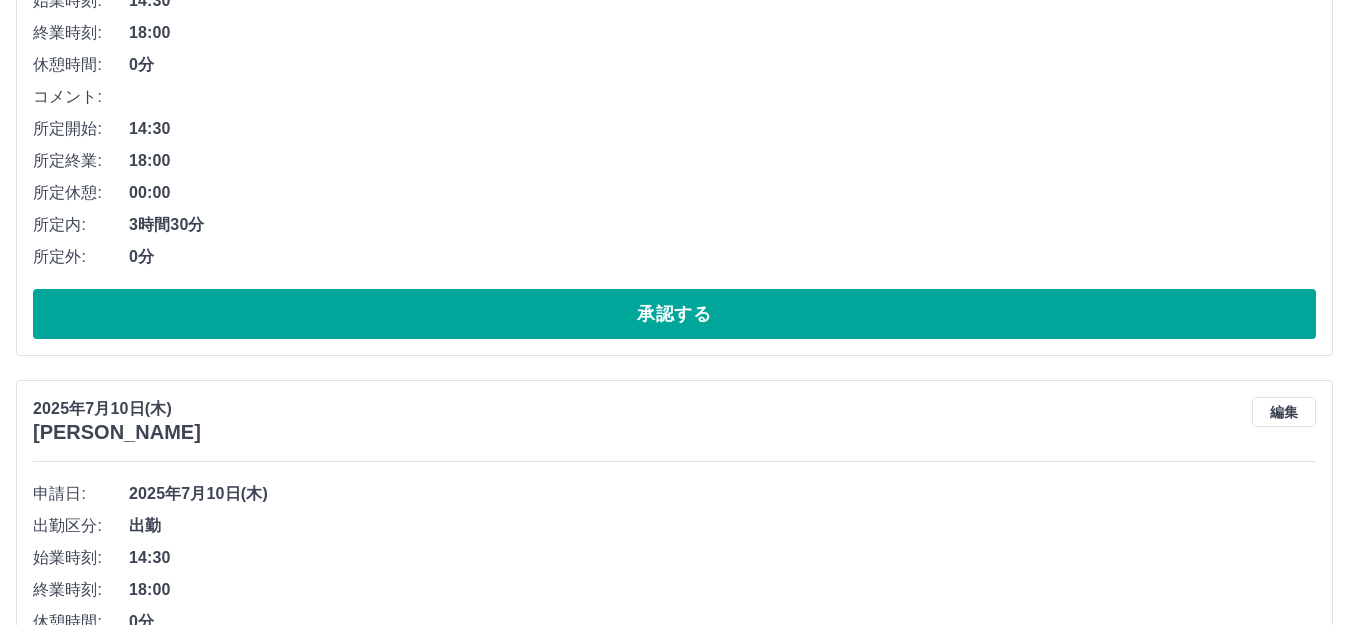 scroll, scrollTop: 700, scrollLeft: 0, axis: vertical 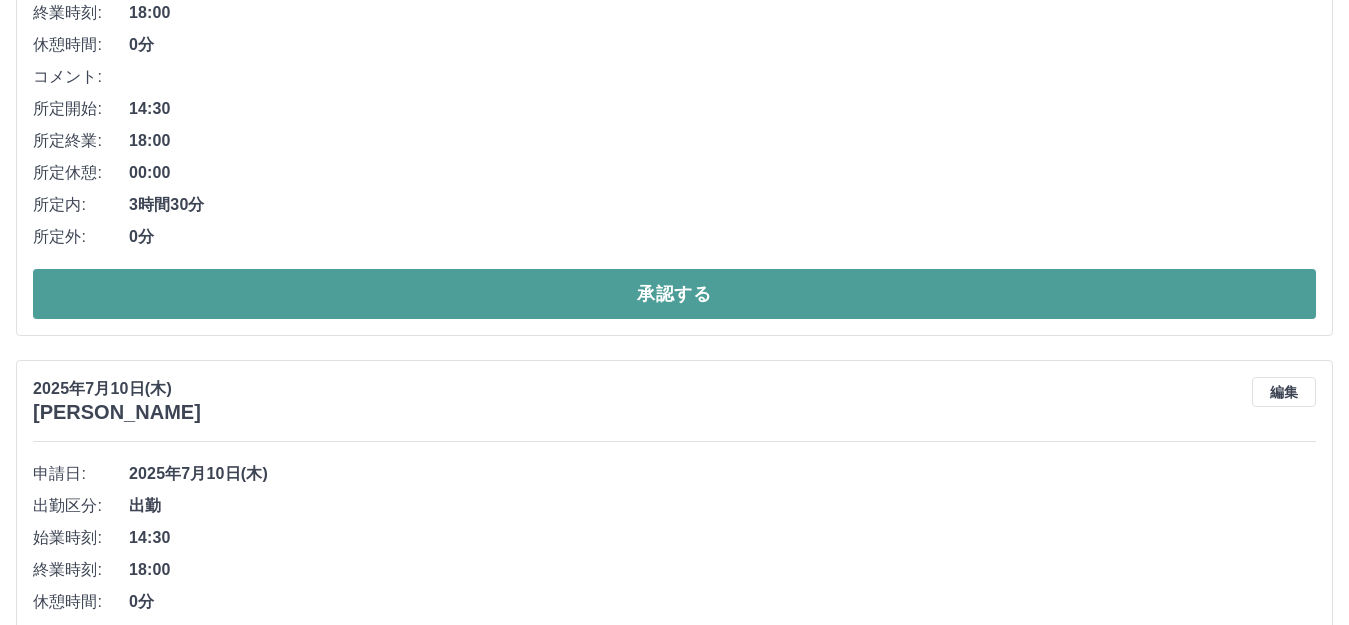 click on "承認する" at bounding box center (674, 294) 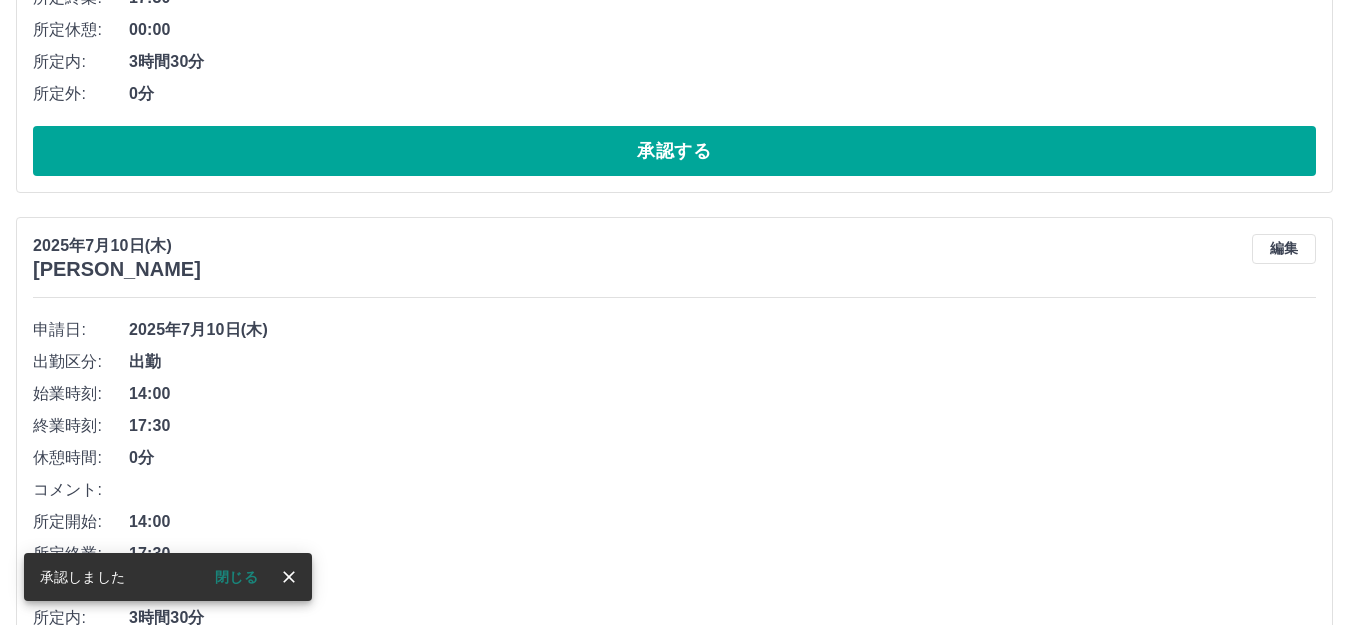 scroll, scrollTop: 843, scrollLeft: 0, axis: vertical 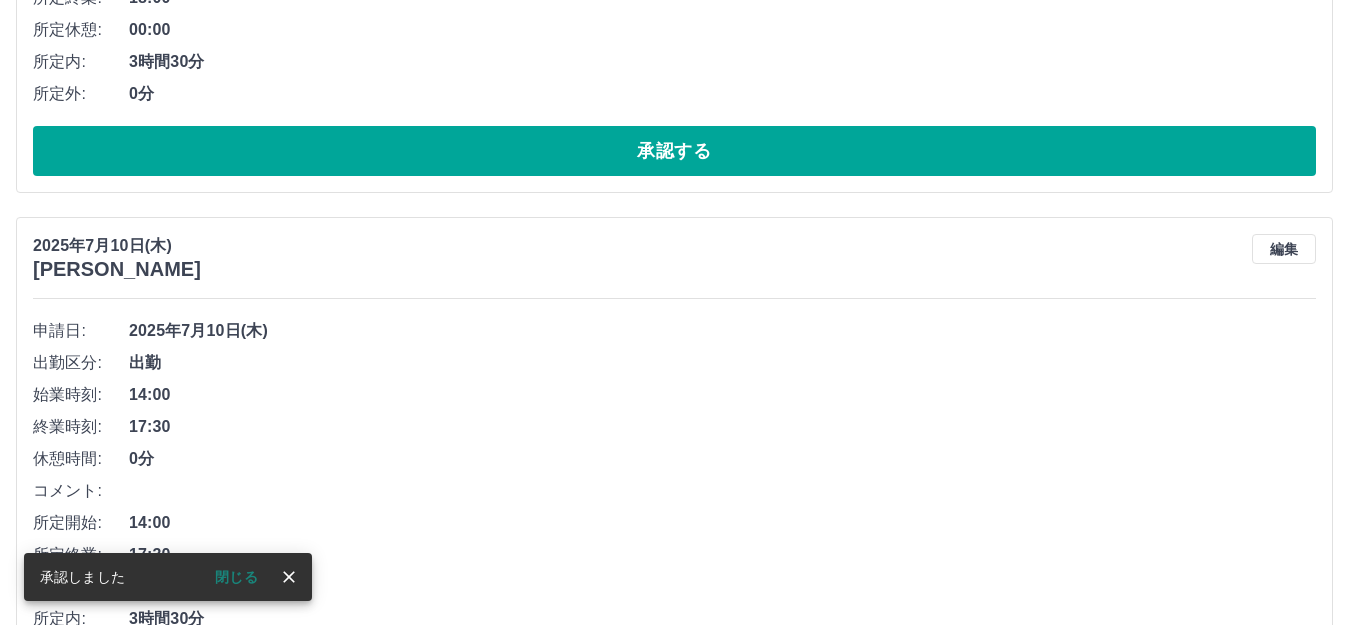 click on "2025年7月10日(木) 棚橋　磨美 編集 申請日: 2025年7月10日(木) 出勤区分: 出勤 始業時刻: 14:30 終業時刻: 18:00 休憩時間: 0分 コメント: 所定開始: 14:30 所定終業: 18:00 所定休憩: 00:00 所定内: 3時間30分 所定外: 0分 承認する" at bounding box center (674, -73) 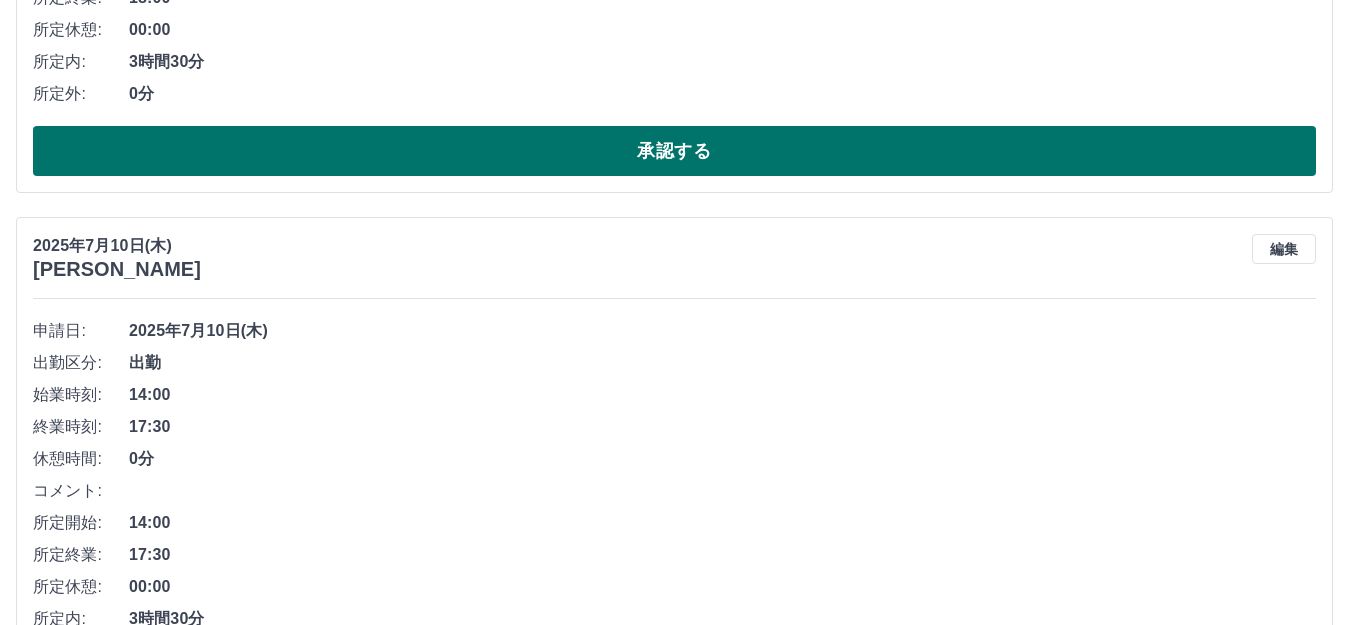 click on "承認する" at bounding box center (674, 151) 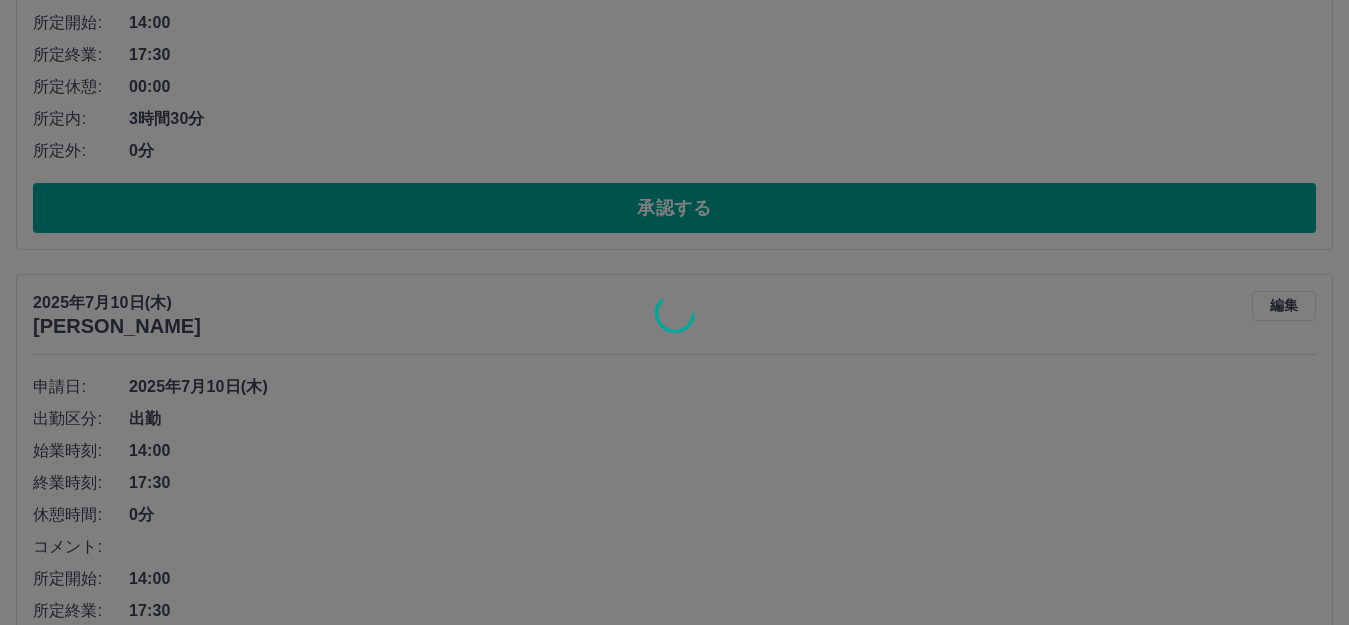 scroll, scrollTop: 786, scrollLeft: 0, axis: vertical 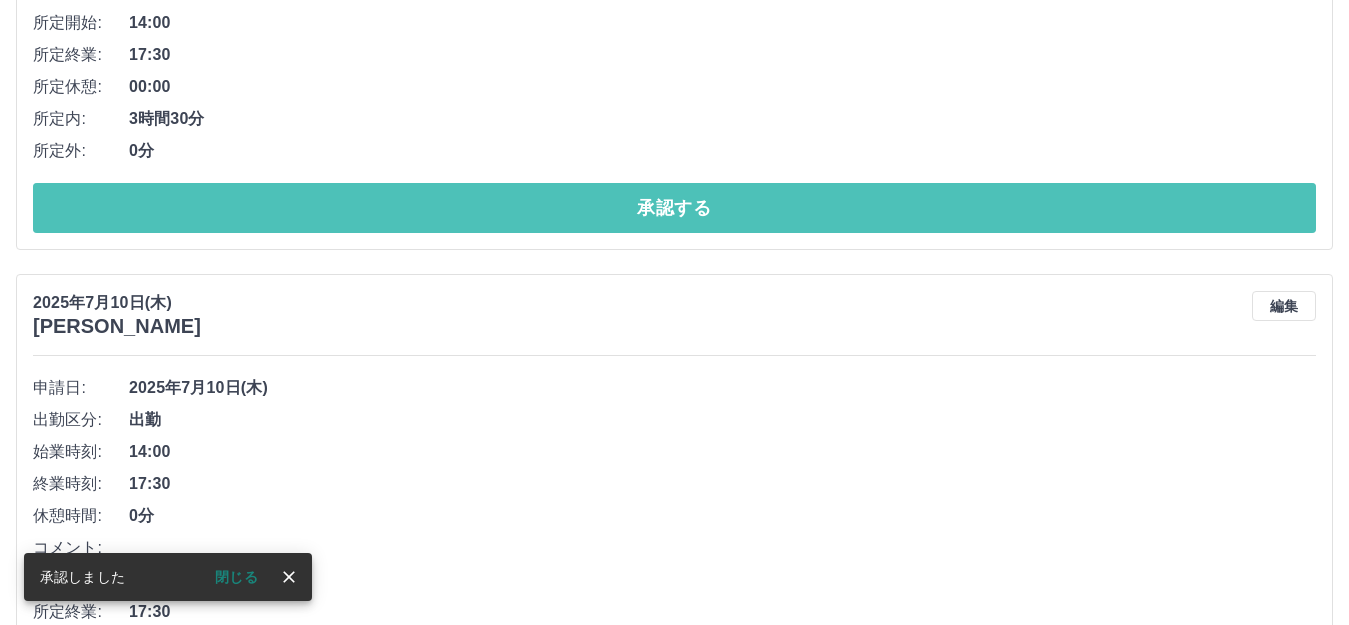 click on "承認する" at bounding box center (674, 208) 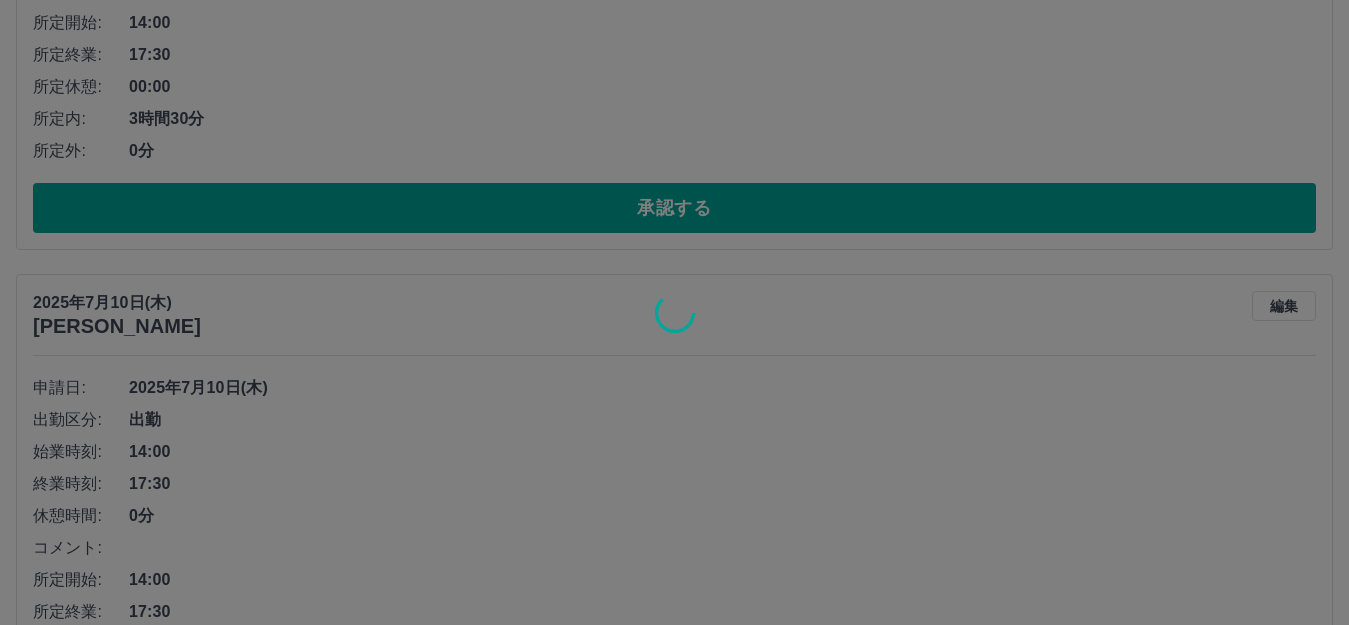 scroll, scrollTop: 230, scrollLeft: 0, axis: vertical 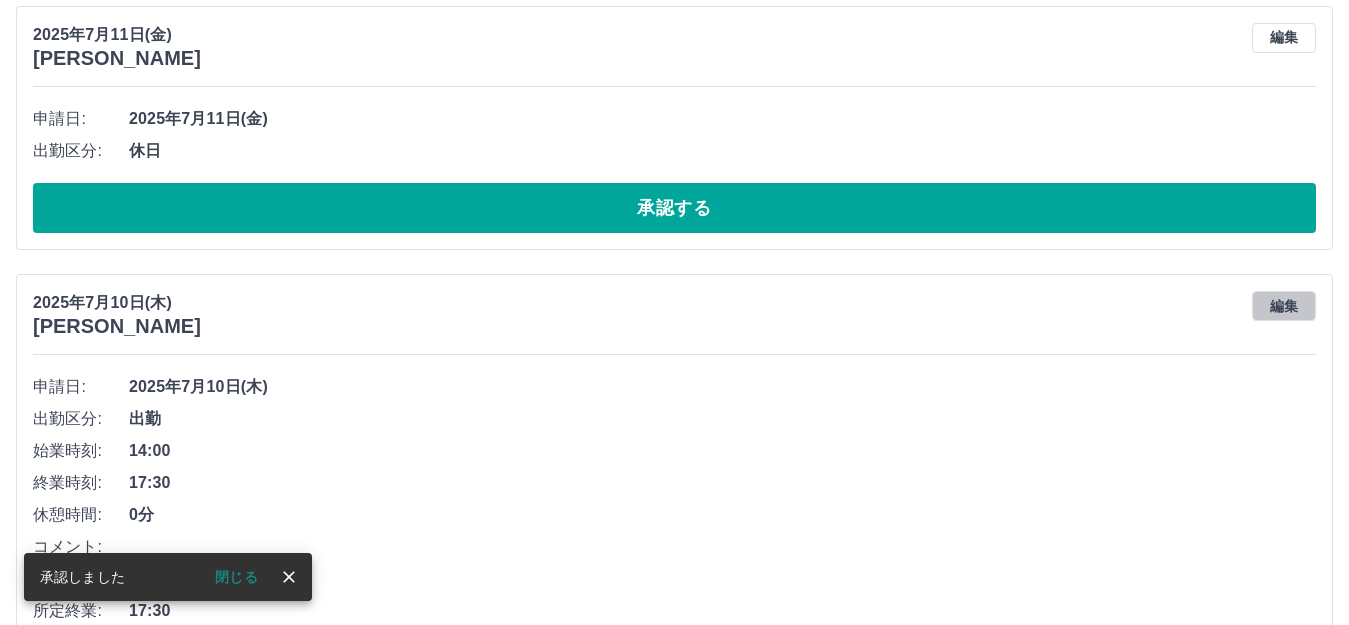 click on "編集" at bounding box center (1284, 306) 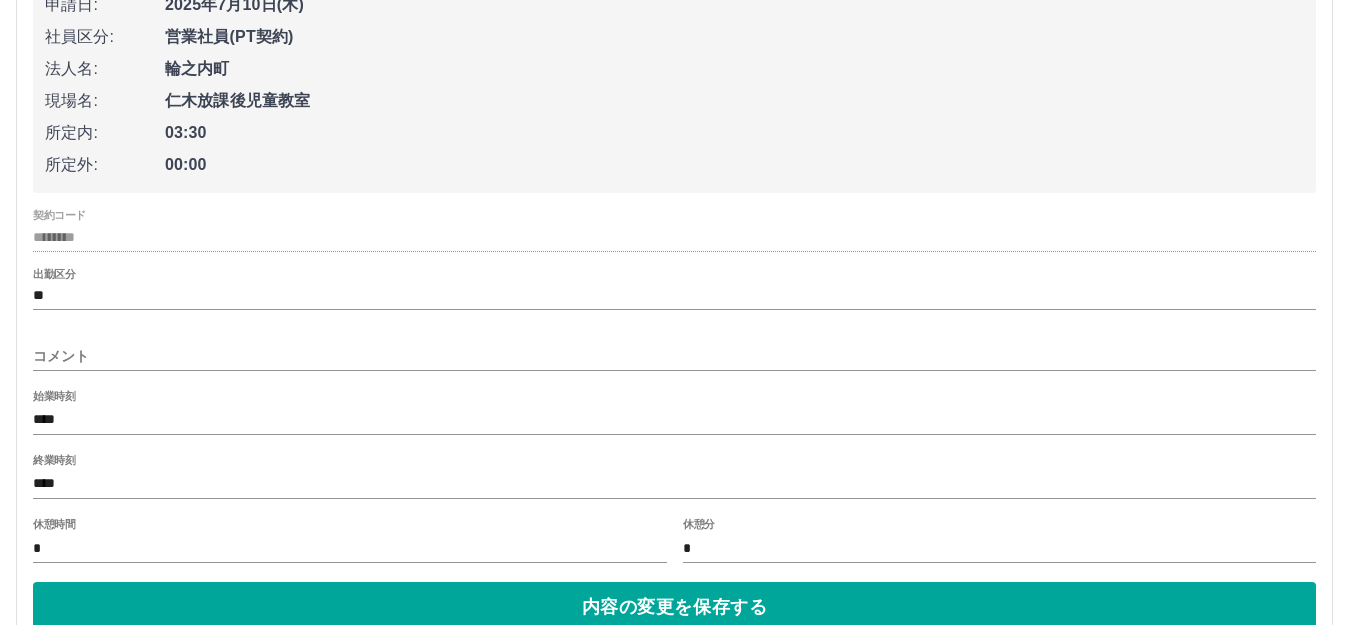 scroll, scrollTop: 630, scrollLeft: 0, axis: vertical 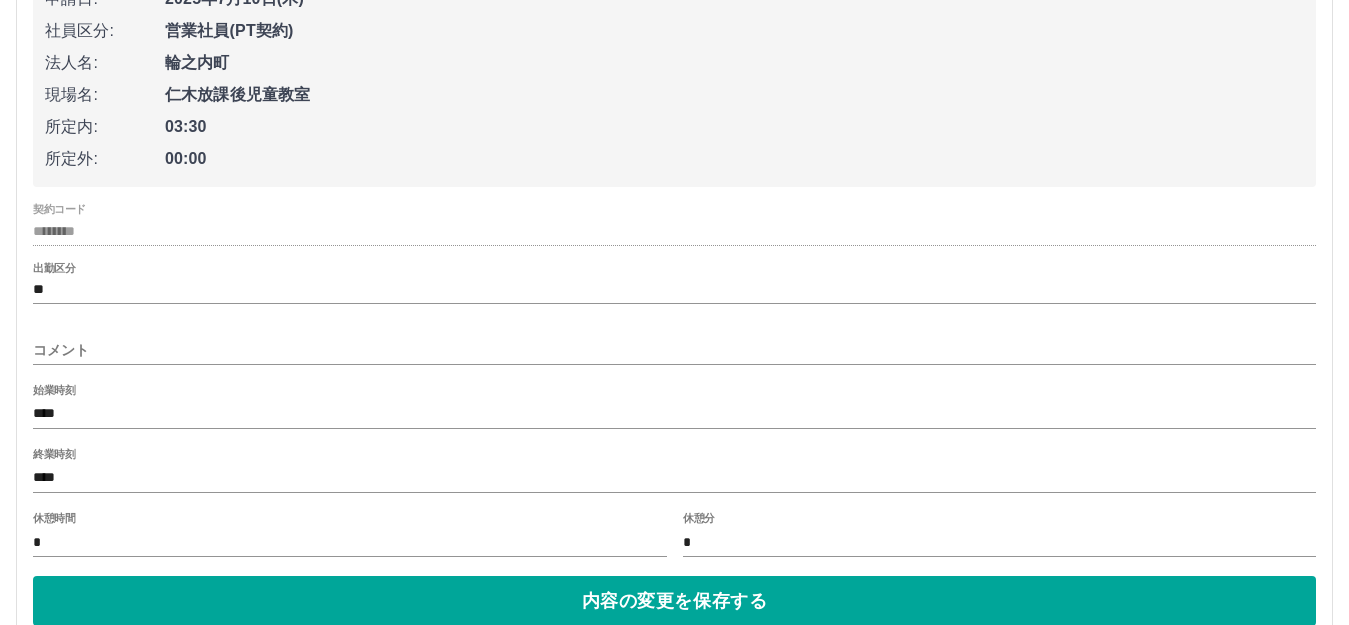 click on "****" at bounding box center (674, 414) 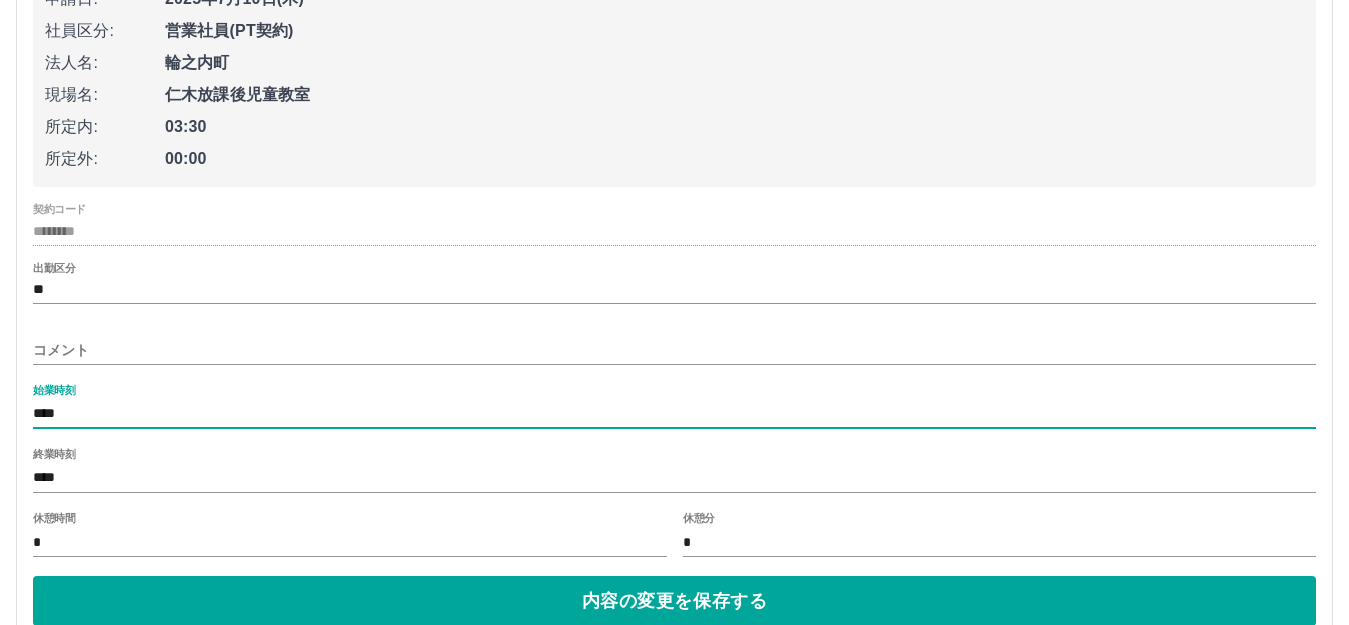 type on "****" 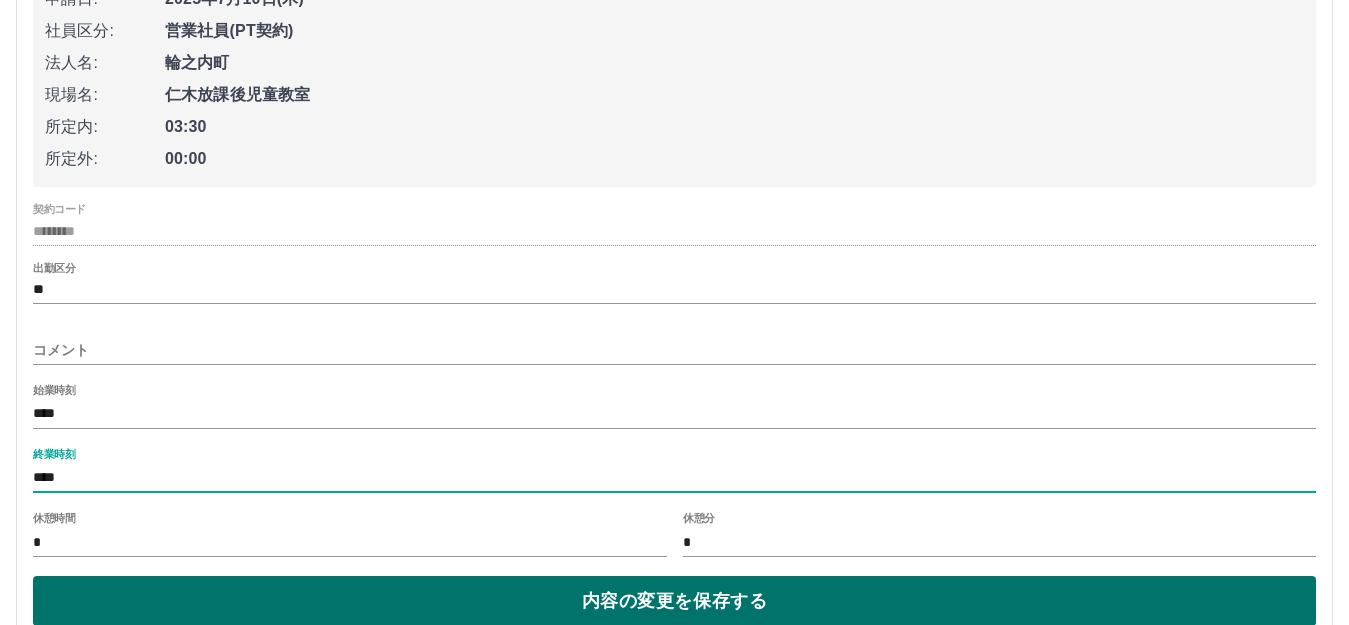 type on "****" 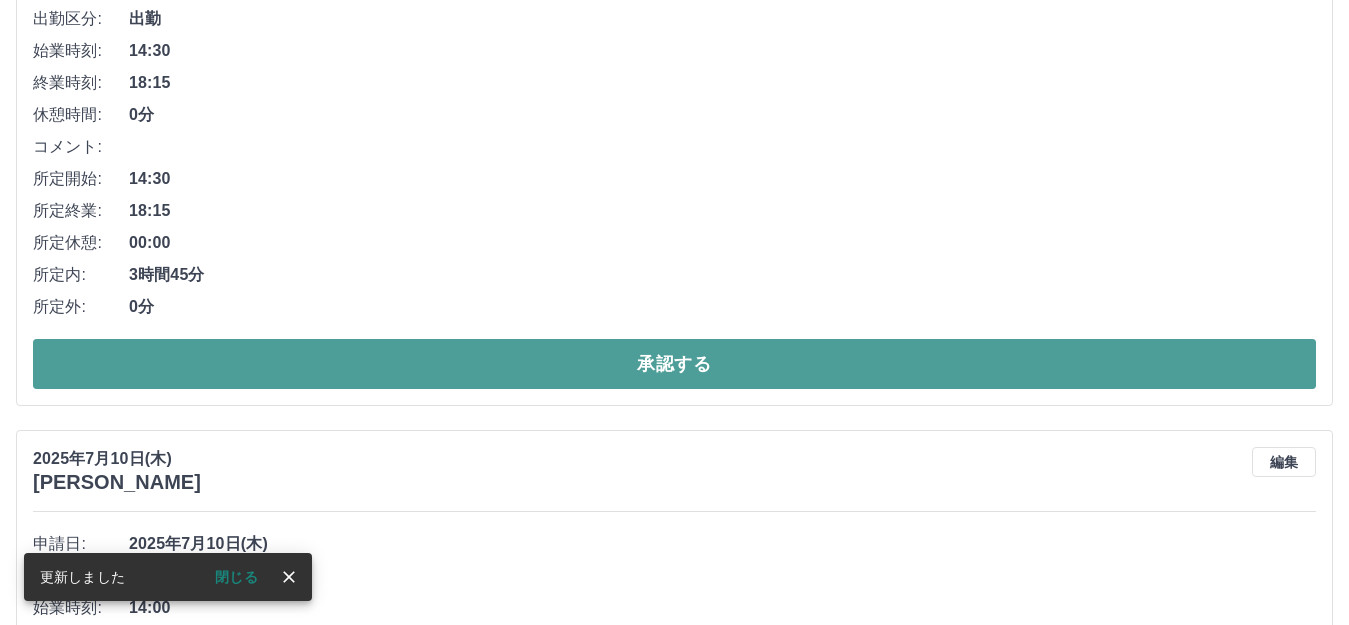 click on "承認する" at bounding box center (674, 364) 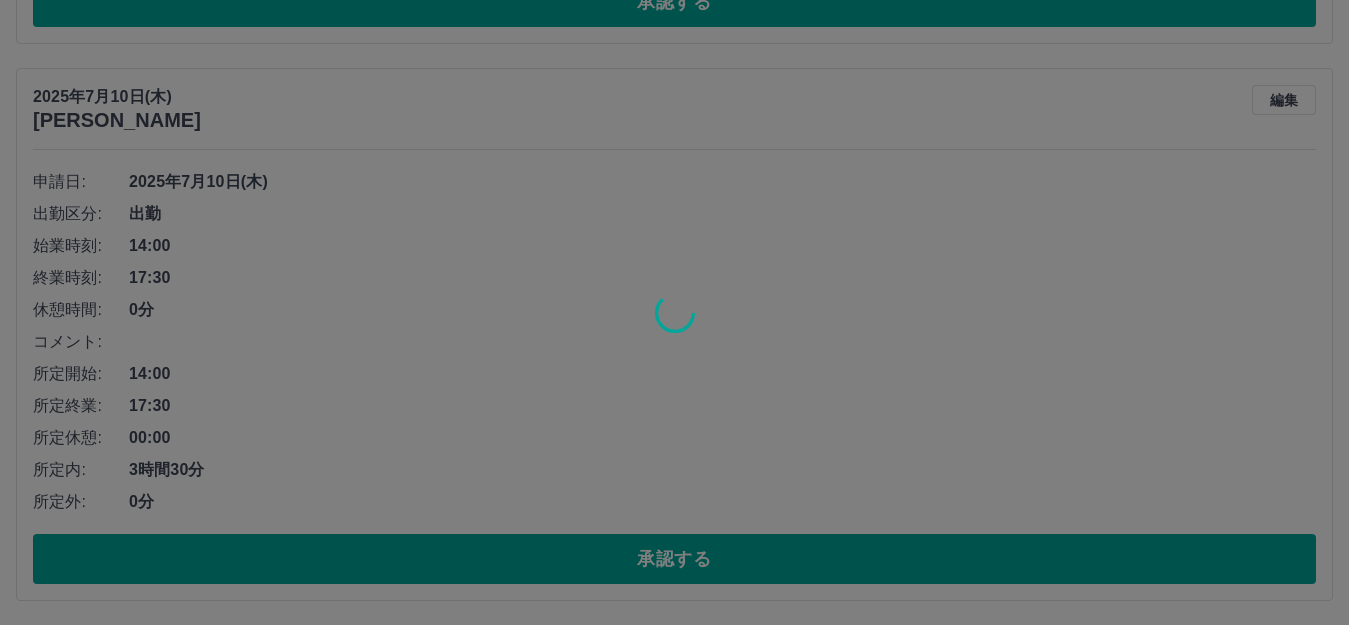 scroll, scrollTop: 437, scrollLeft: 0, axis: vertical 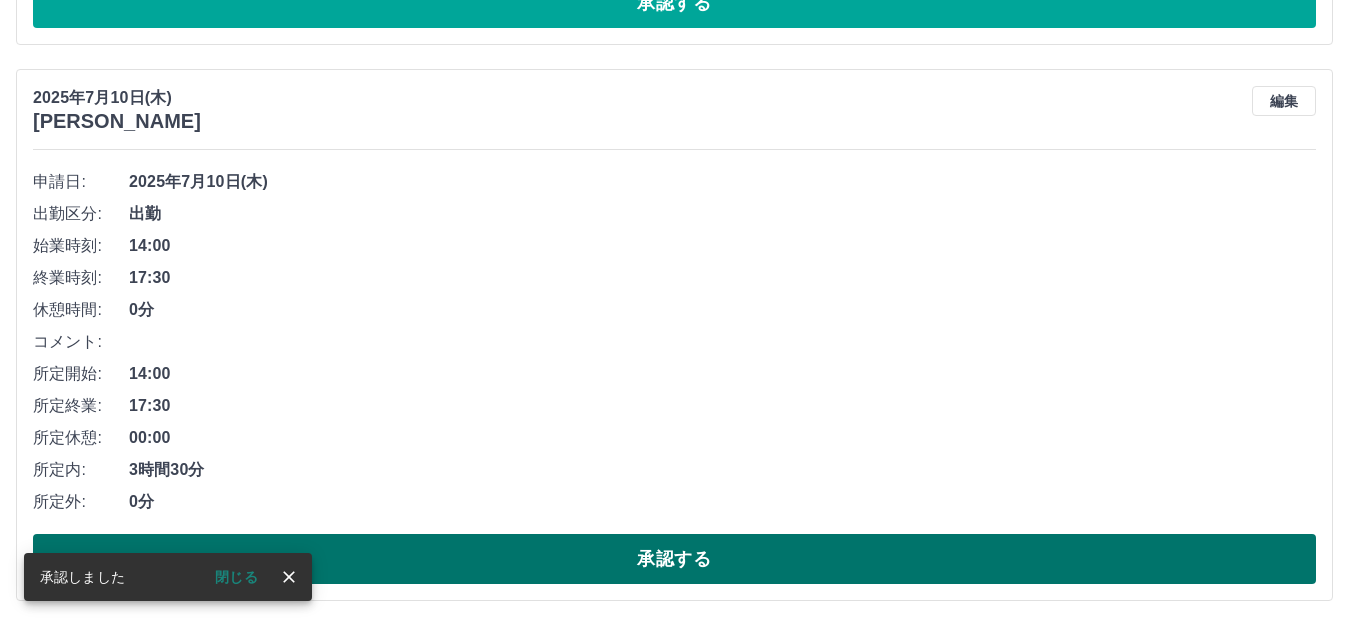 click on "承認する" at bounding box center [674, 559] 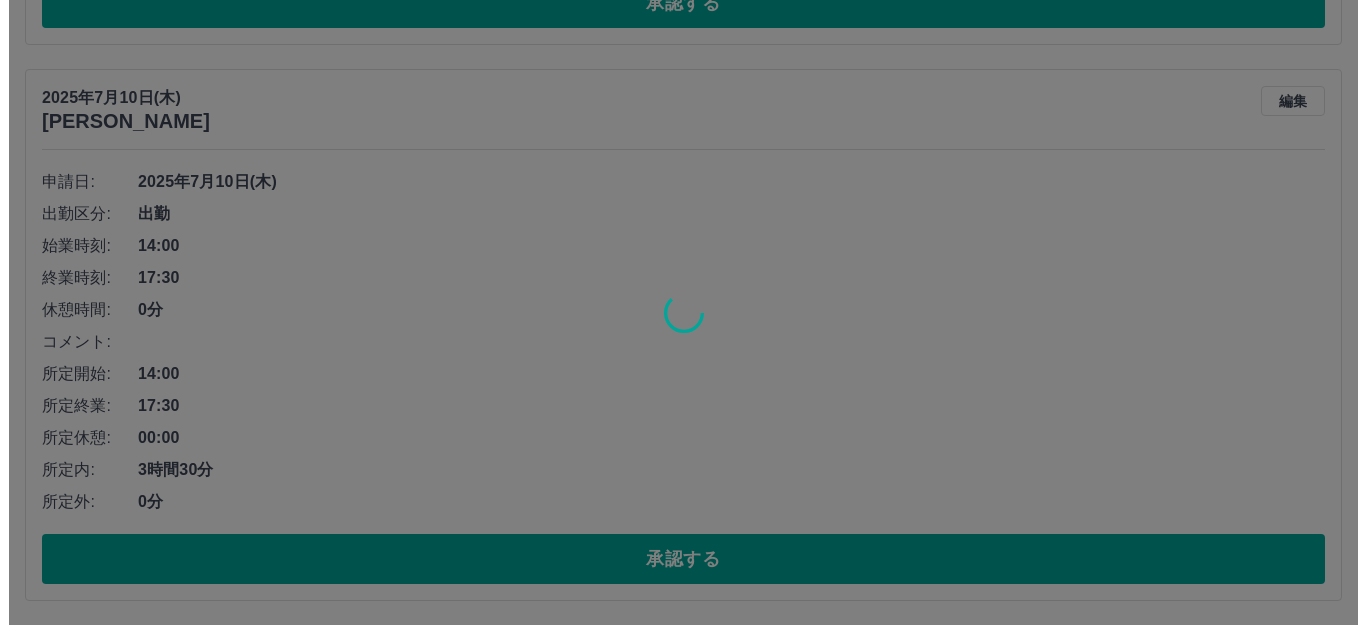 scroll, scrollTop: 0, scrollLeft: 0, axis: both 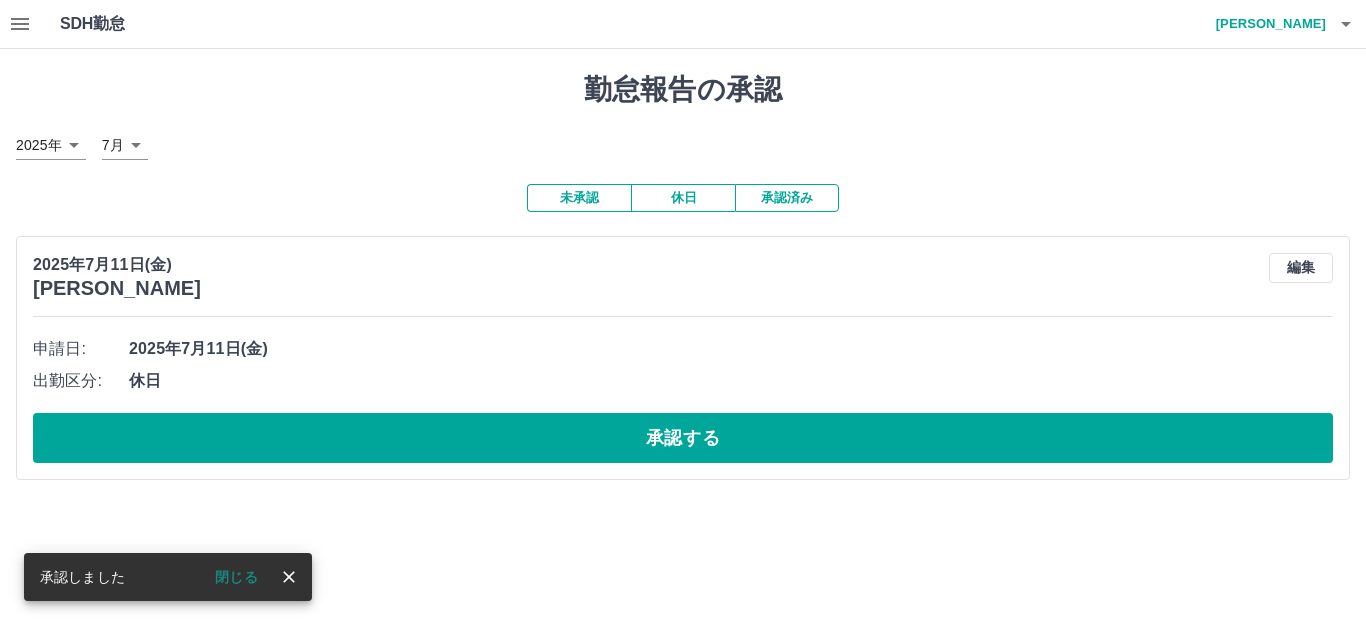 click 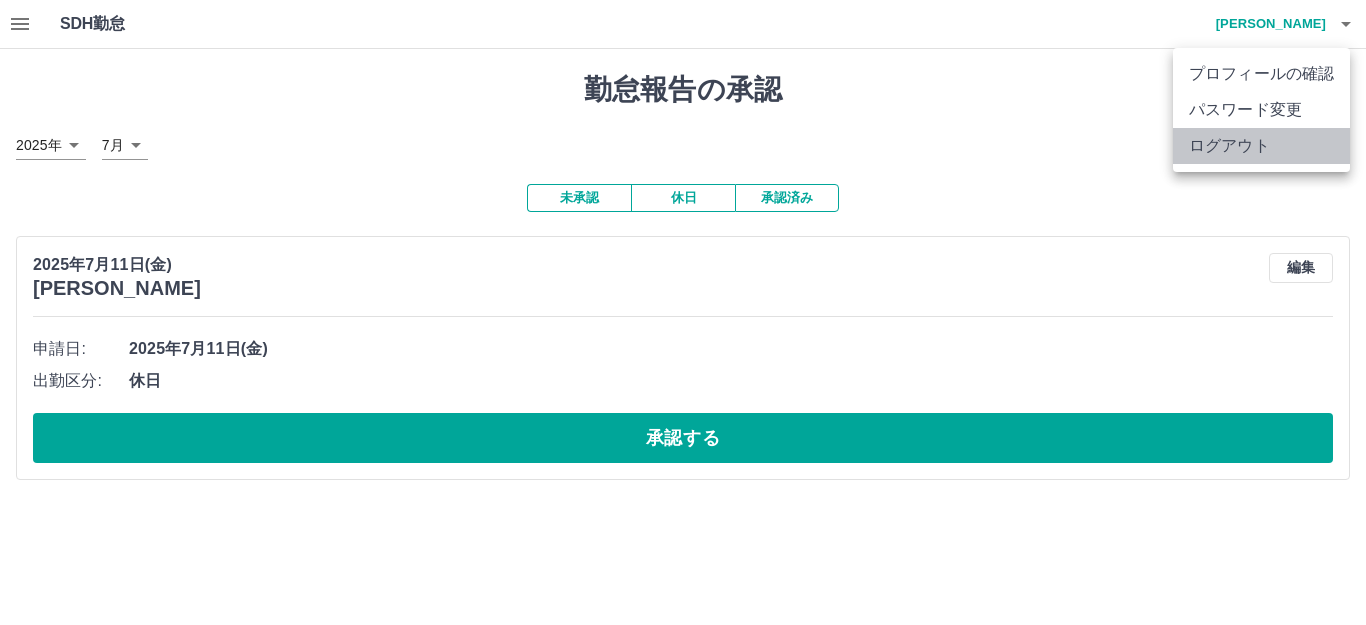 click on "ログアウト" at bounding box center [1261, 146] 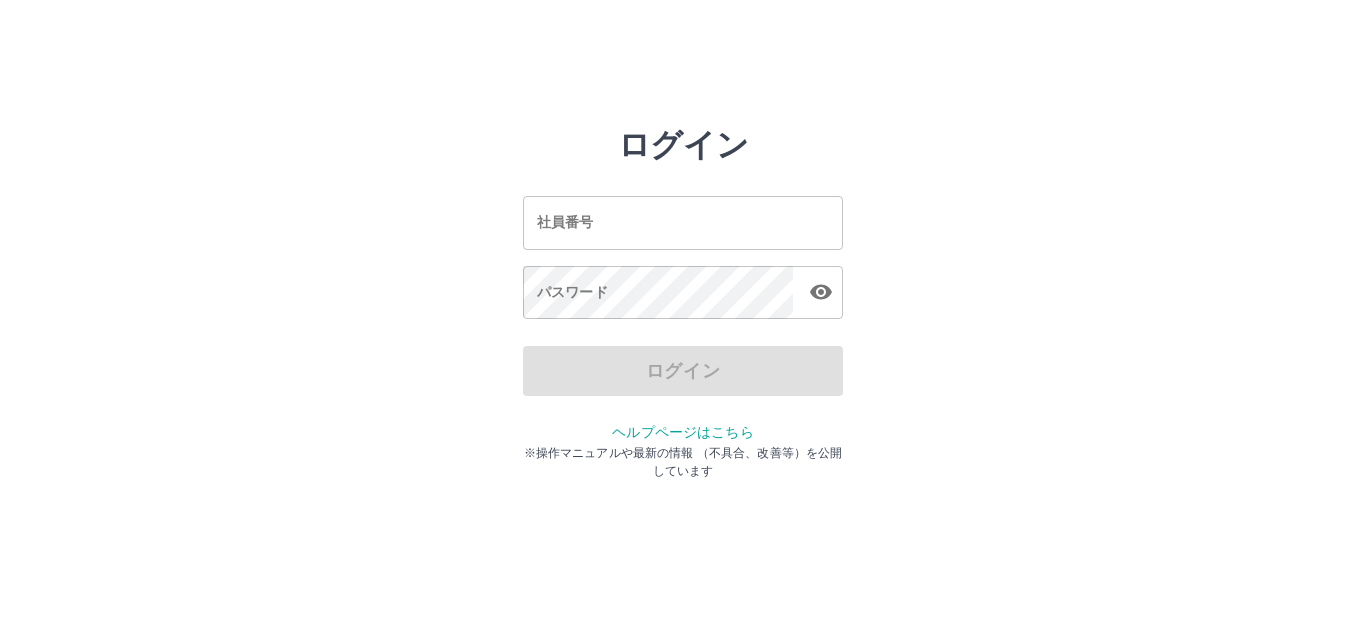 scroll, scrollTop: 0, scrollLeft: 0, axis: both 